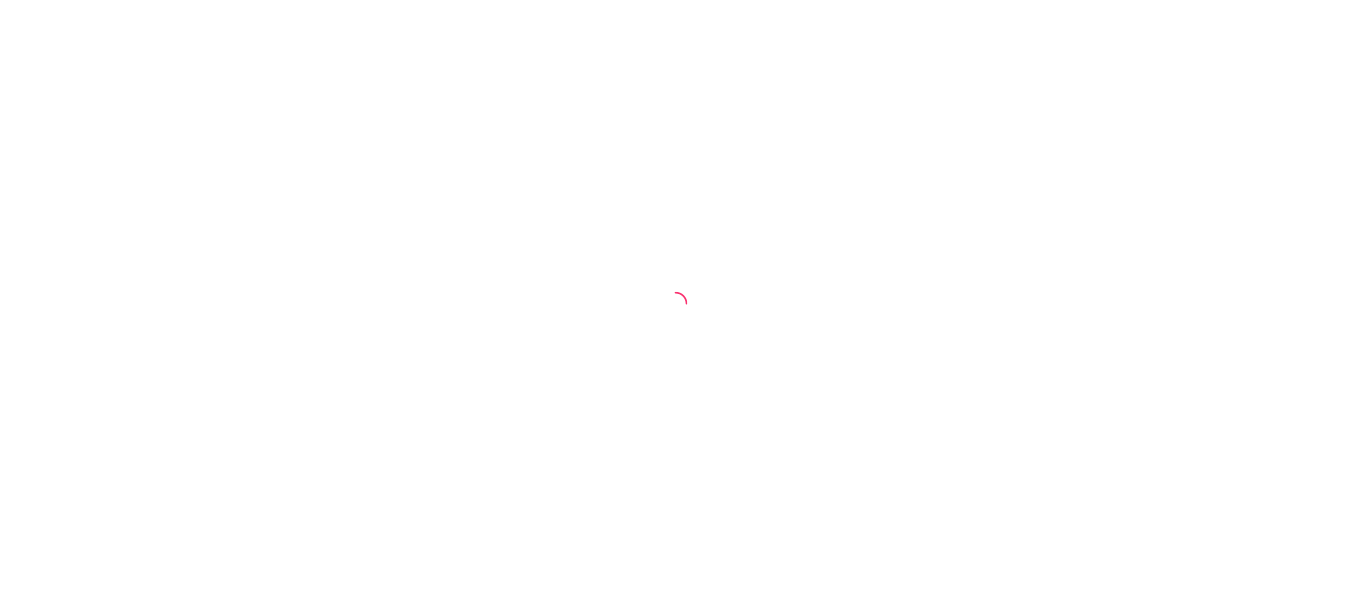 scroll, scrollTop: 0, scrollLeft: 0, axis: both 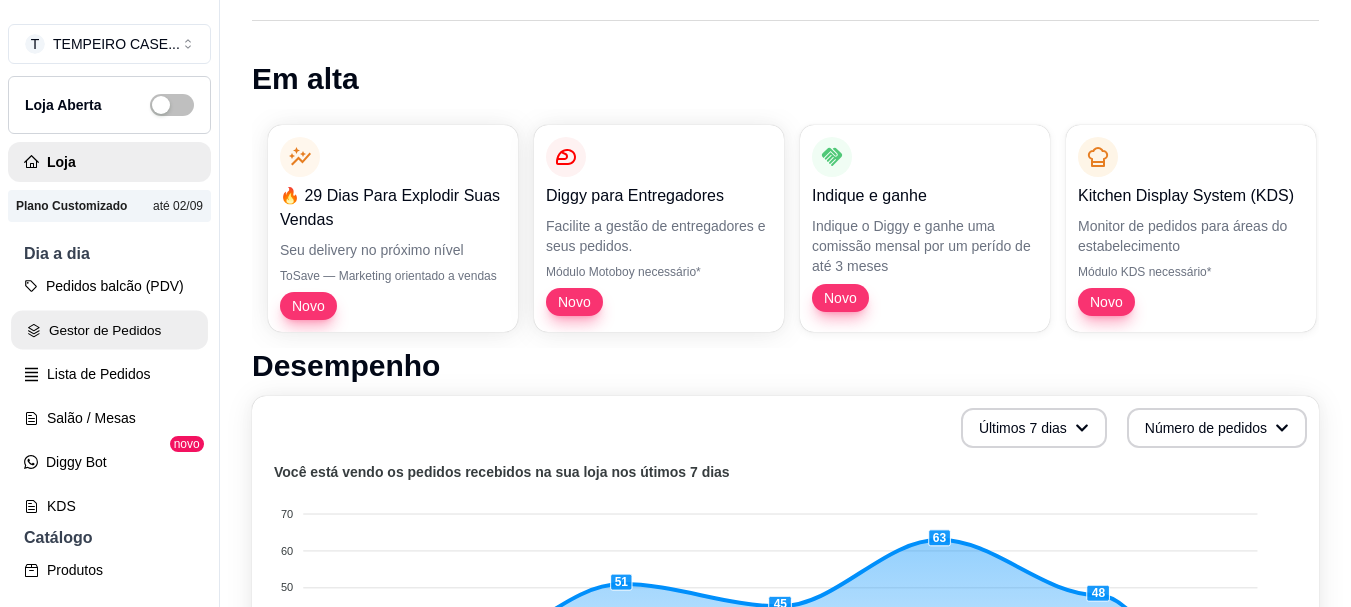 click on "Gestor de Pedidos" at bounding box center (109, 330) 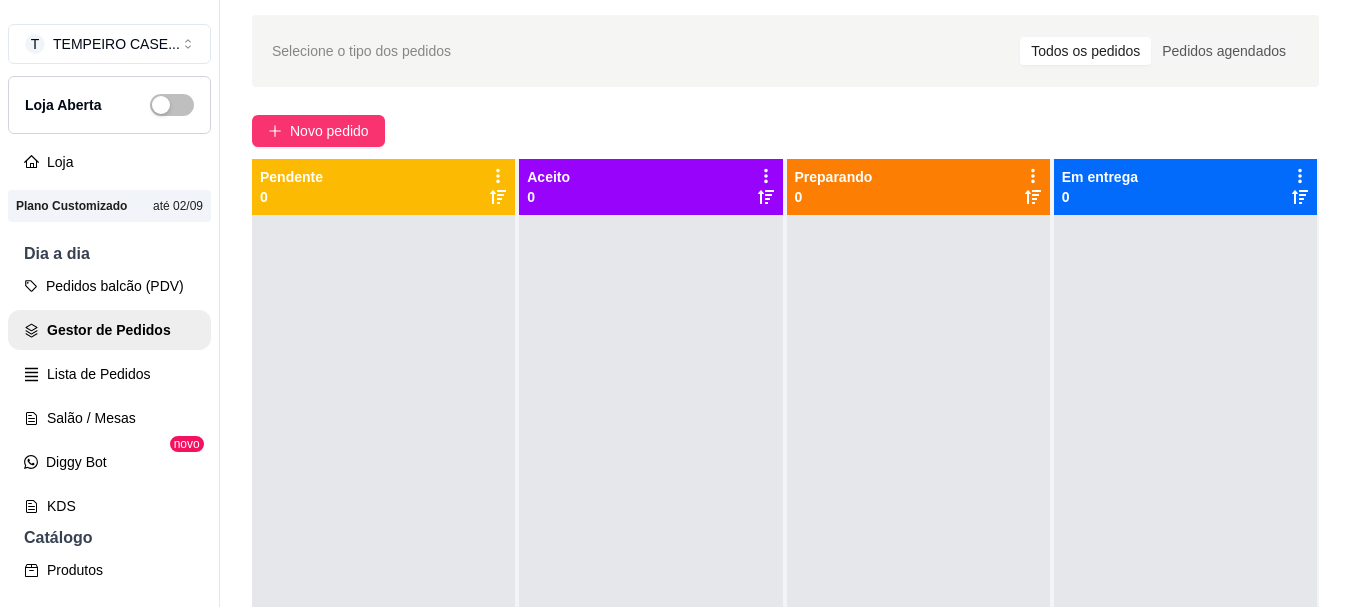 scroll, scrollTop: 100, scrollLeft: 0, axis: vertical 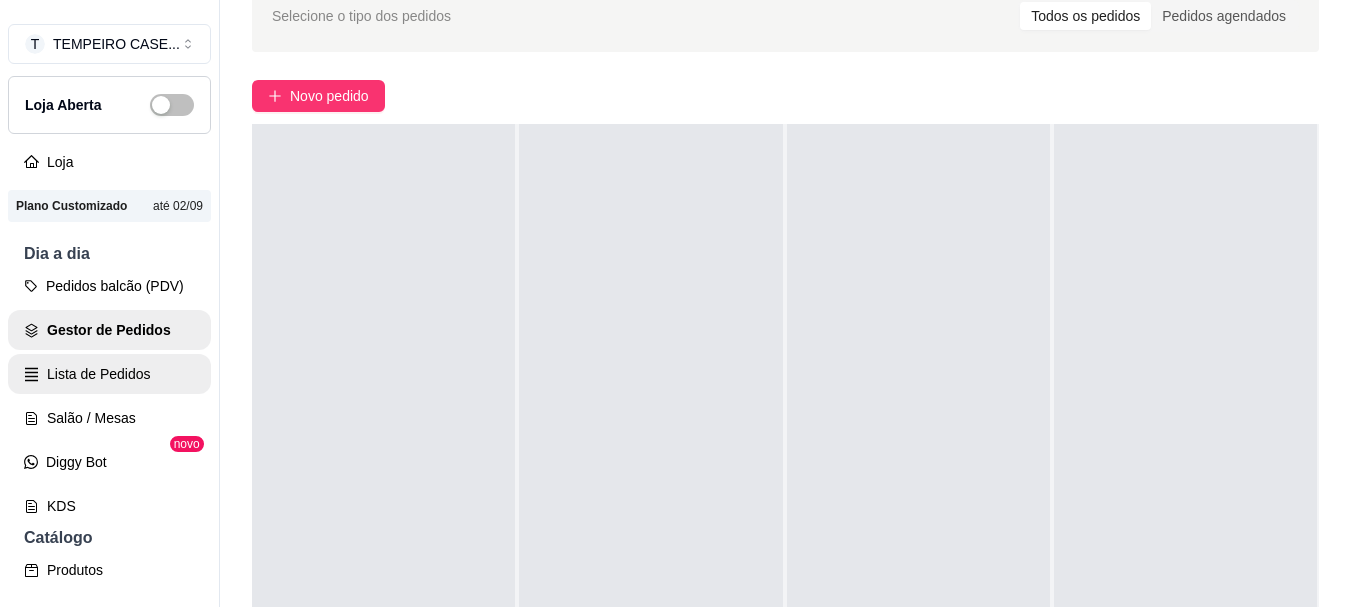 click on "Lista de Pedidos" at bounding box center [109, 374] 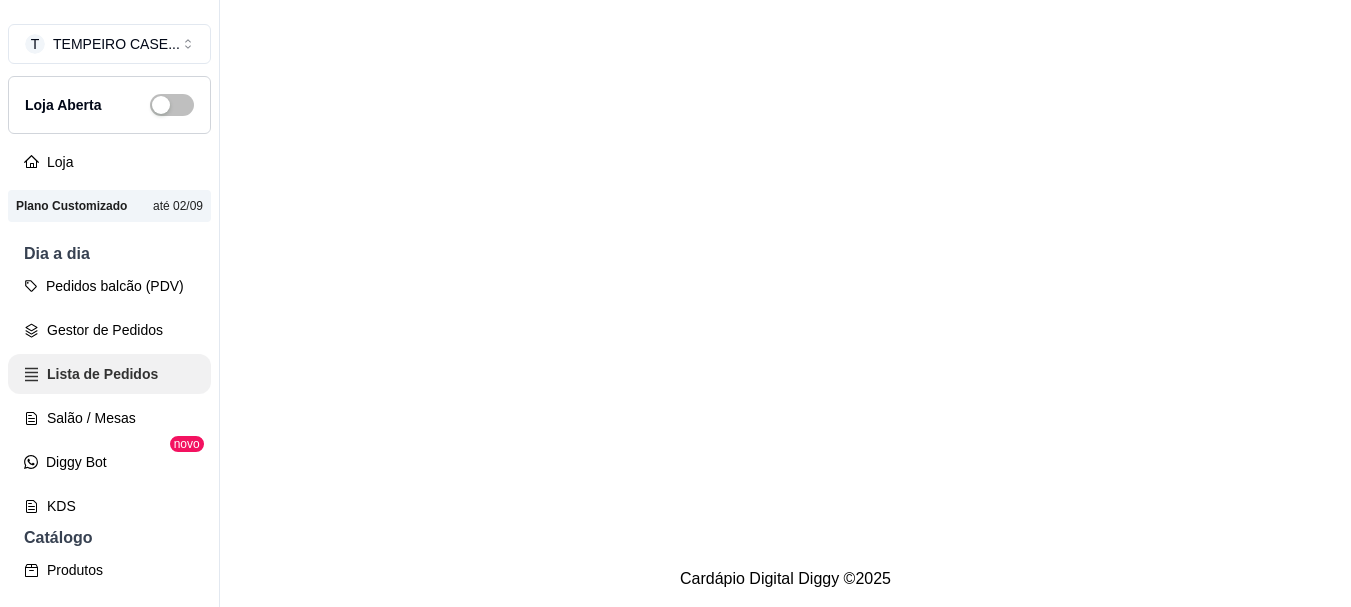 scroll, scrollTop: 0, scrollLeft: 0, axis: both 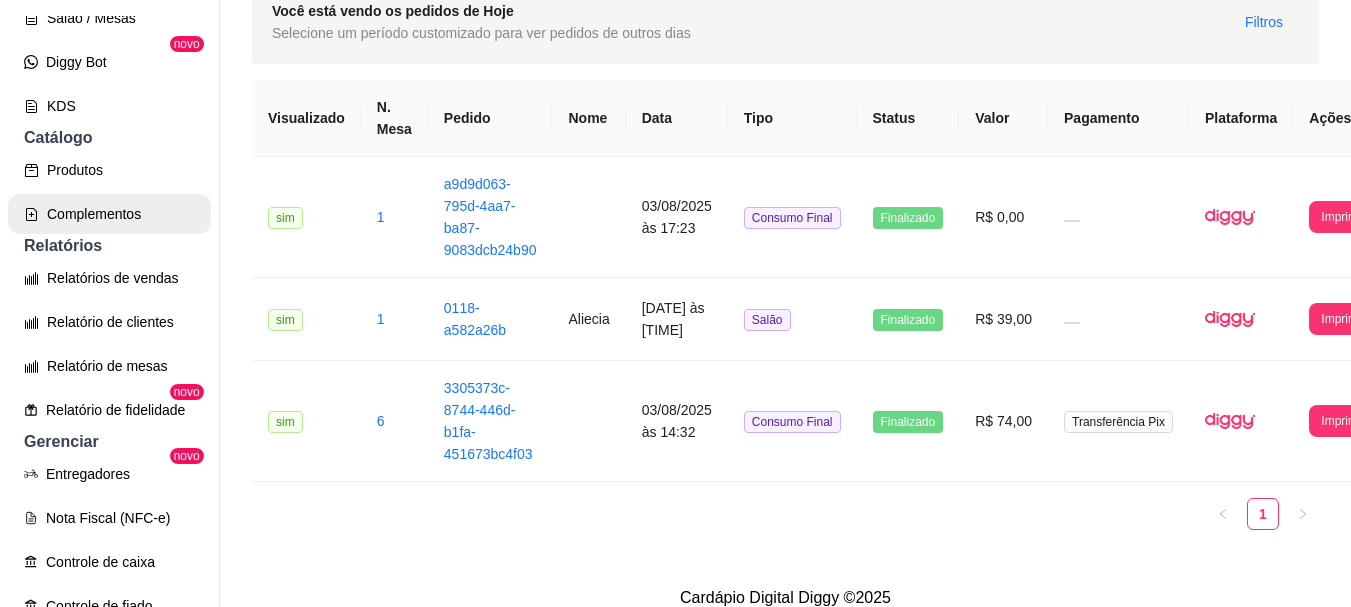 click on "Complementos" at bounding box center [109, 214] 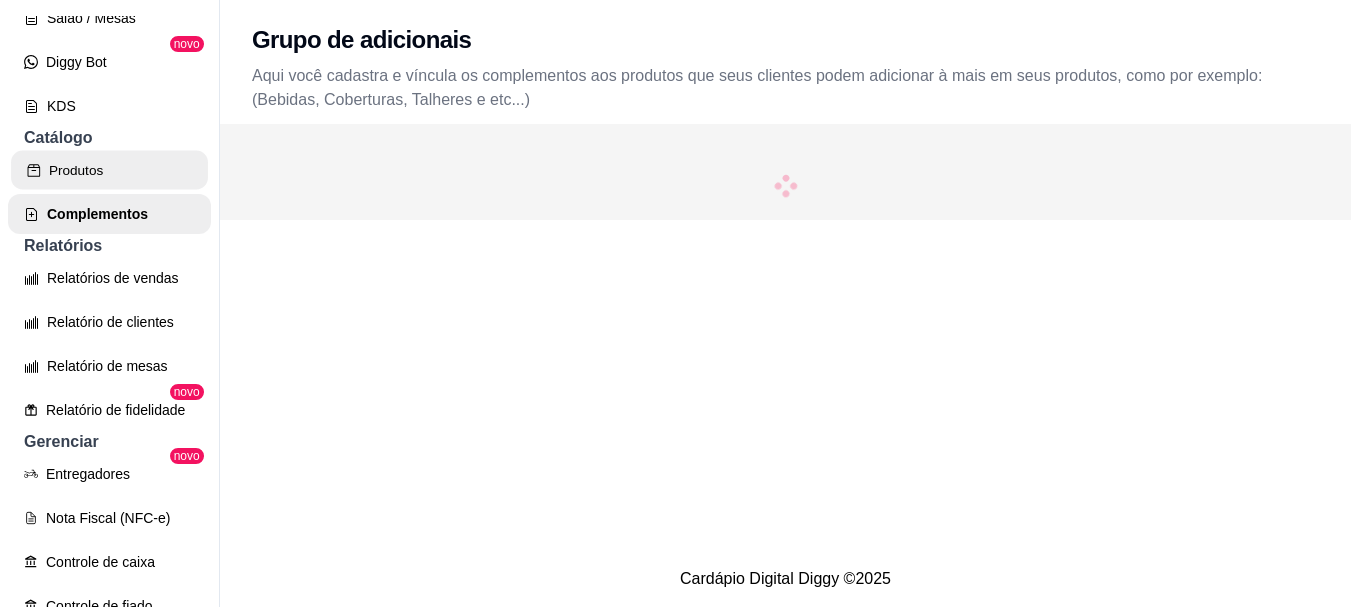 click on "Produtos" at bounding box center (109, 170) 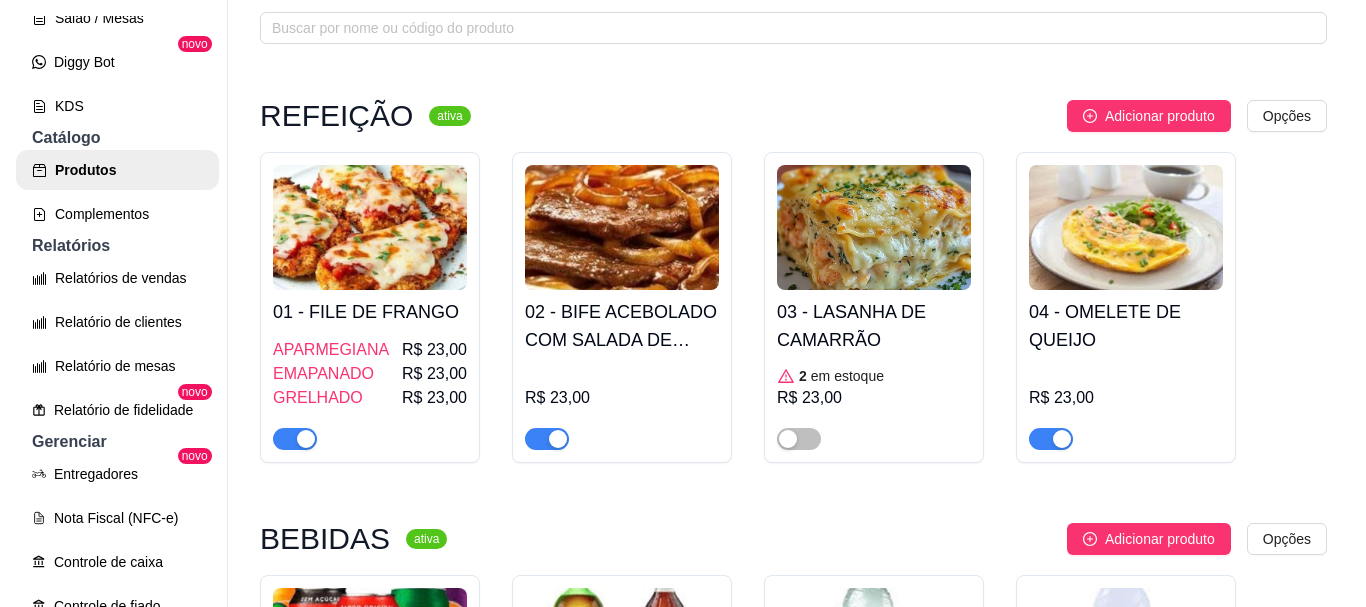 scroll, scrollTop: 200, scrollLeft: 0, axis: vertical 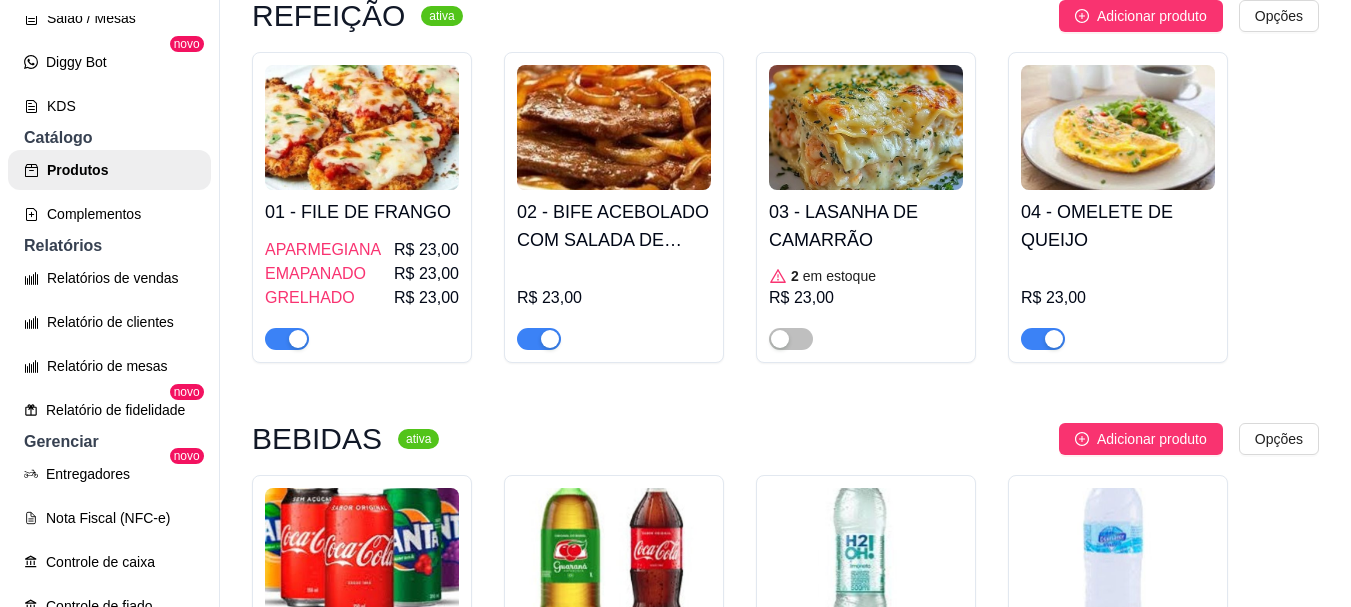 click at bounding box center (614, 127) 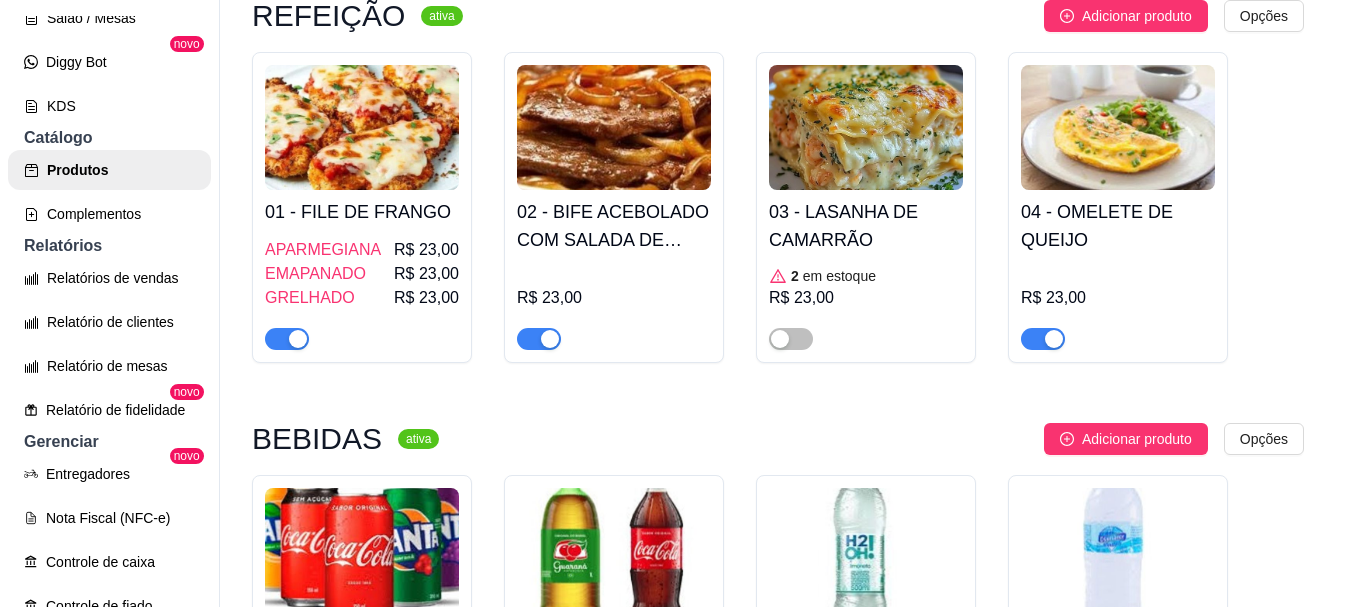 type 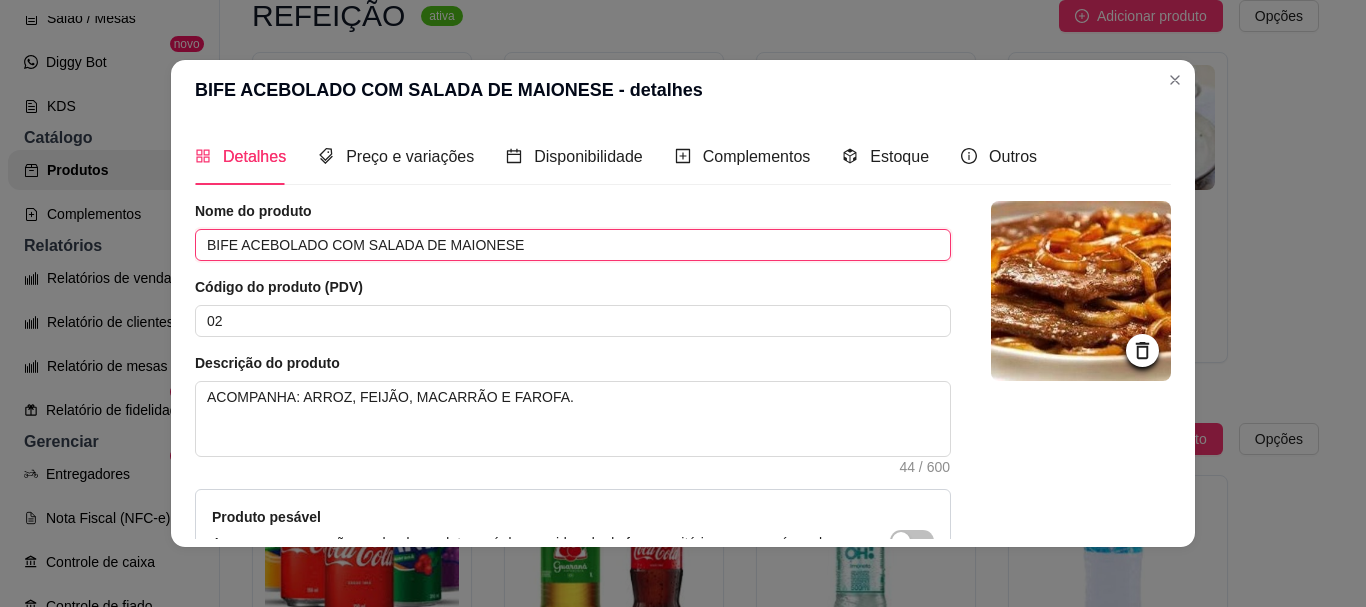 drag, startPoint x: 524, startPoint y: 246, endPoint x: 56, endPoint y: 251, distance: 468.0267 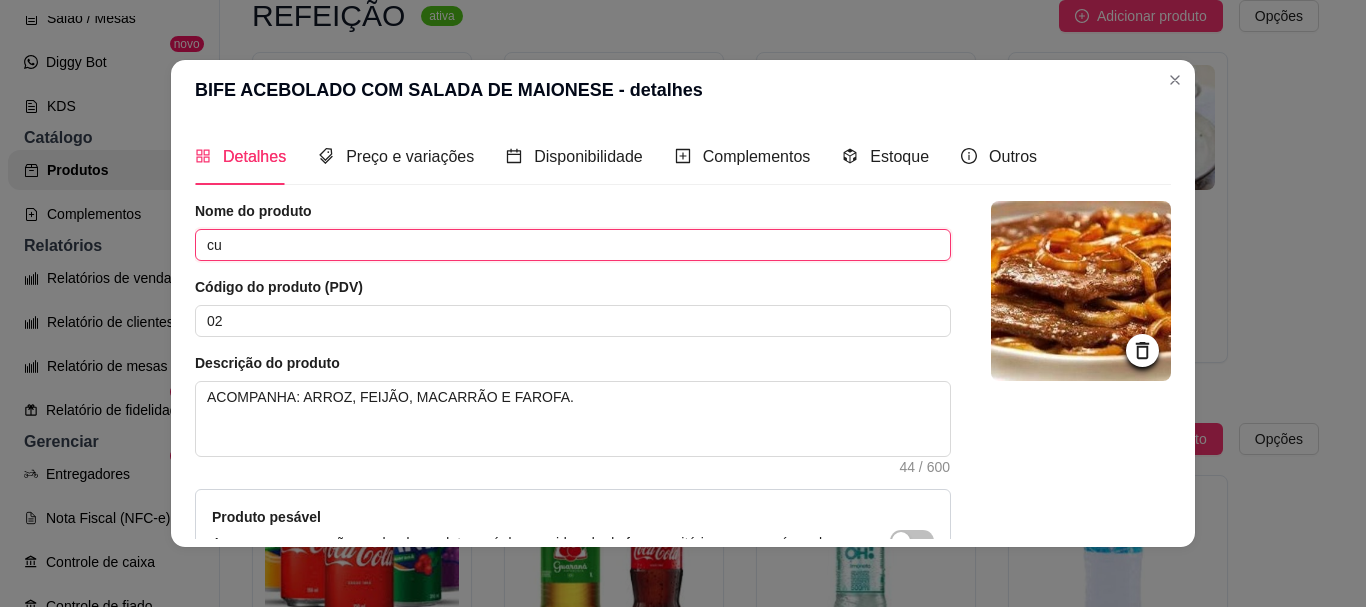 type on "c" 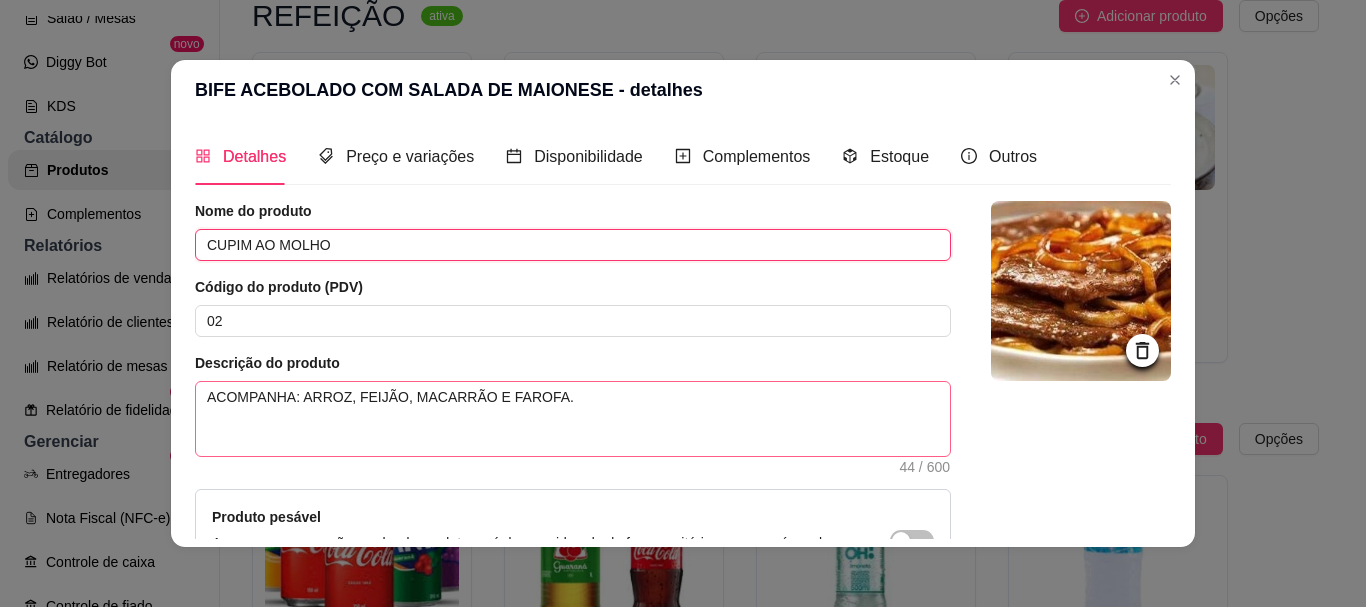 type on "CUPIM AO MOLHO" 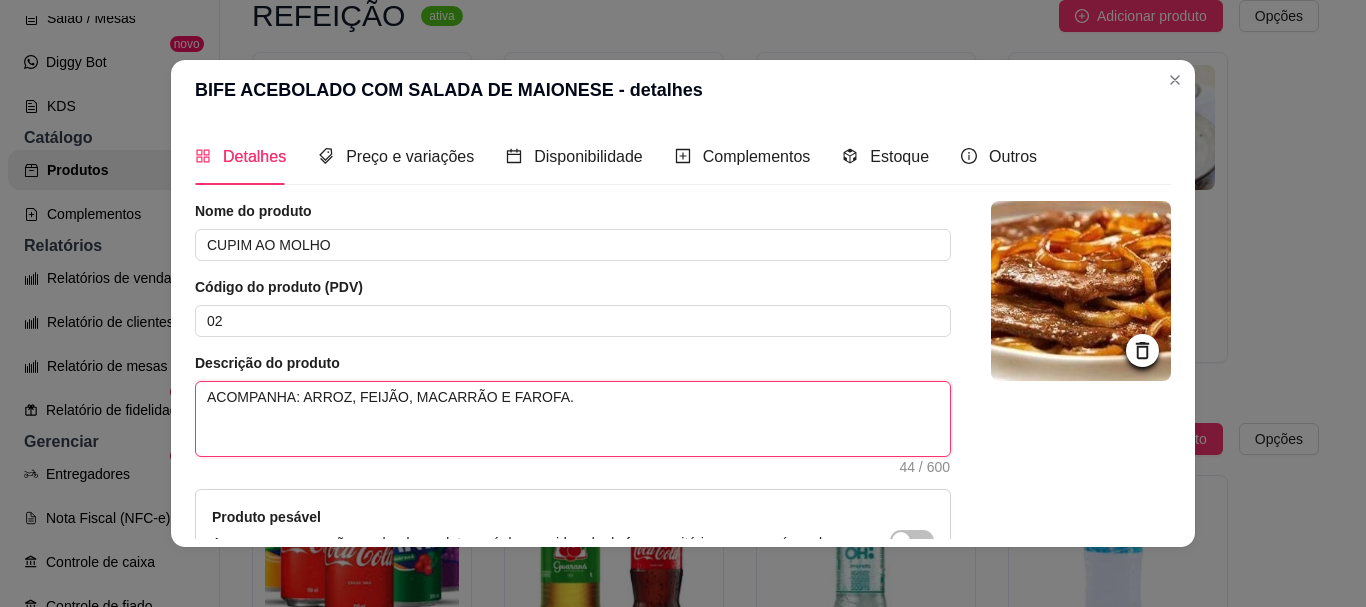 drag, startPoint x: 579, startPoint y: 406, endPoint x: 476, endPoint y: 402, distance: 103.077644 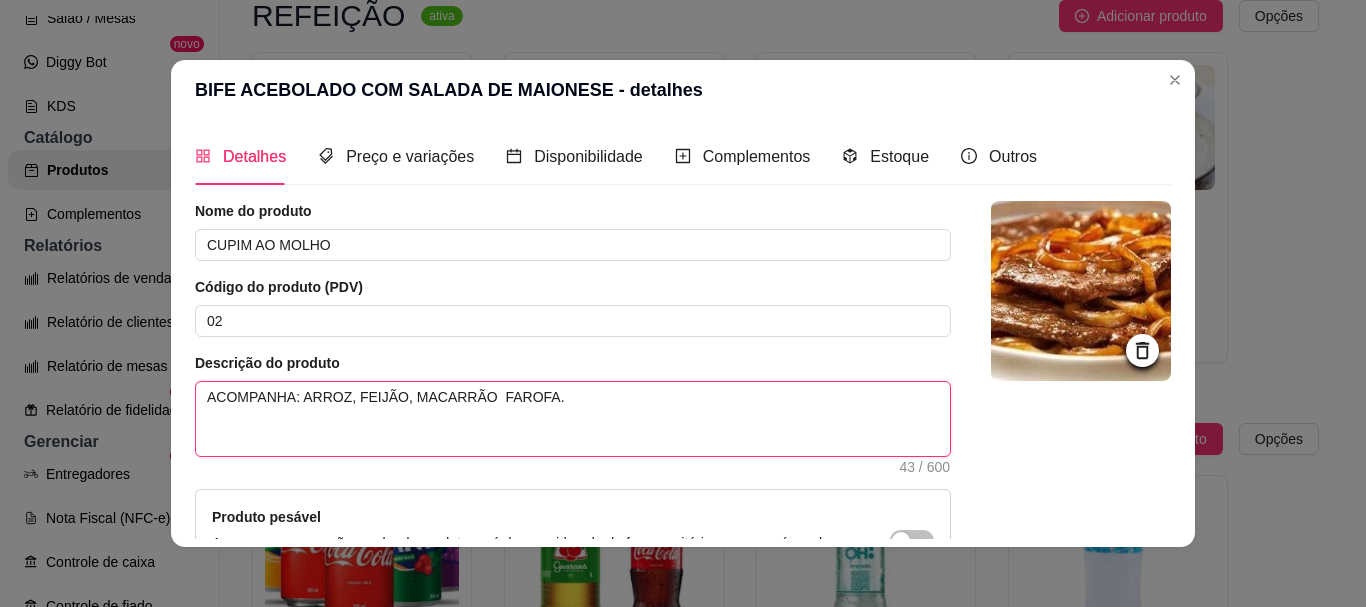 type on "ACOMPANHA: ARROZ, FEIJÃO, MACARRÃO FAROFA." 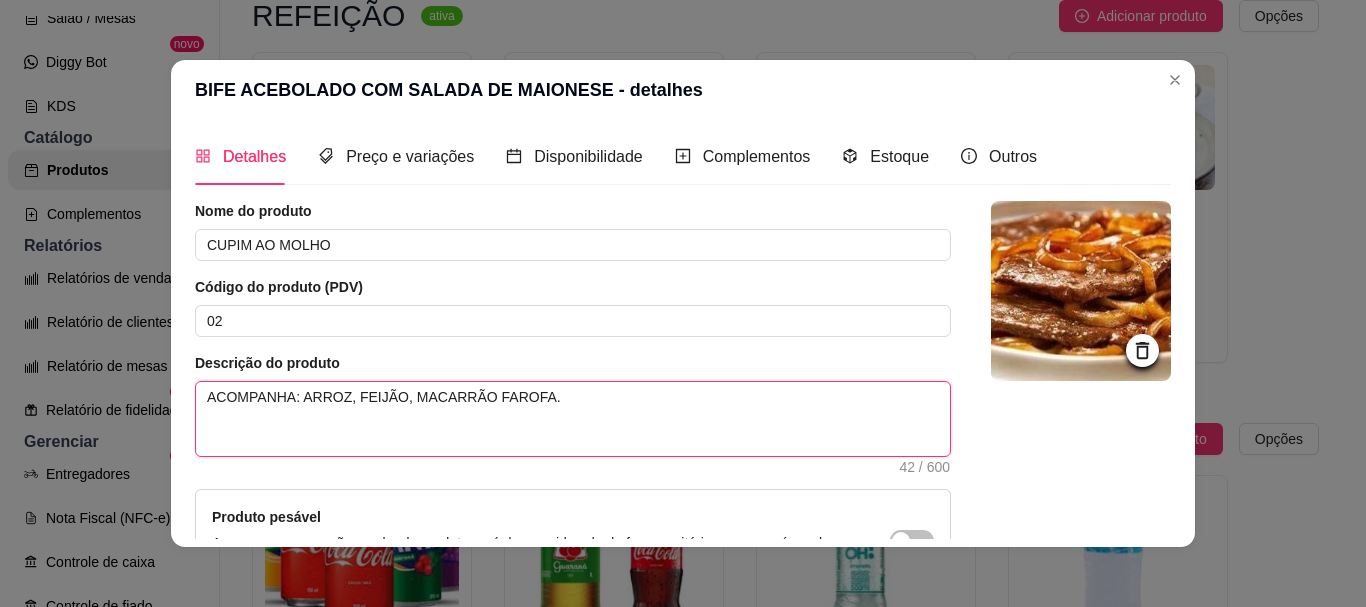type on "ACOMPANHA: ARROZ, FEIJÃO, MACARRÃO, FAROFA." 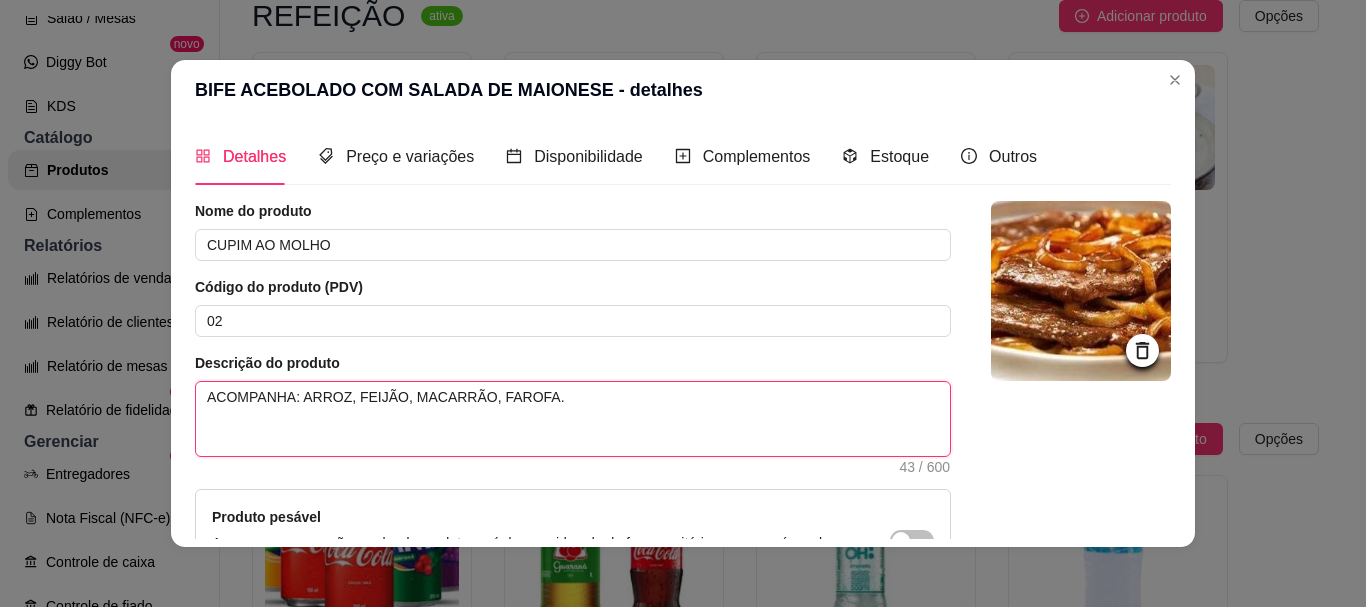 click on "ACOMPANHA: ARROZ, FEIJÃO, MACARRÃO, FAROFA." at bounding box center [573, 419] 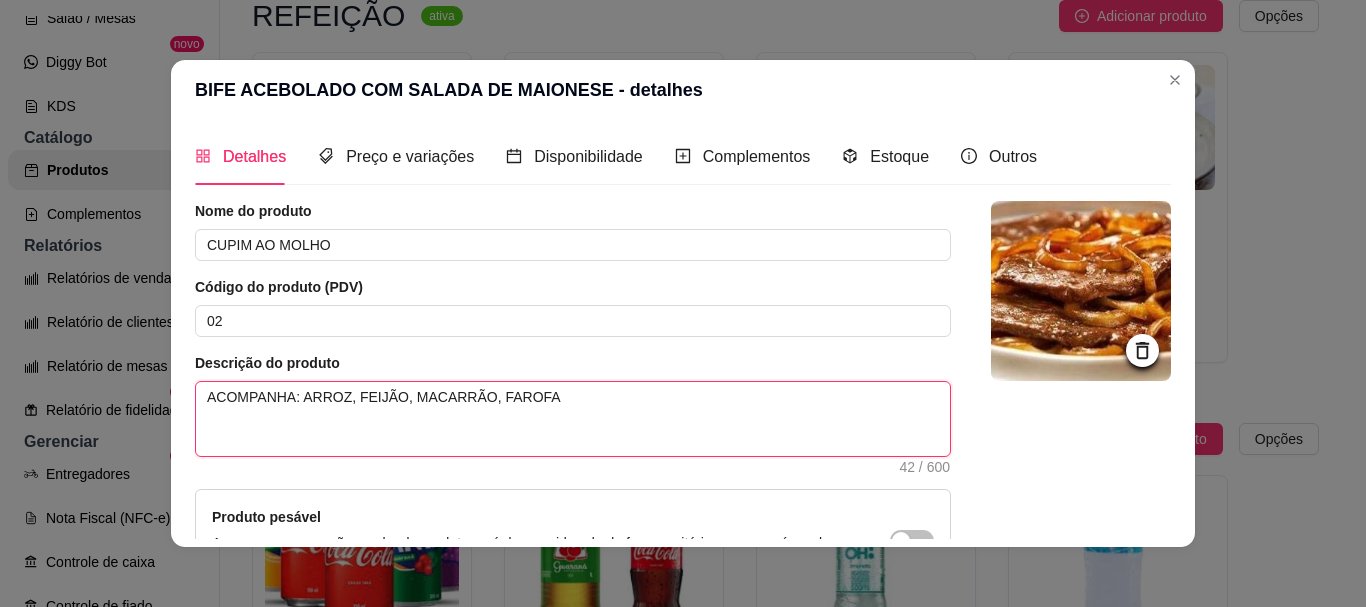 type on "ACOMPANHA: ARROZ, FEIJÃO, MACARRÃO, FAROFAE" 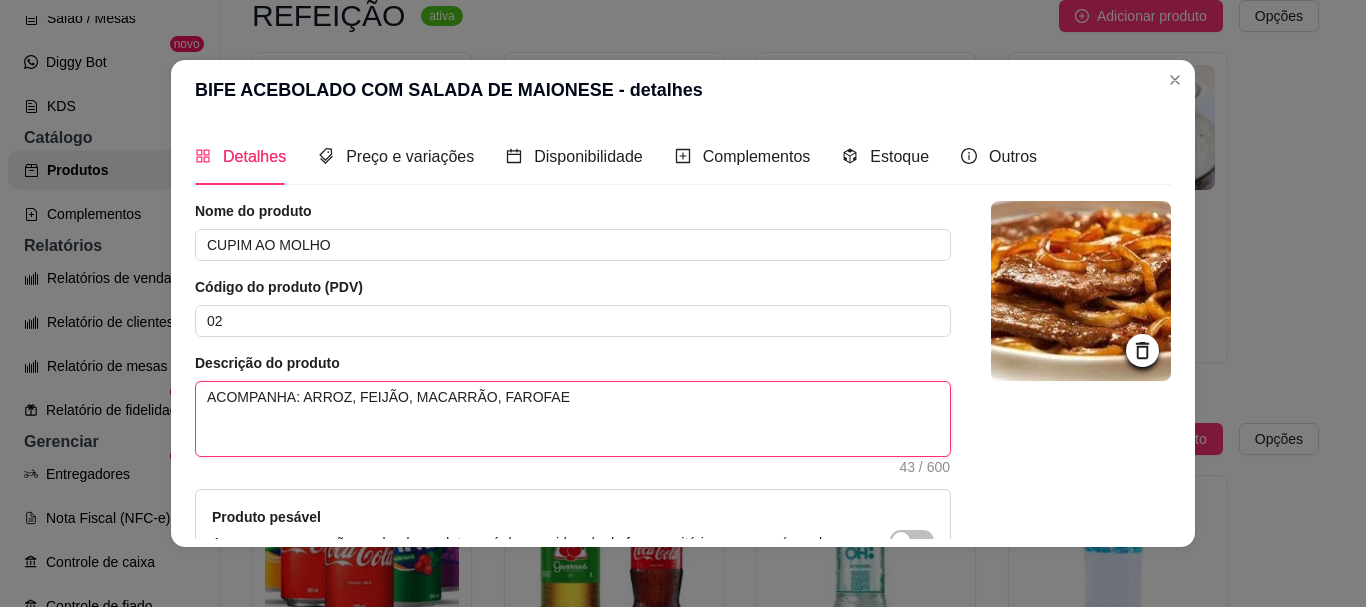type on "ACOMPANHA: ARROZ, FEIJÃO, MACARRÃO, FAROFAE" 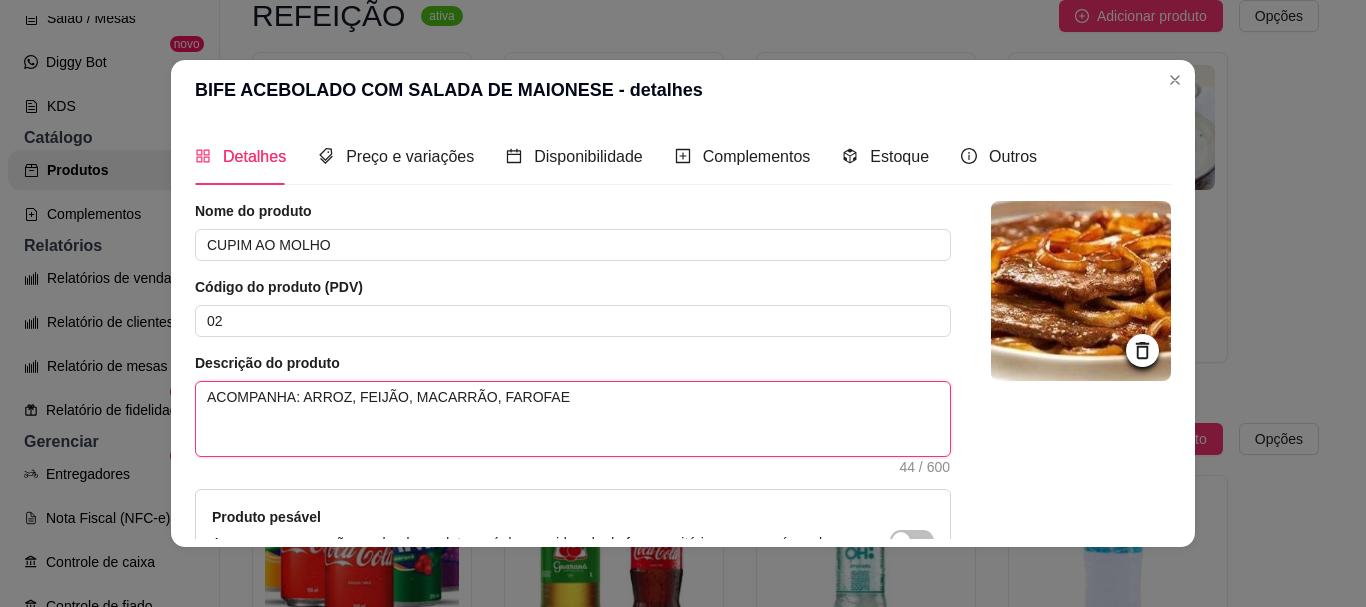 type on "ACOMPANHA: ARROZ, FEIJÃO, MACARRÃO, FAROFAE" 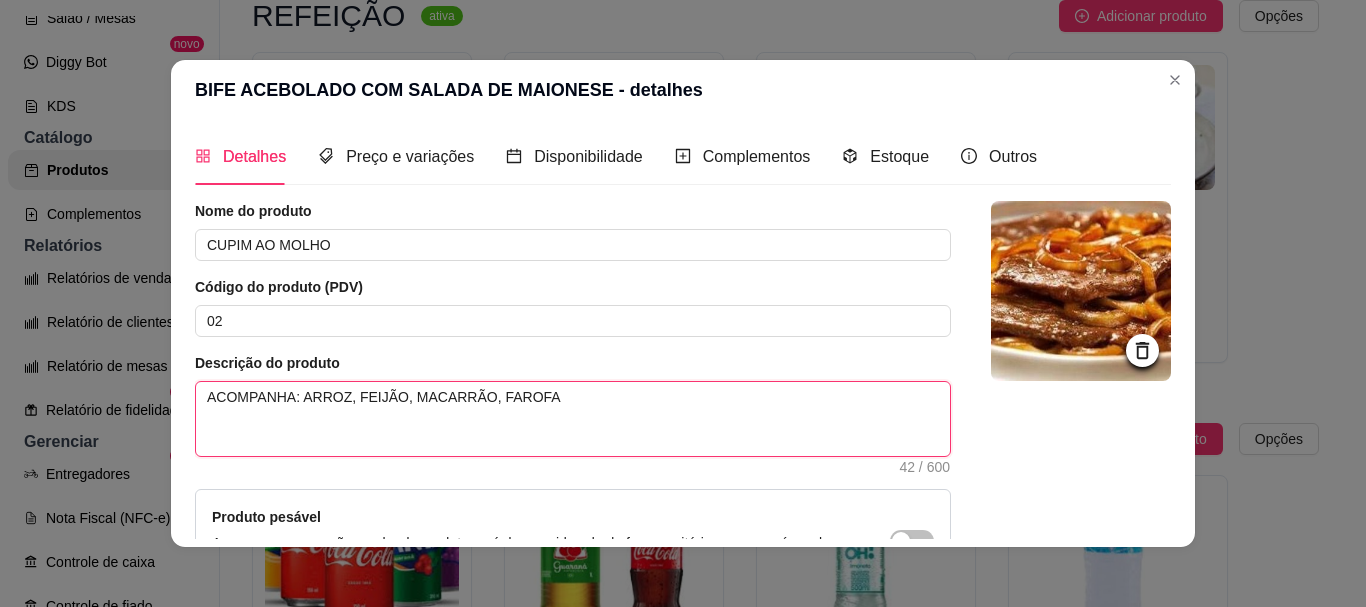 type on "ACOMPANHA: ARROZ, FEIJÃO, MACARRÃO, FAROFA" 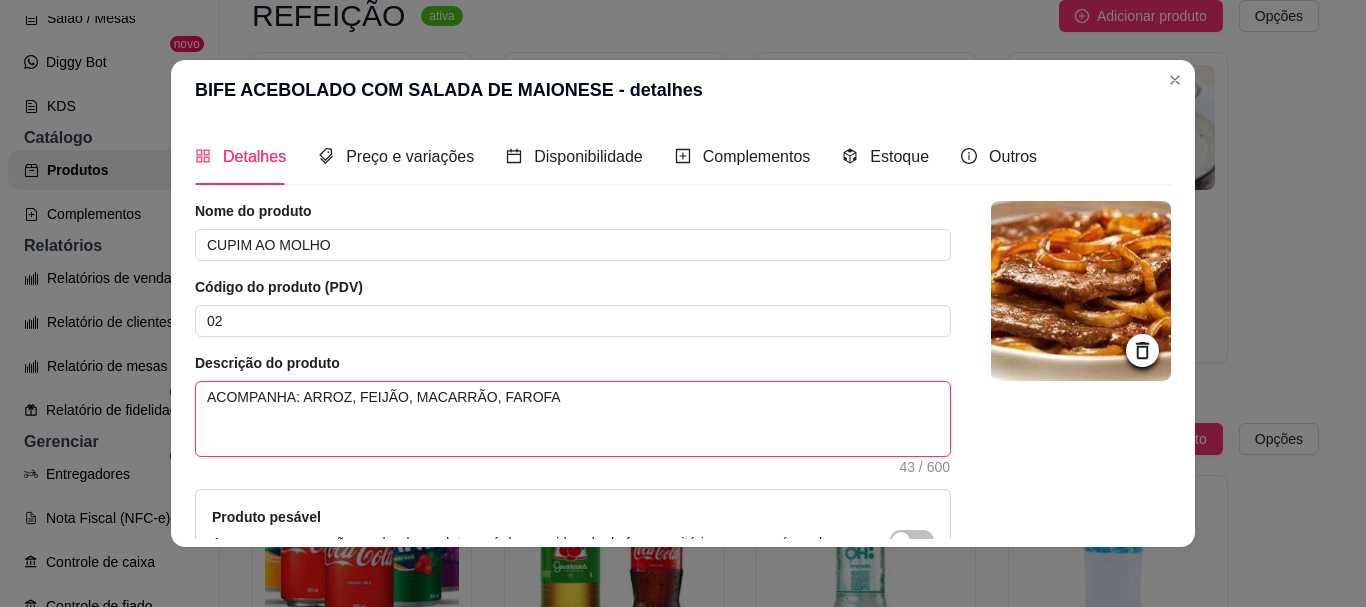 type on "ACOMPANHA: ARROZ, FEIJÃO, MACARRÃO, FAROFA E" 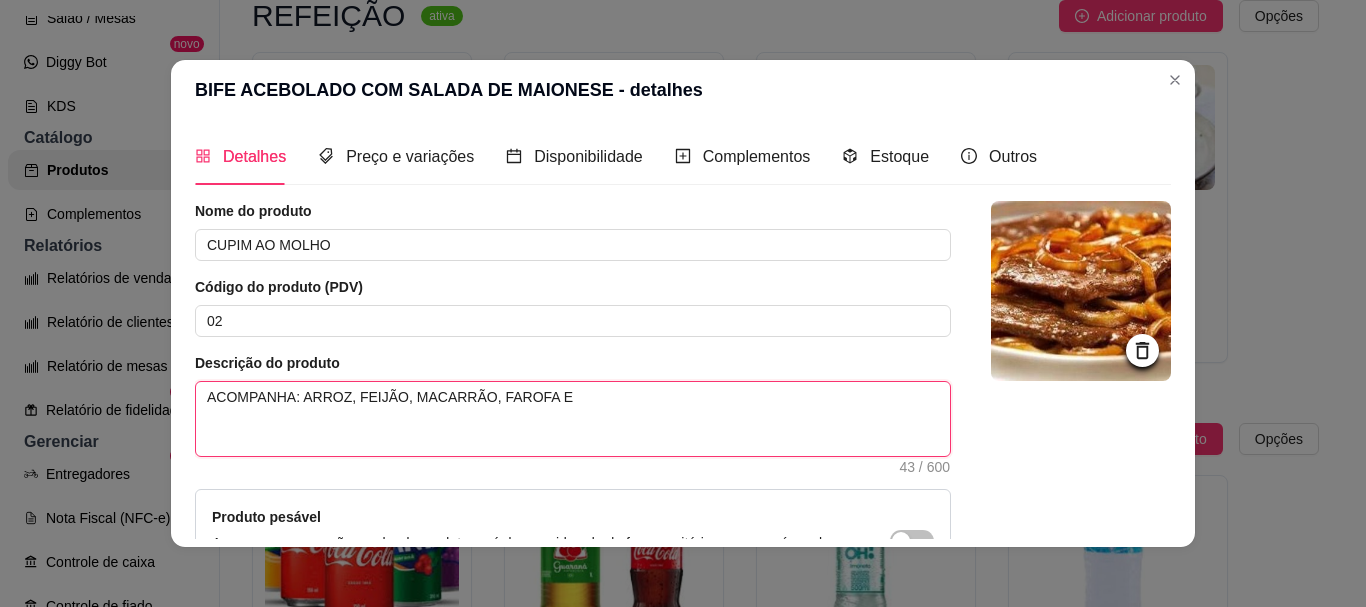 type 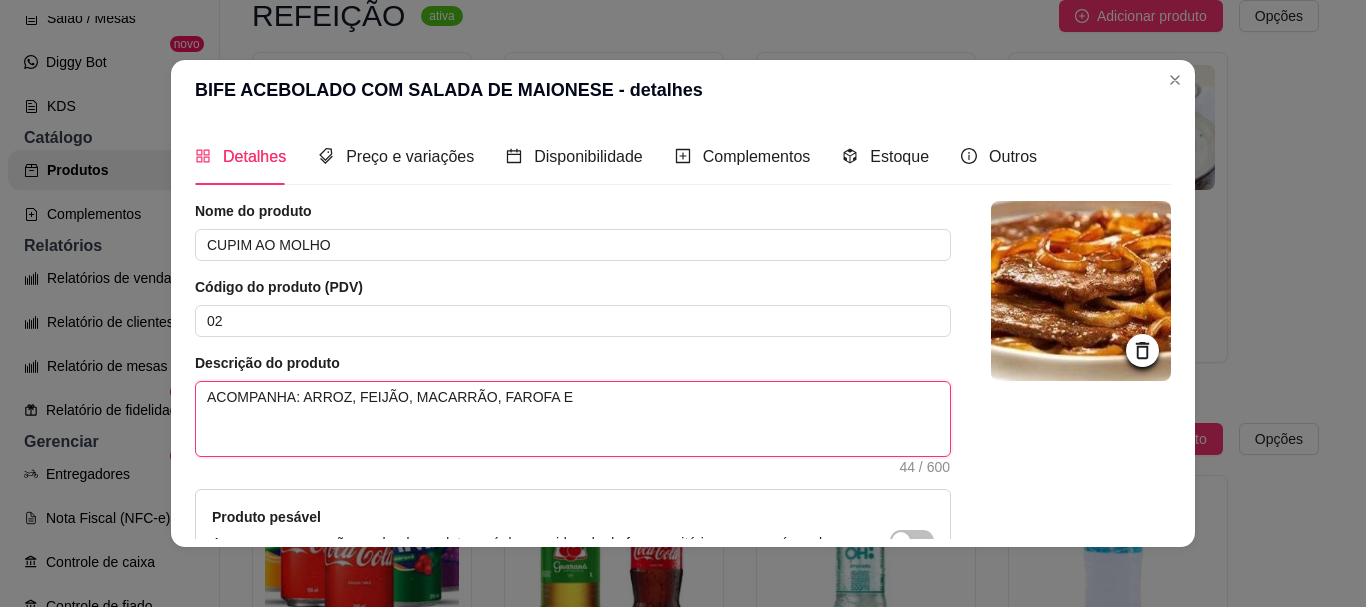 type on "ACOMPANHA: ARROZ, FEIJÃO, MACARRÃO, FAROFA E" 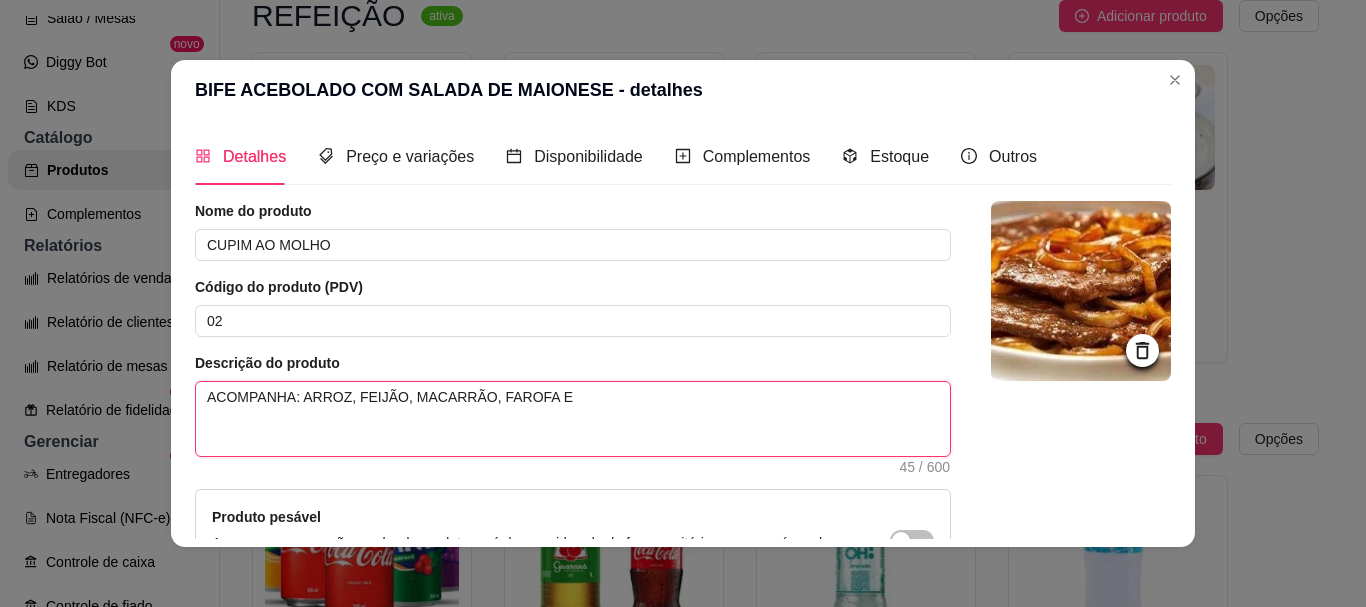 type on "ACOMPANHA: ARROZ, FEIJÃO, MACARRÃO, FAROFA E P" 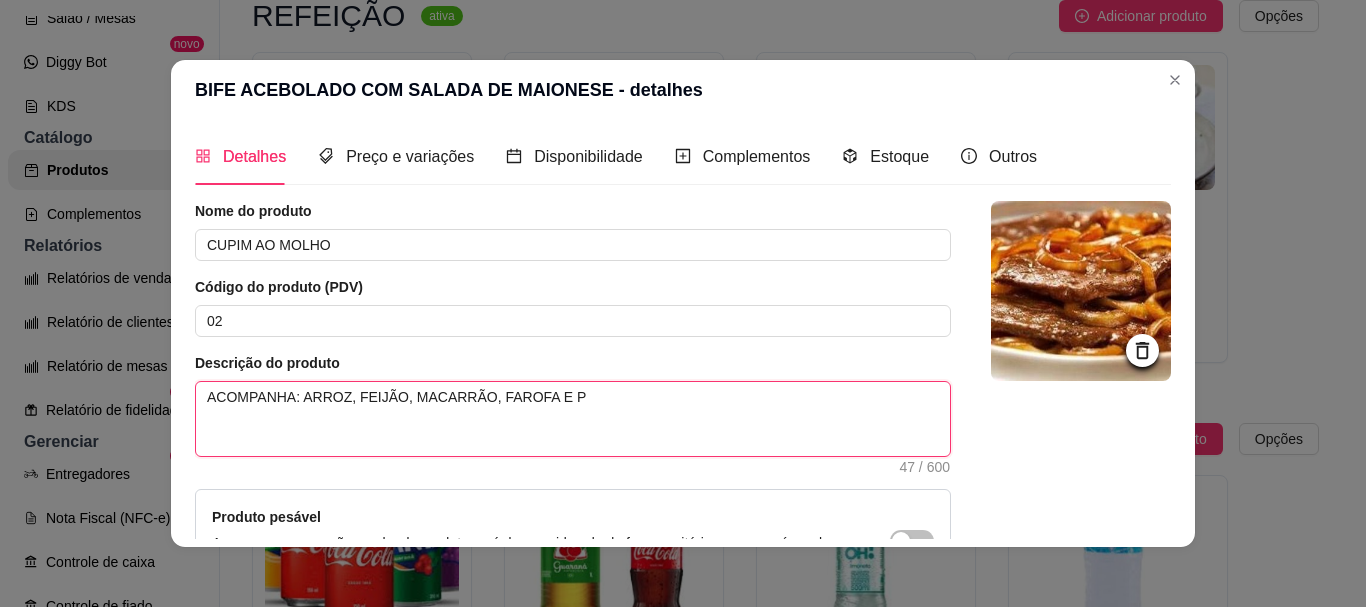 type on "ACOMPANHA: ARROZ, FEIJÃO, MACARRÃO, FAROFA E PU" 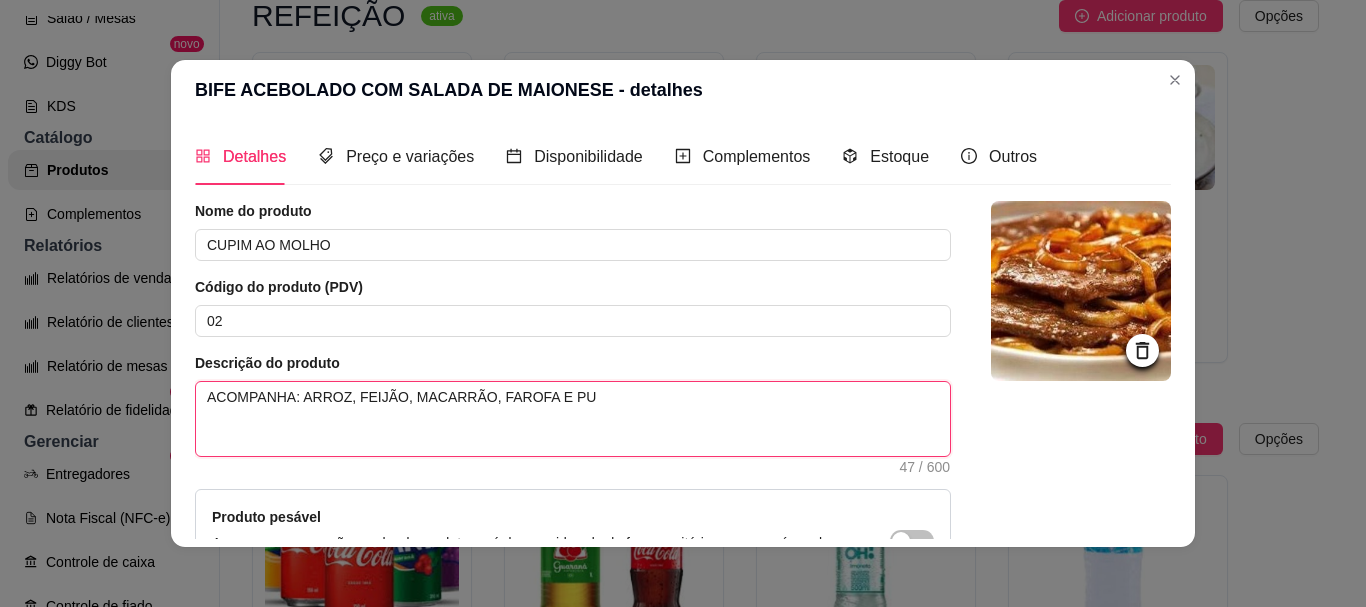 type on "ACOMPANHA: ARROZ, FEIJÃO, MACARRÃO, FAROFA E PUR" 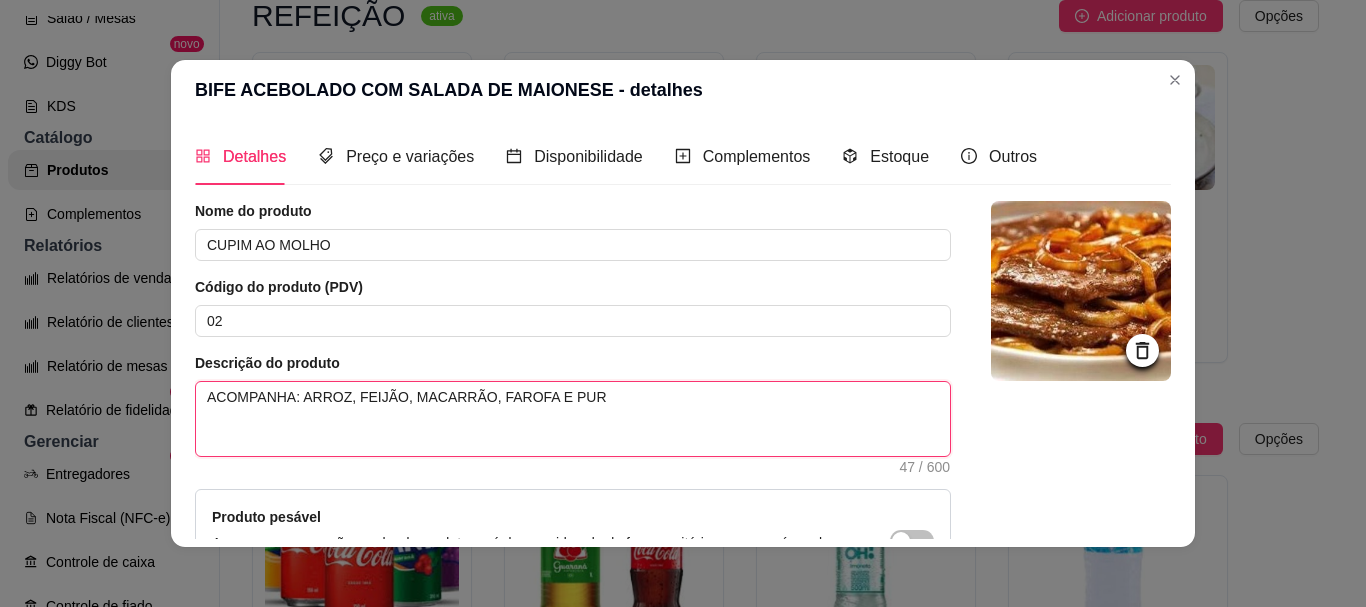type on "ACOMPANHA: ARROZ, FEIJÃO, MACARRÃO, FAROFA E PURE" 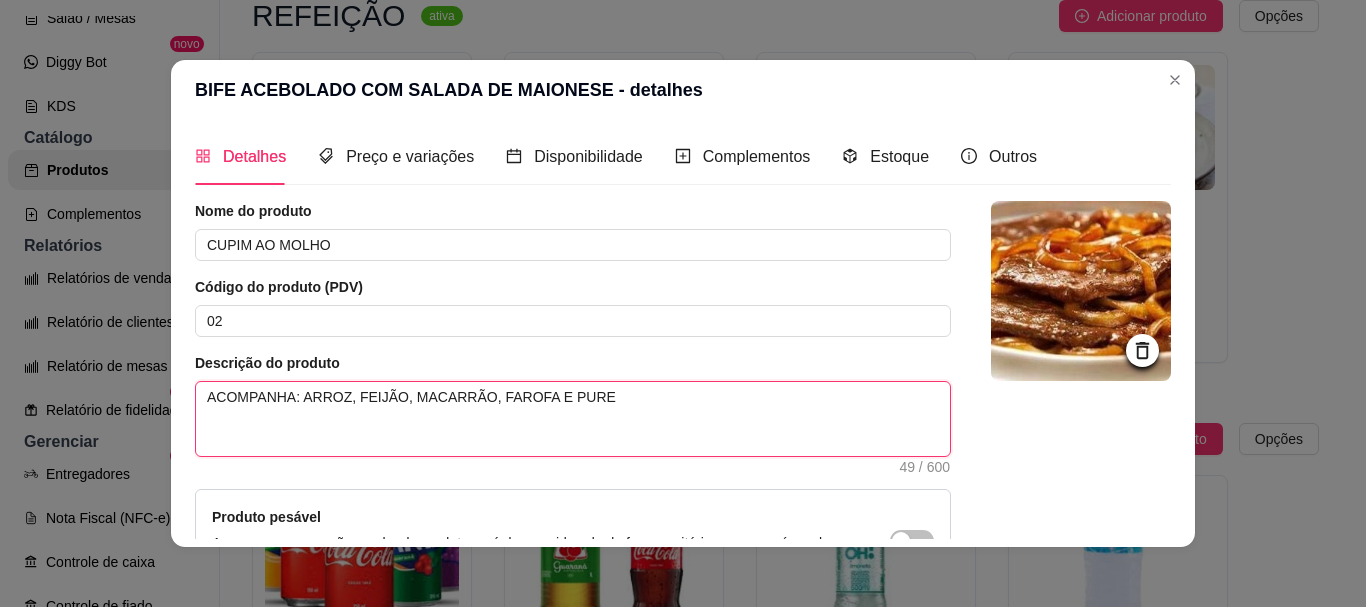type on "ACOMPANHA: ARROZ, FEIJÃO, MACARRÃO, FAROFA E PURE" 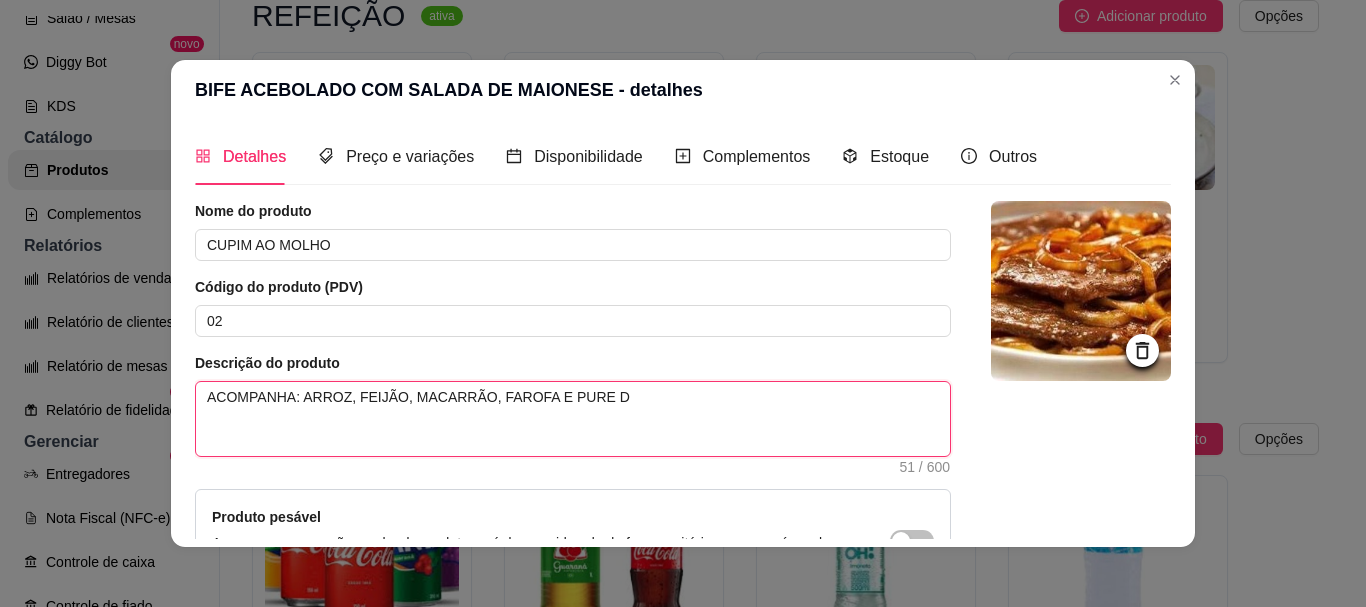type on "ACOMPANHA: ARROZ, FEIJÃO, MACARRÃO, FAROFA E PURE DE" 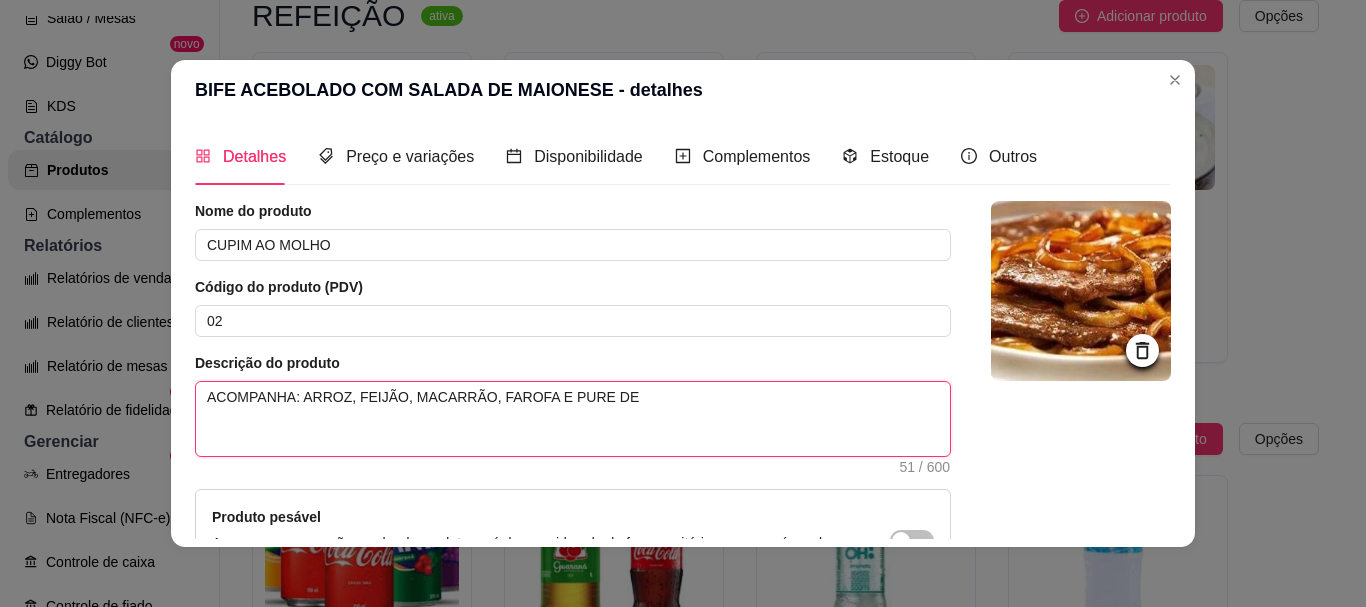 type on "ACOMPANHA: ARROZ, FEIJÃO, MACARRÃO, FAROFA E PURE DE" 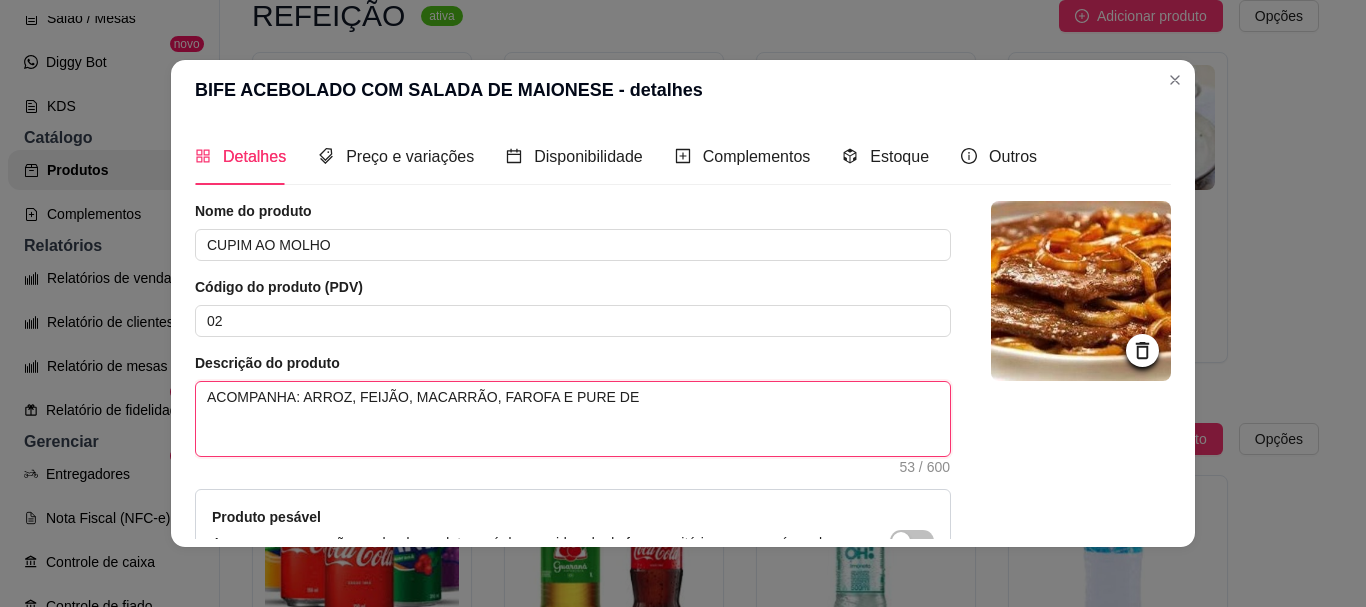 type on "ACOMPANHA: ARROZ, FEIJÃO, MACARRÃO, FAROFA E PURE DE B" 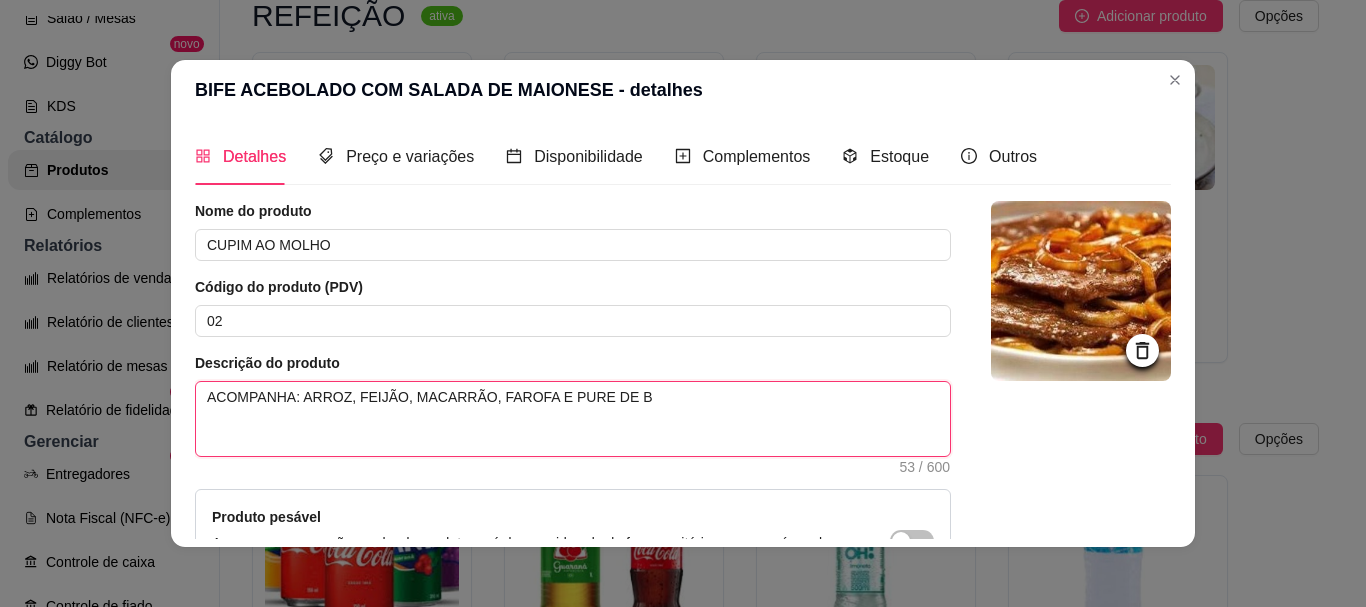 type on "ACOMPANHA: ARROZ, FEIJÃO, MACARRÃO, FAROFA E PURE DE BA" 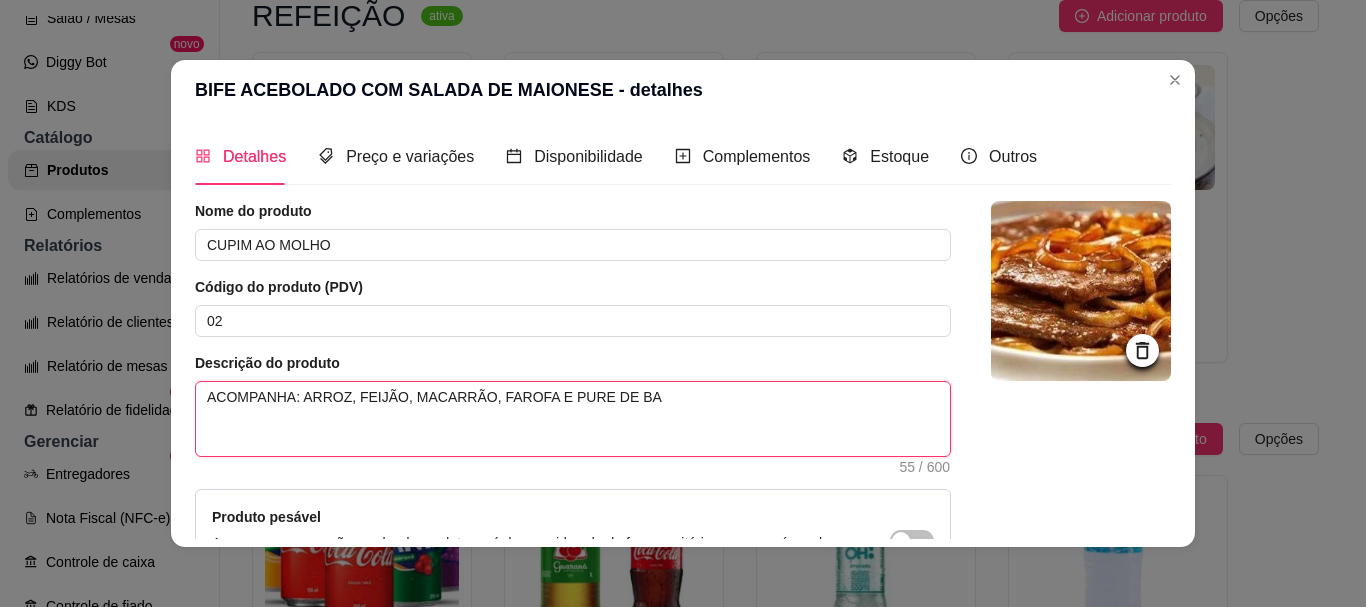 type on "ACOMPANHA: ARROZ, FEIJÃO, MACARRÃO, FAROFA E PURE DE BAT" 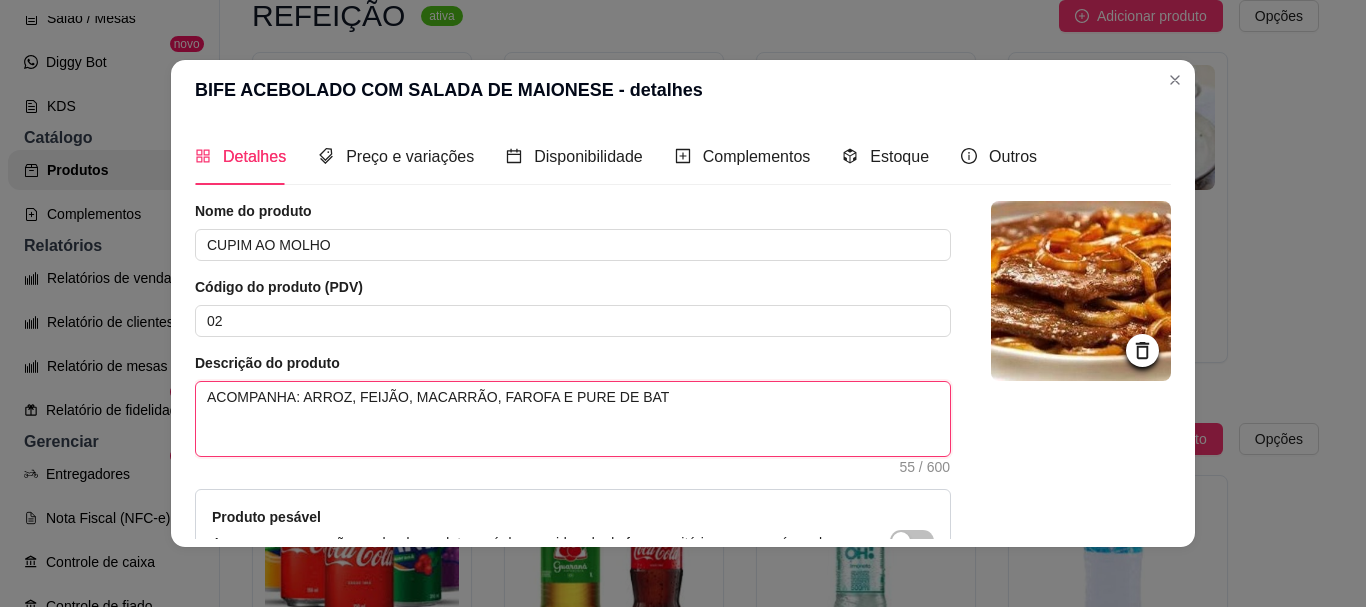 type on "ACOMPANHA: ARROZ, FEIJÃO, MACARRÃO, FAROFA E PURE DE BATA" 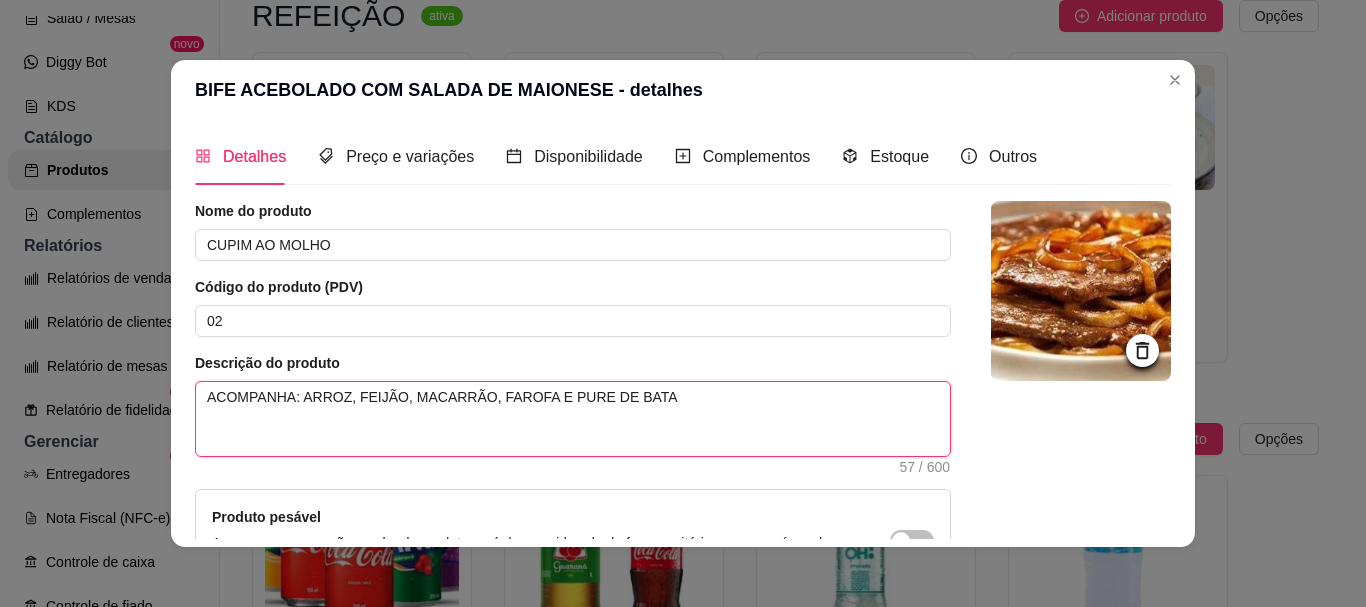 type on "ACOMPANHA: ARROZ, FEIJÃO, MACARRÃO, FAROFA E PURE DE BATAT" 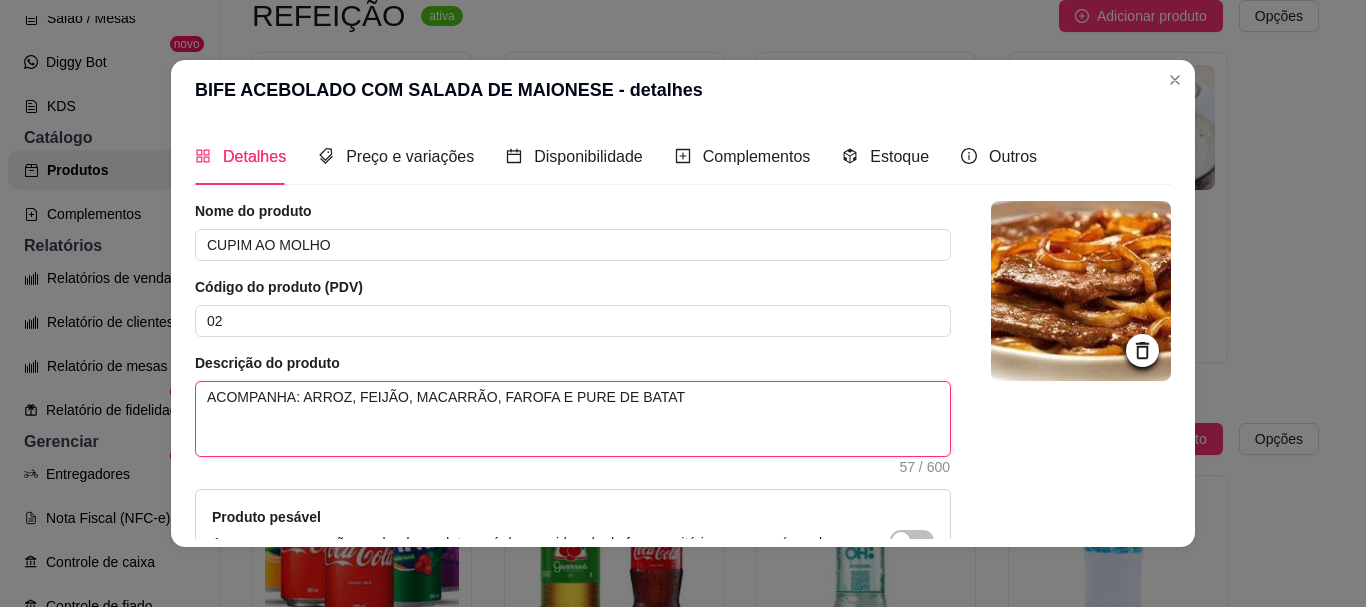 type on "ACOMPANHA: ARROZ, FEIJÃO, MACARRÃO, FAROFA E PURE DE BATATA" 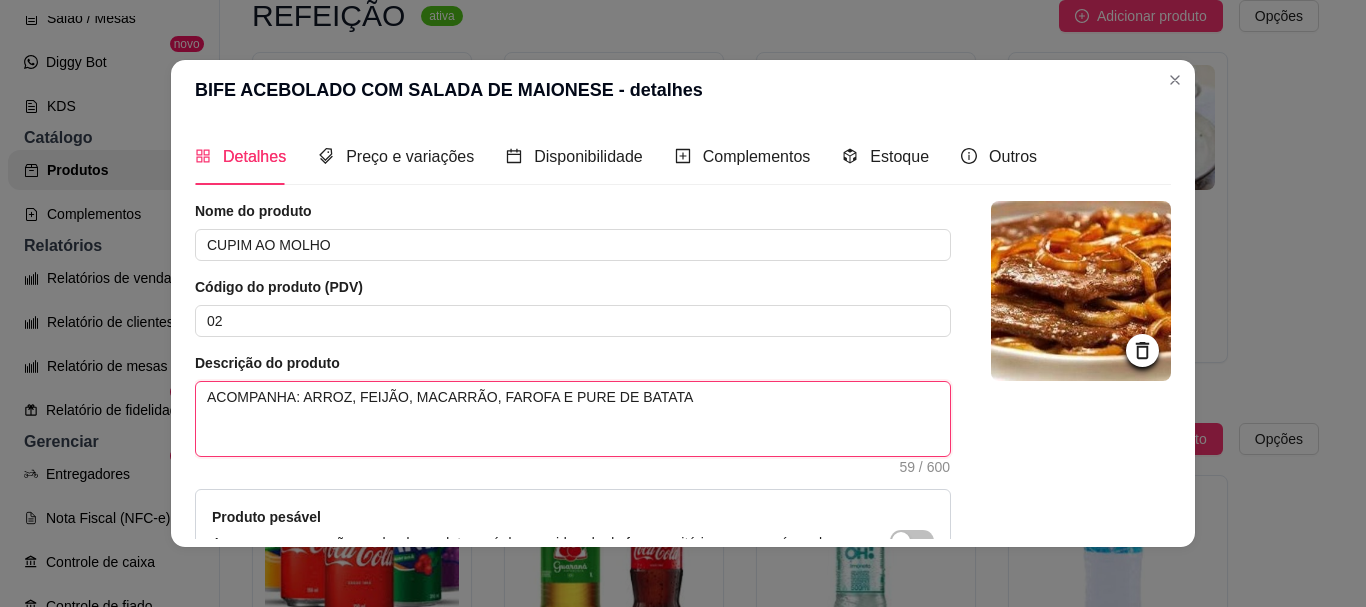 type on "ACOMPANHA: ARROZ, FEIJÃO, MACARRÃO, FAROFA E PURE DE BATATA" 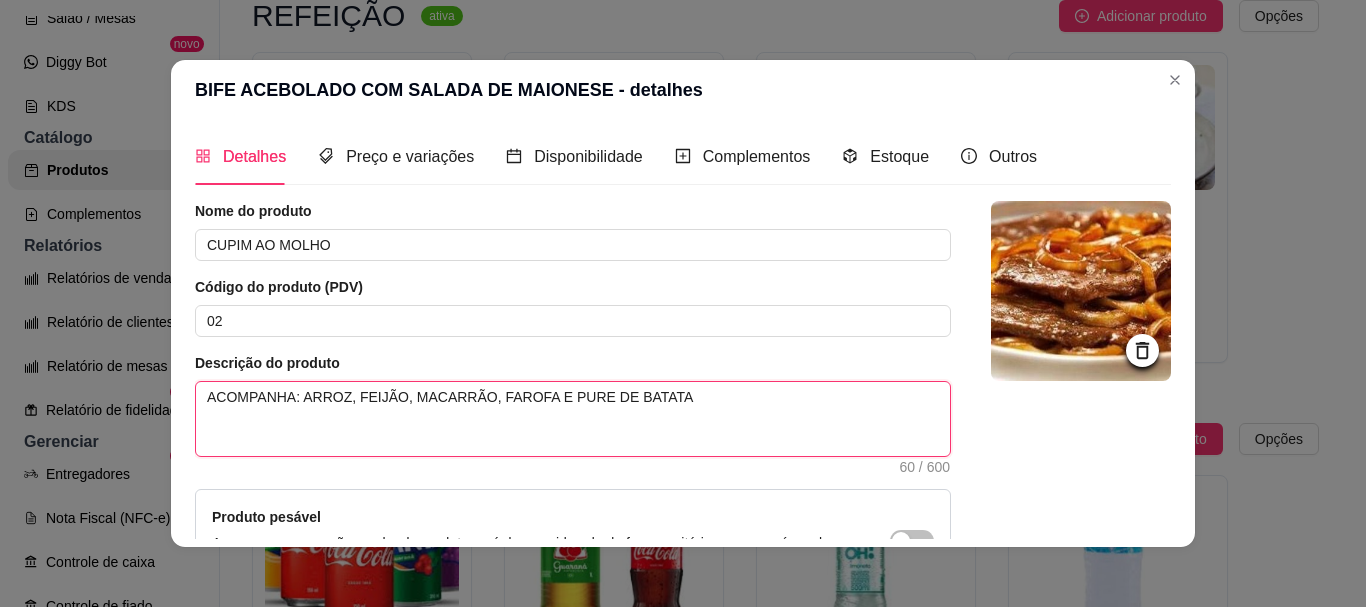 click on "ACOMPANHA: ARROZ, FEIJÃO, MACARRÃO, FAROFA E PURE DE BATATA" at bounding box center (573, 419) 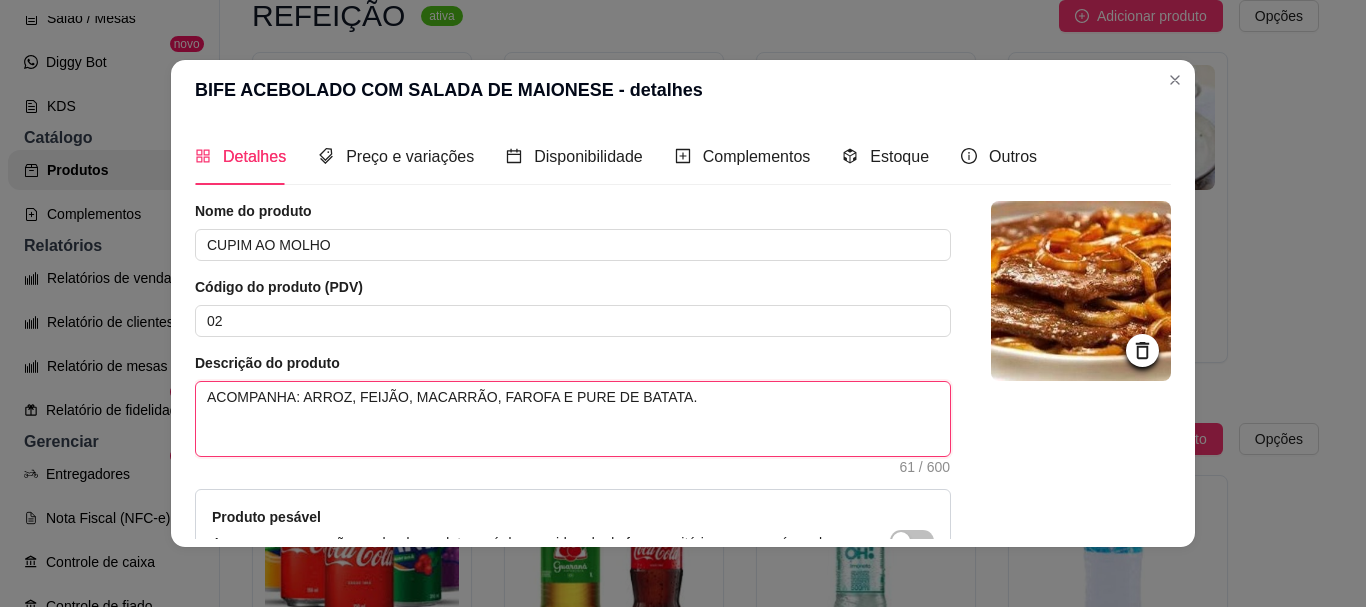 click on "ACOMPANHA: ARROZ, FEIJÃO, MACARRÃO, FAROFA E PURE DE BATATA." at bounding box center [573, 419] 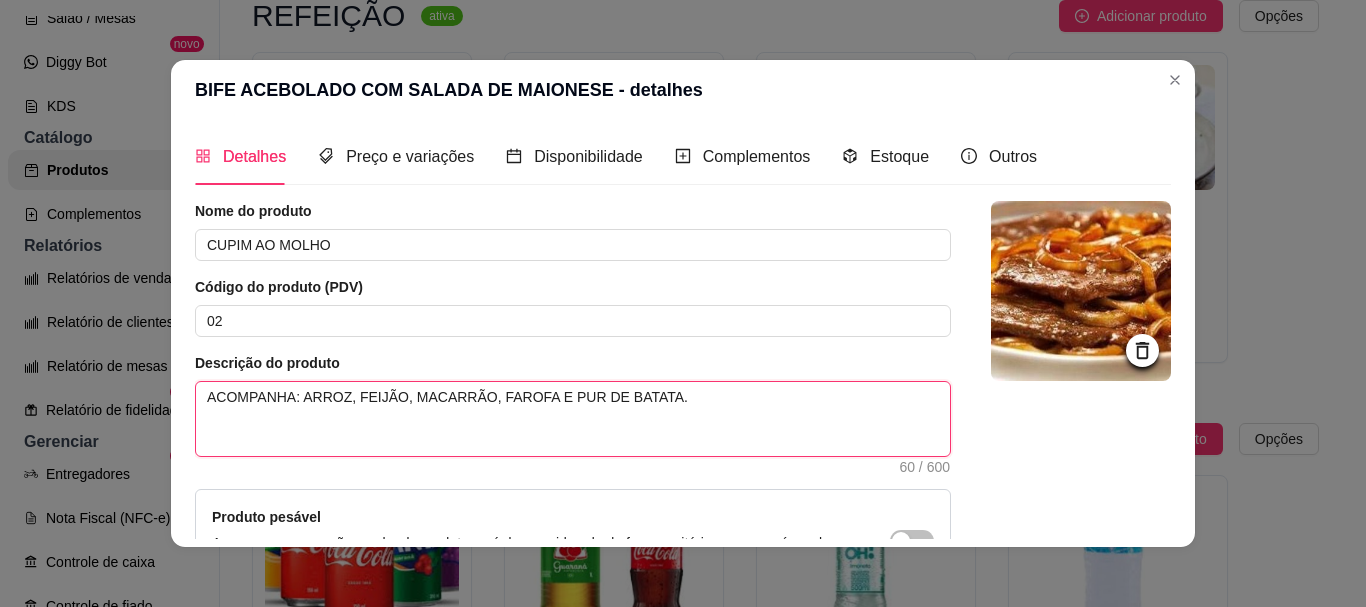 type on "ACOMPANHA: ARROZ, FEIJÃO, MACARRÃO, FAROFA E PURÊ DE BATATA." 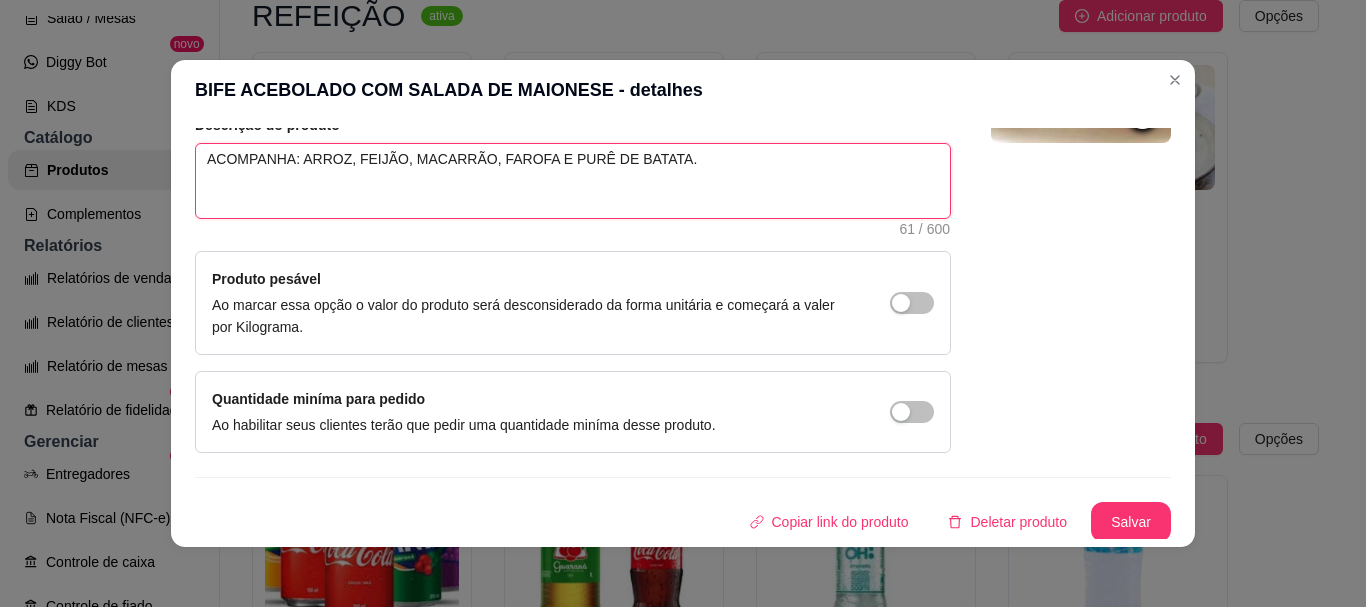 scroll, scrollTop: 241, scrollLeft: 0, axis: vertical 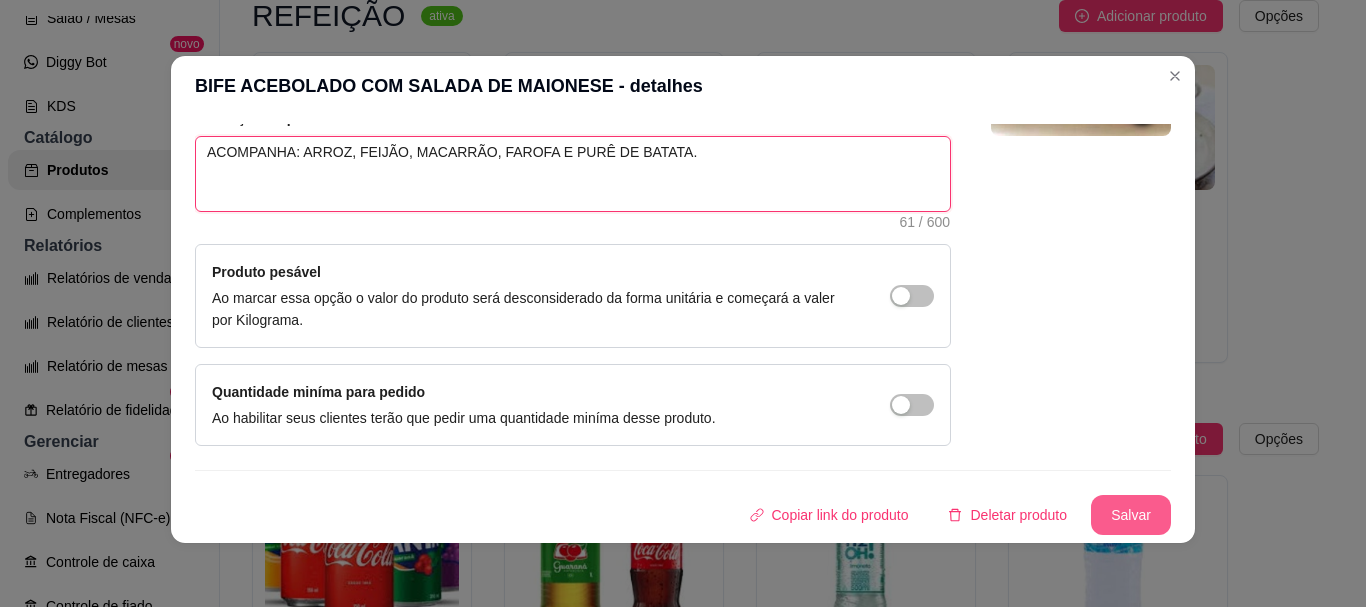 type on "ACOMPANHA: ARROZ, FEIJÃO, MACARRÃO, FAROFA E PURÊ DE BATATA." 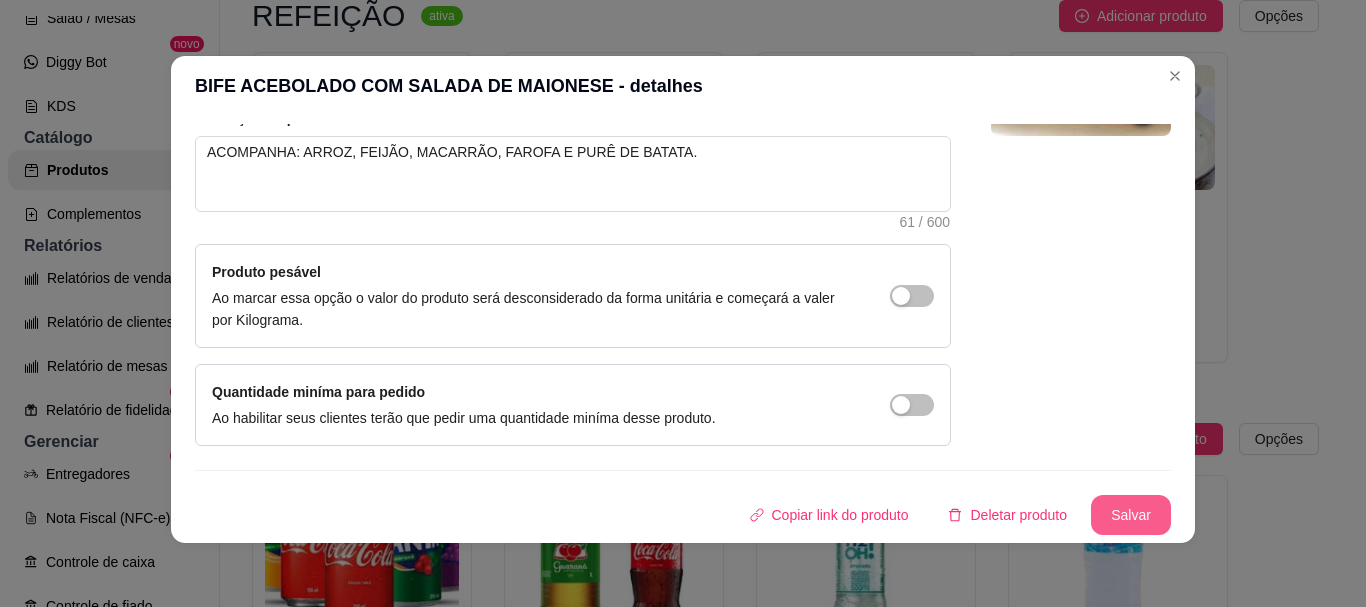 click on "Salvar" at bounding box center (1131, 515) 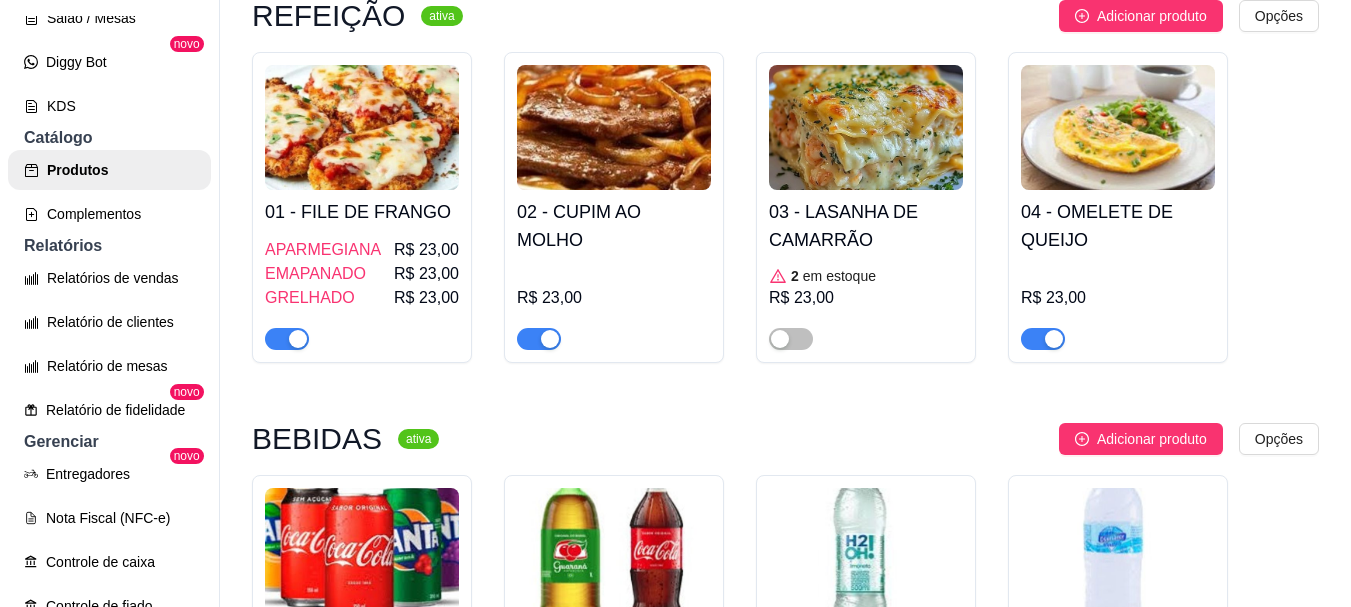 click on "2 em estoque R$ 23,00" at bounding box center (866, 306) 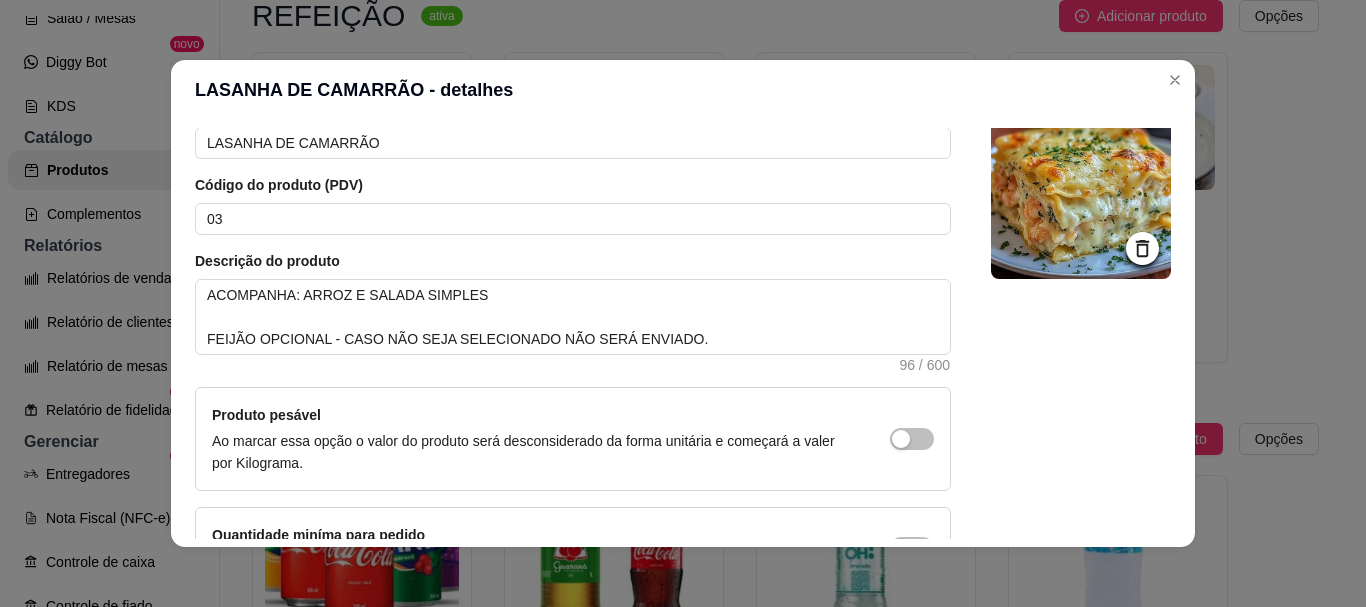 scroll, scrollTop: 0, scrollLeft: 0, axis: both 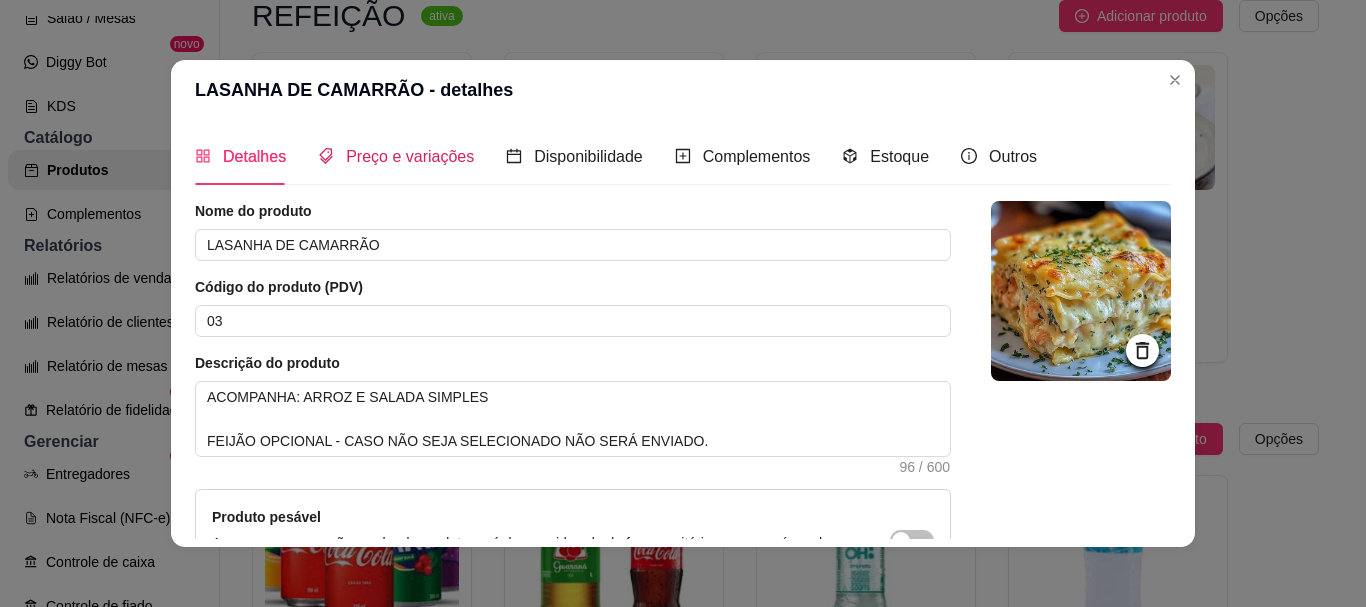 click on "Preço e variações" at bounding box center (410, 156) 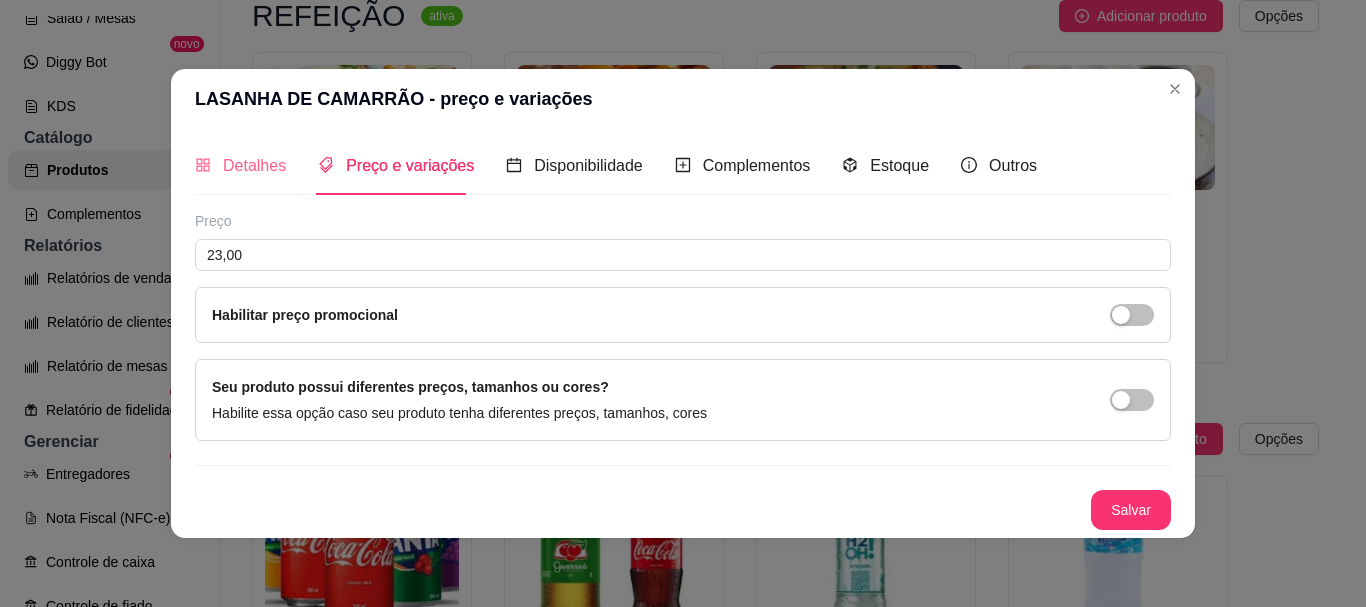 click on "Detalhes" at bounding box center [240, 165] 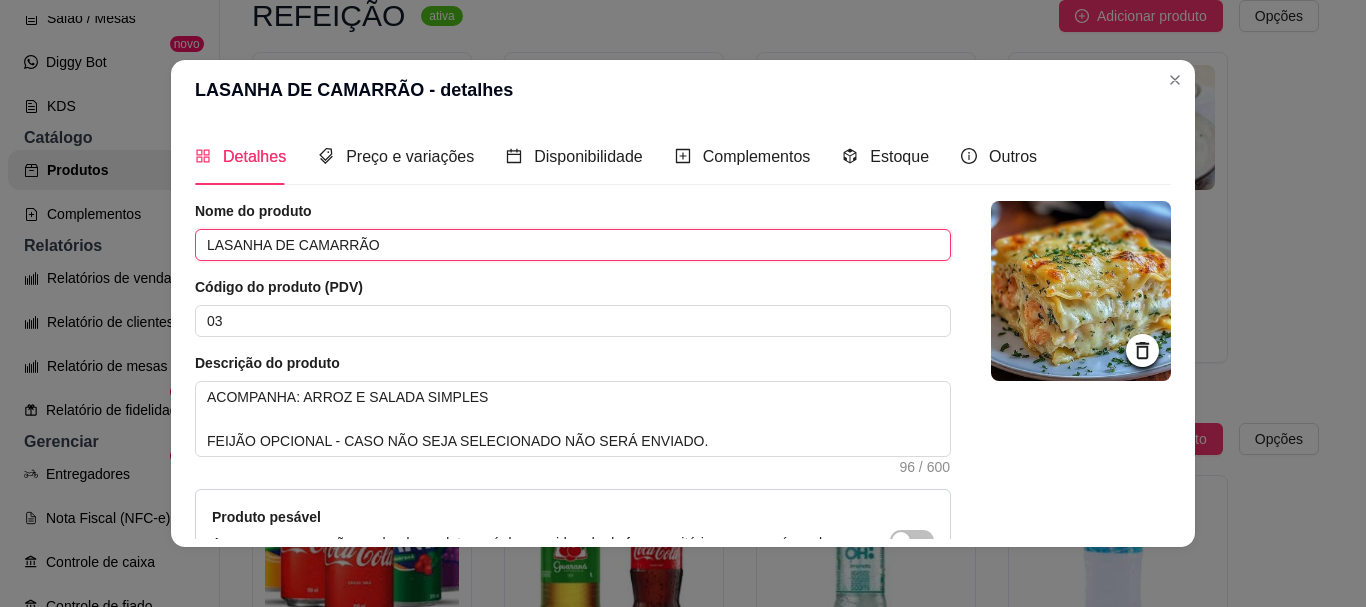 drag, startPoint x: 405, startPoint y: 239, endPoint x: 155, endPoint y: 265, distance: 251.34836 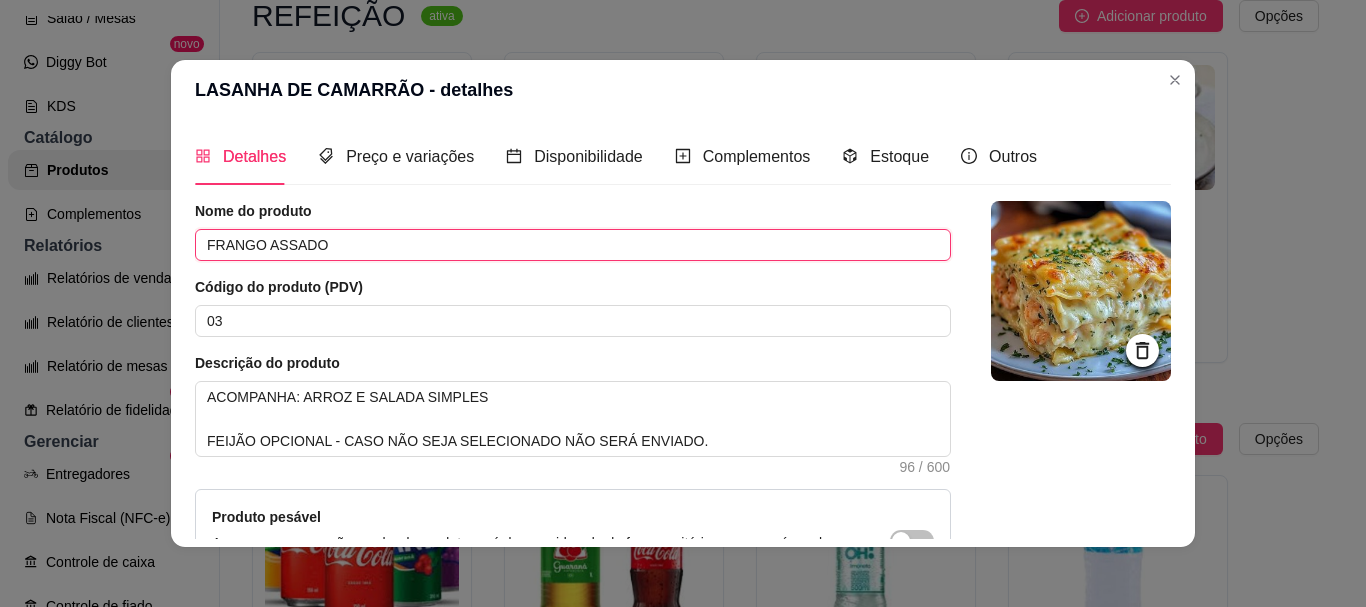 scroll, scrollTop: 241, scrollLeft: 0, axis: vertical 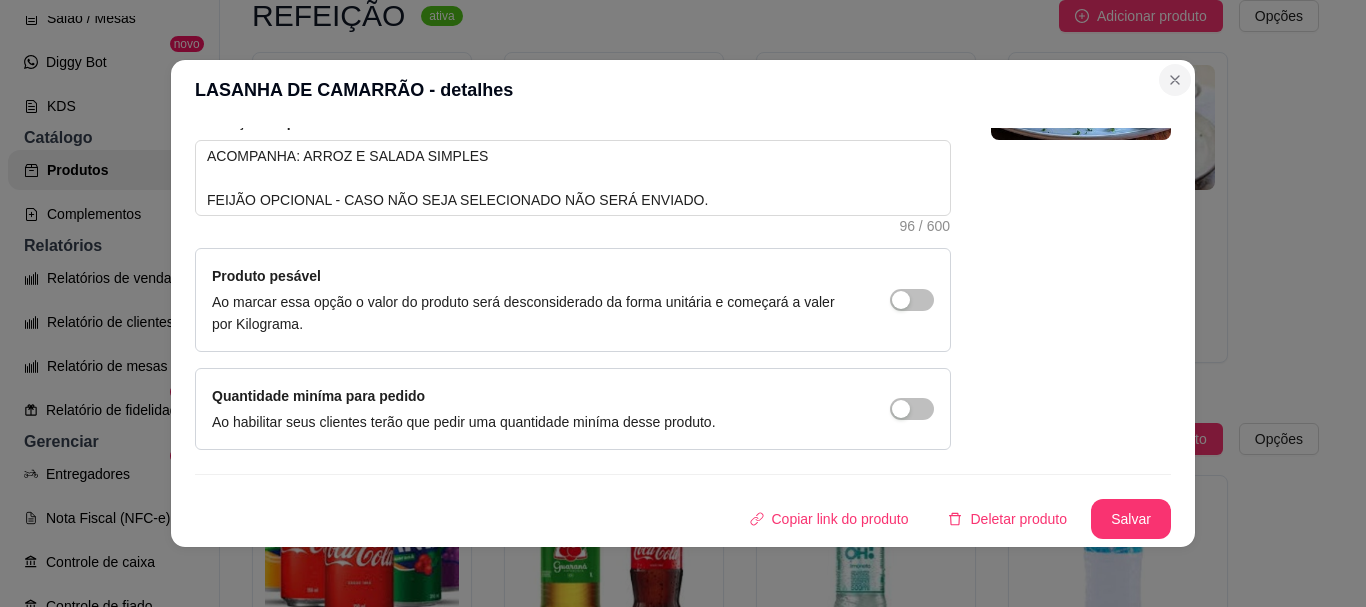 type on "FRANGO ASSADO" 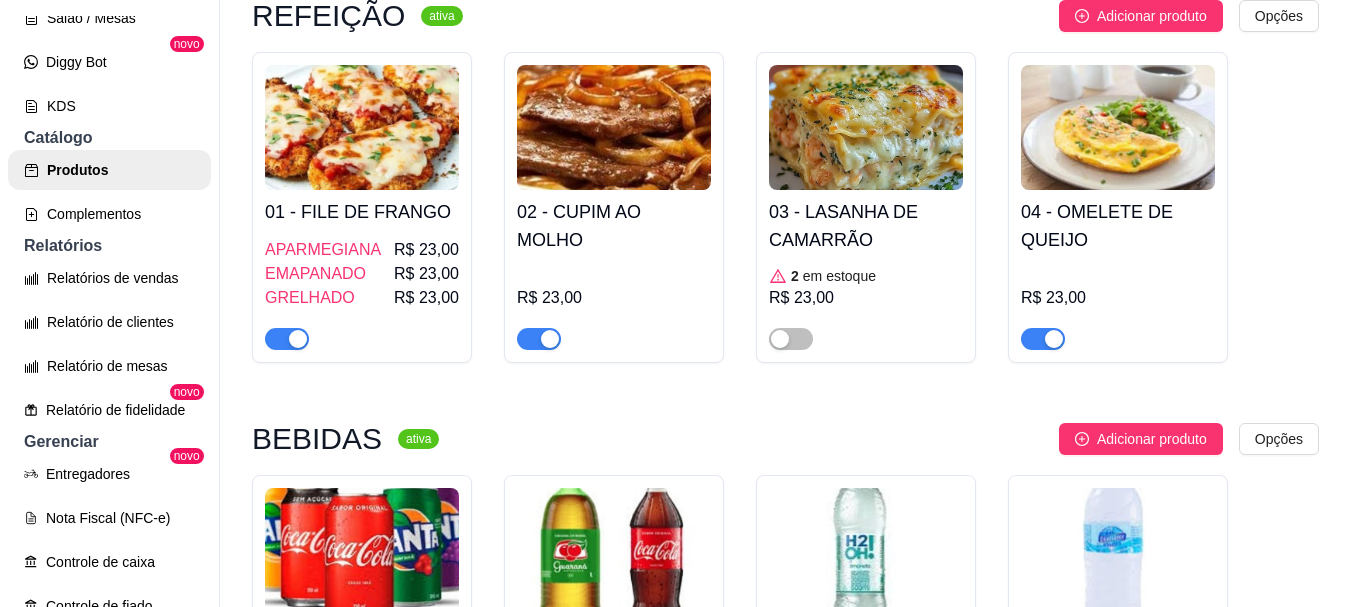 click on "02 - CUPIM AO MOLHO" at bounding box center (614, 226) 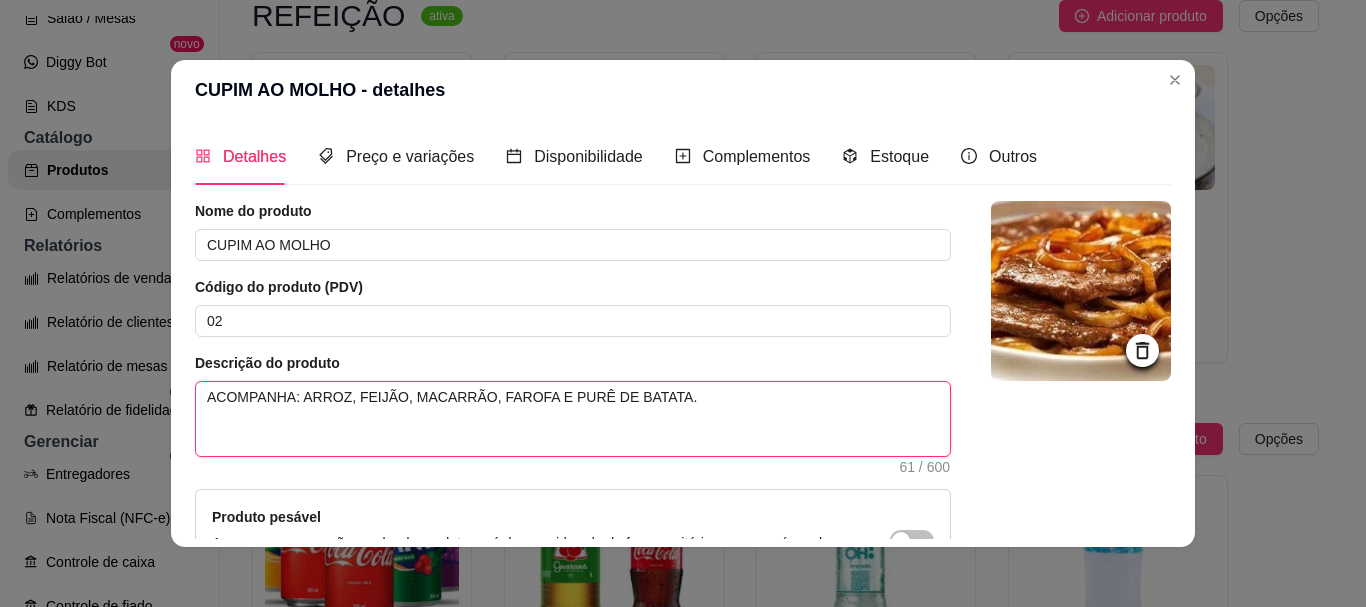 drag, startPoint x: 672, startPoint y: 398, endPoint x: 174, endPoint y: 403, distance: 498.0251 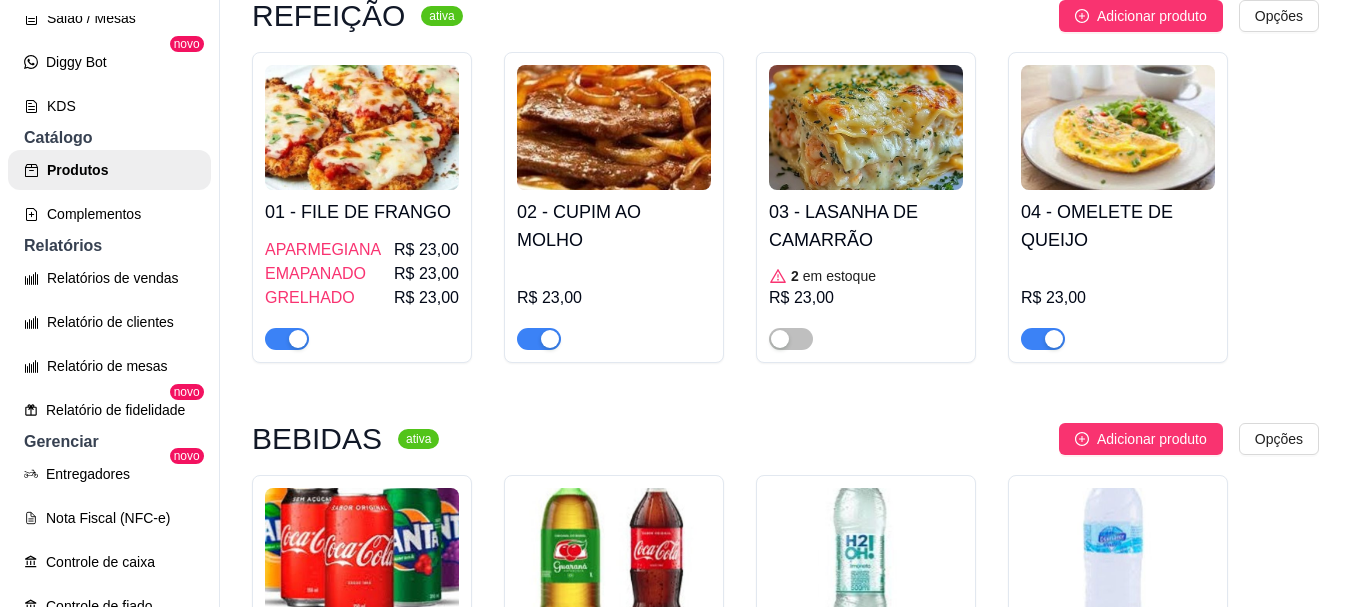 click on "03 - LASANHA DE CAMARRÃO" at bounding box center (866, 226) 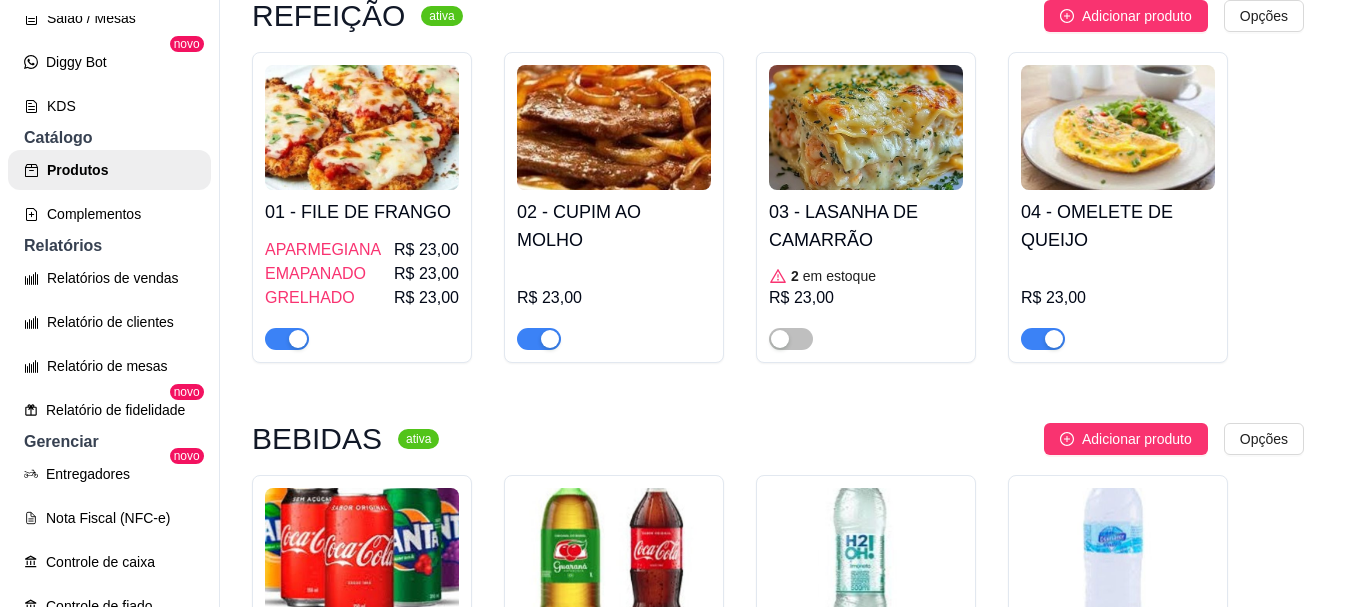 type 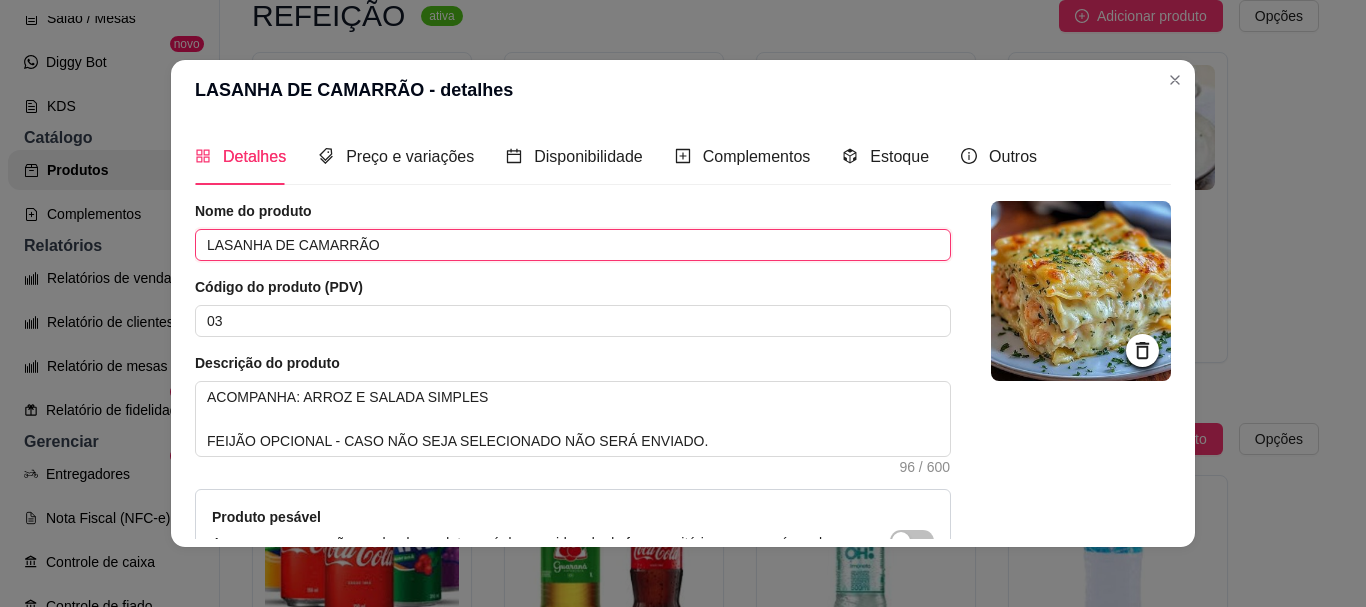 drag, startPoint x: 414, startPoint y: 246, endPoint x: 59, endPoint y: 265, distance: 355.5081 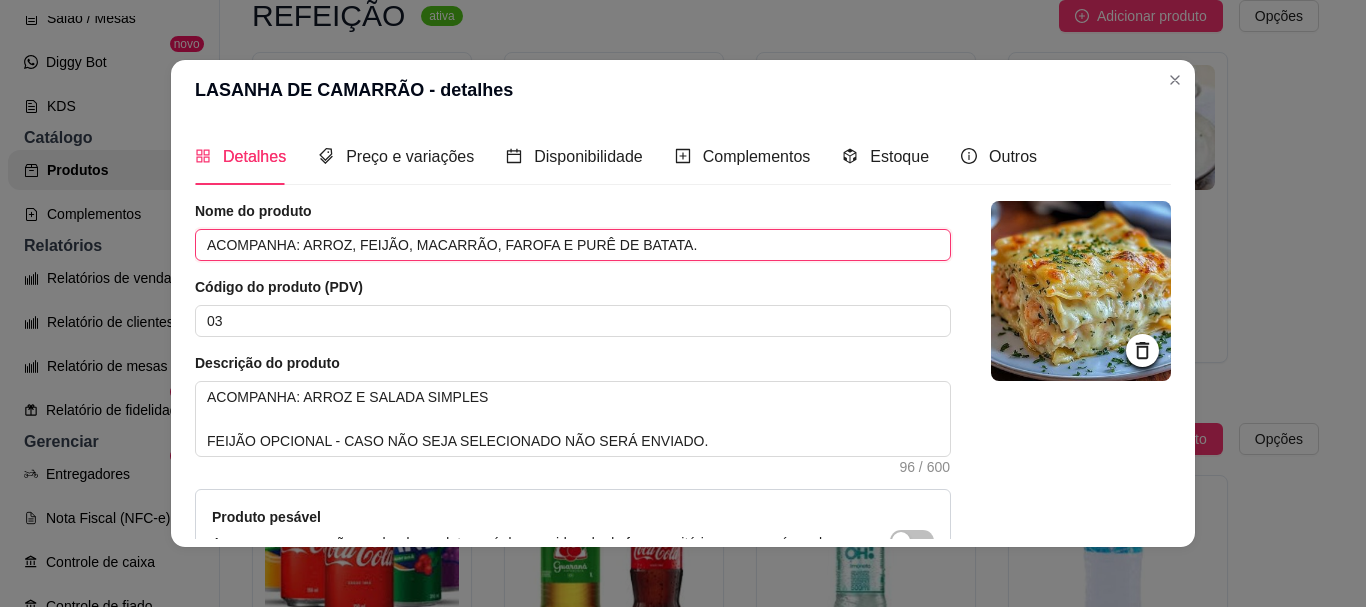 scroll, scrollTop: 100, scrollLeft: 0, axis: vertical 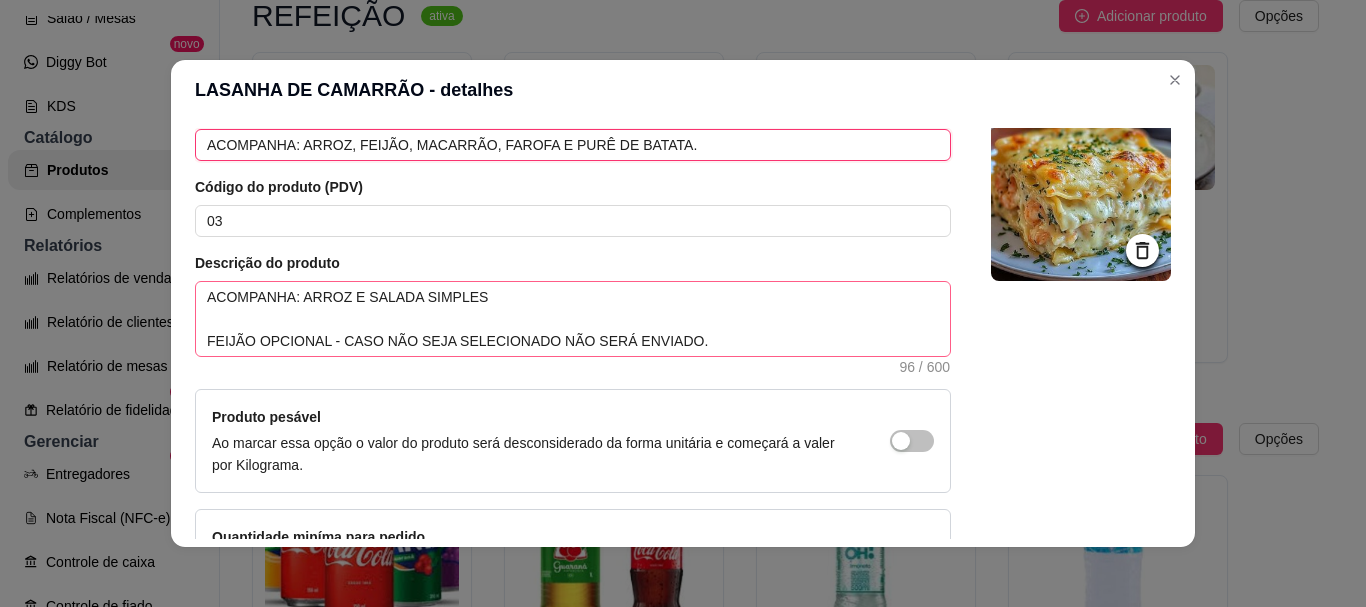 type on "ACOMPANHA: ARROZ, FEIJÃO, MACARRÃO, FAROFA E PURÊ DE BATATA." 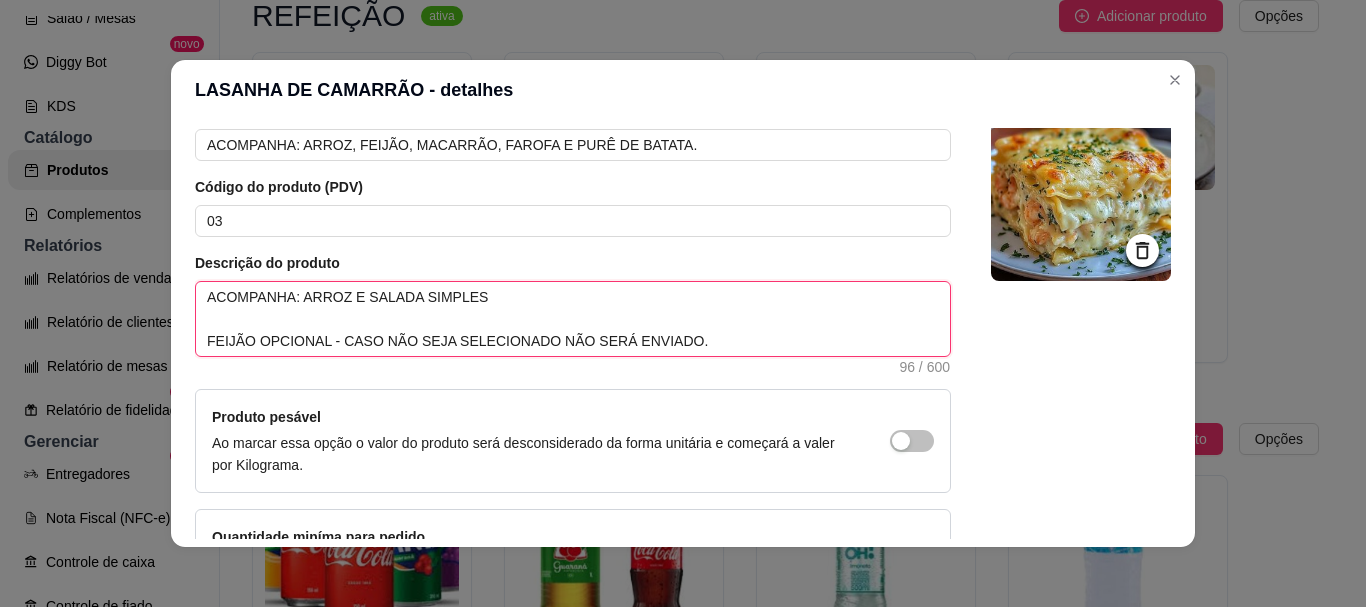 drag, startPoint x: 683, startPoint y: 338, endPoint x: 102, endPoint y: 259, distance: 586.3463 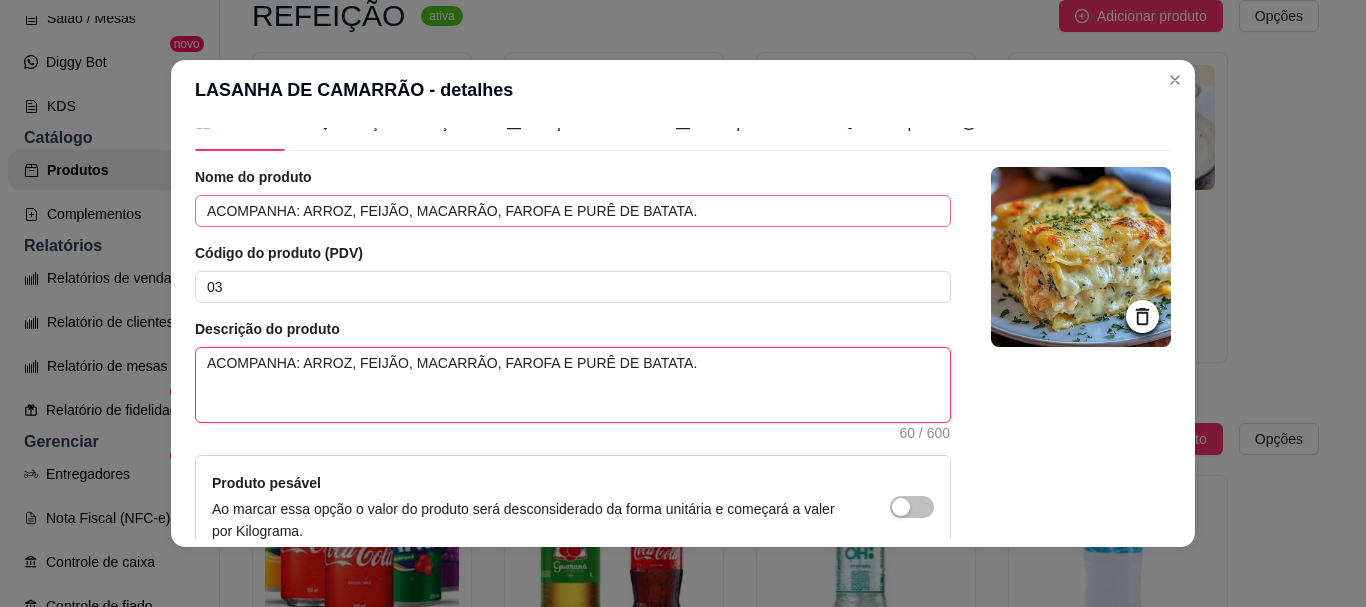 scroll, scrollTop: 0, scrollLeft: 0, axis: both 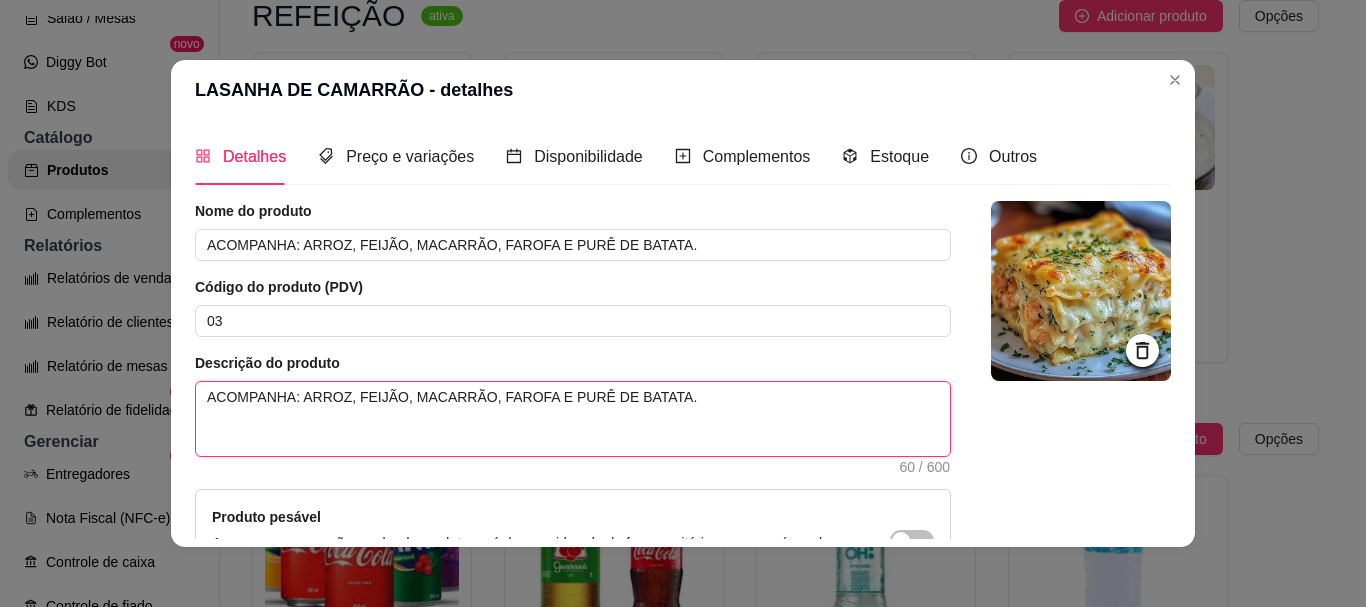 drag, startPoint x: 638, startPoint y: 399, endPoint x: 536, endPoint y: 407, distance: 102.31325 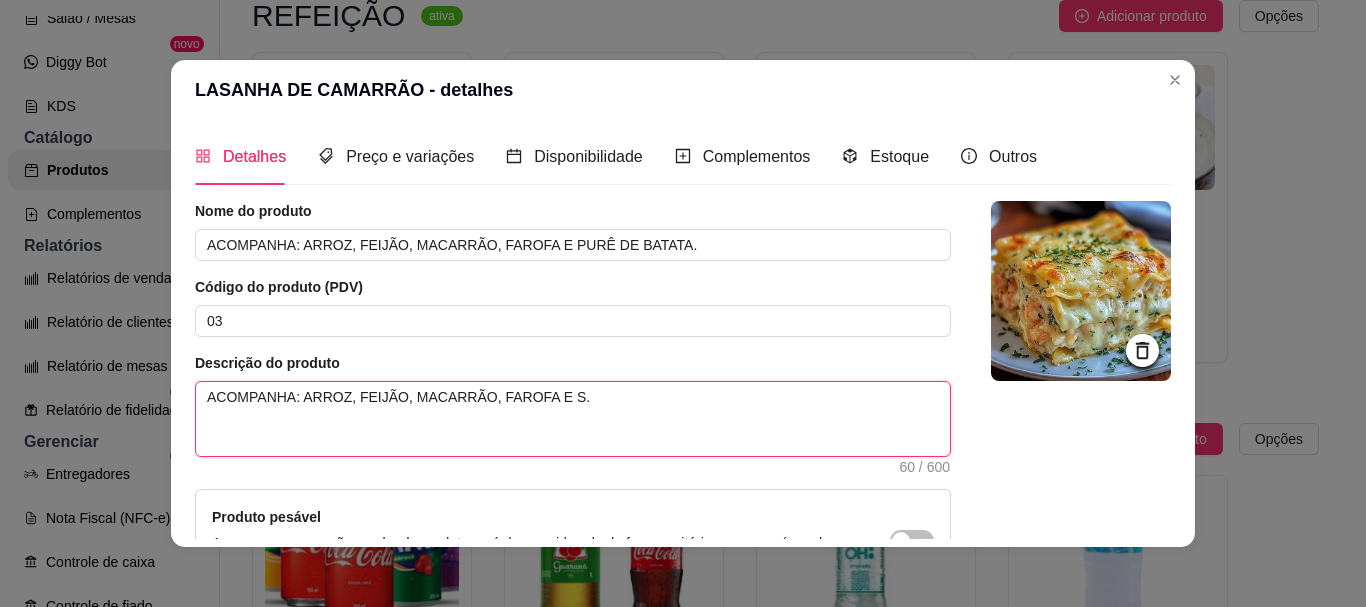 type 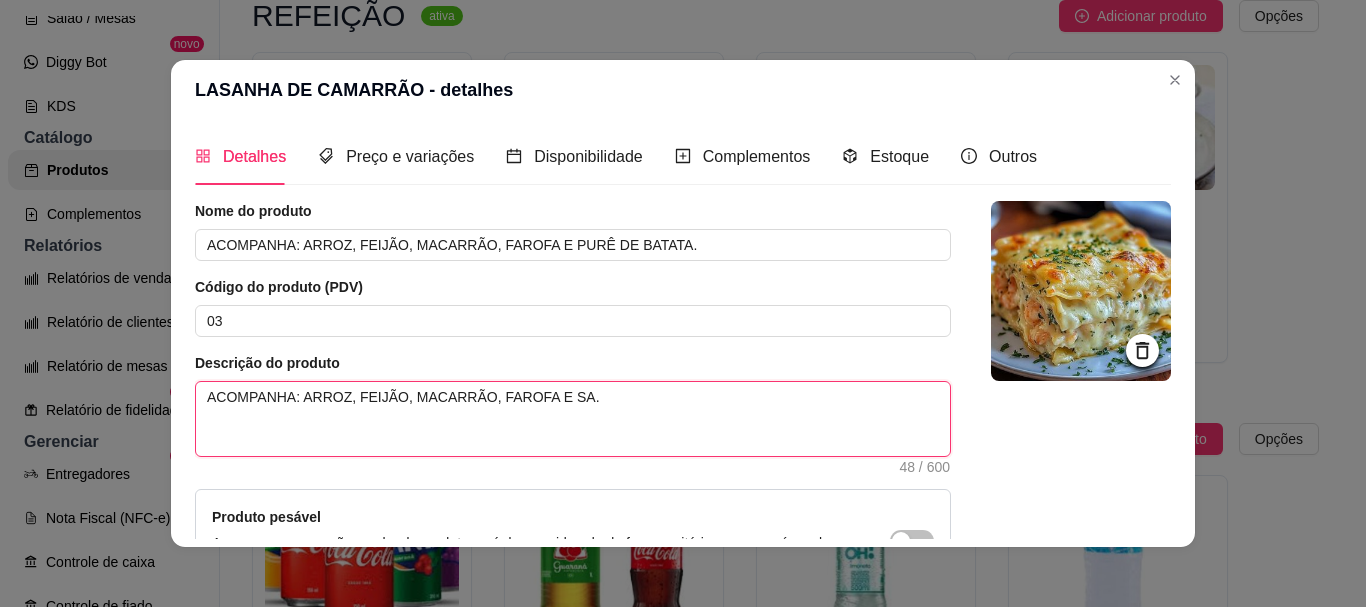 type 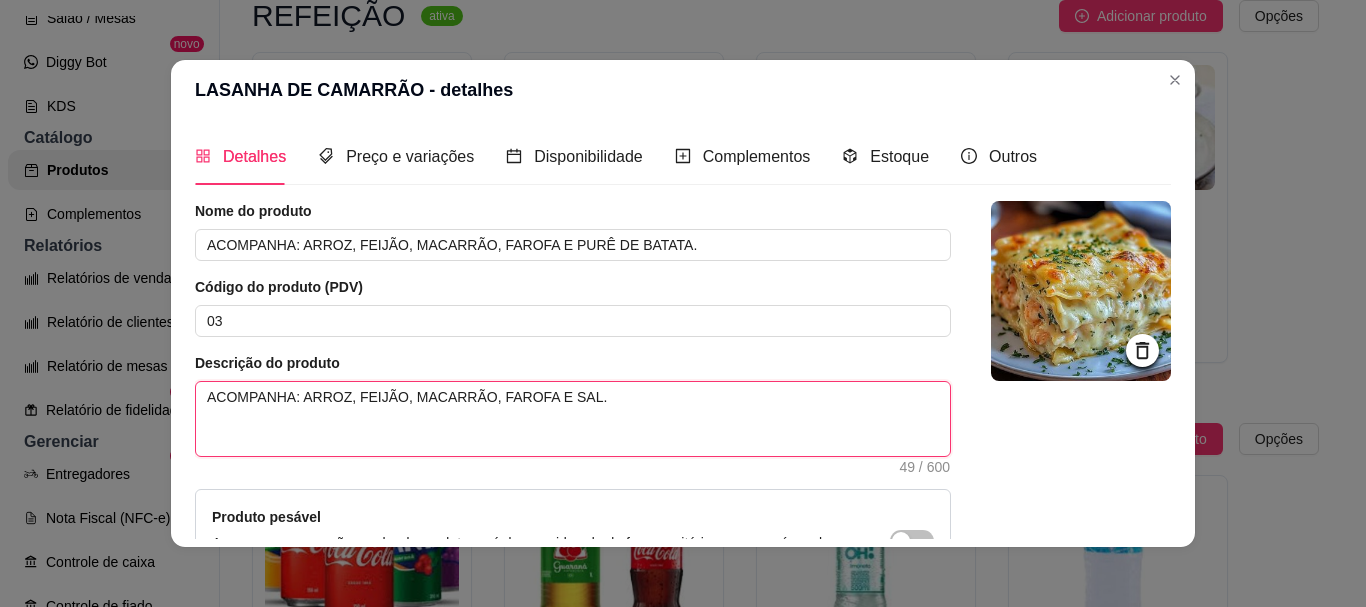 type 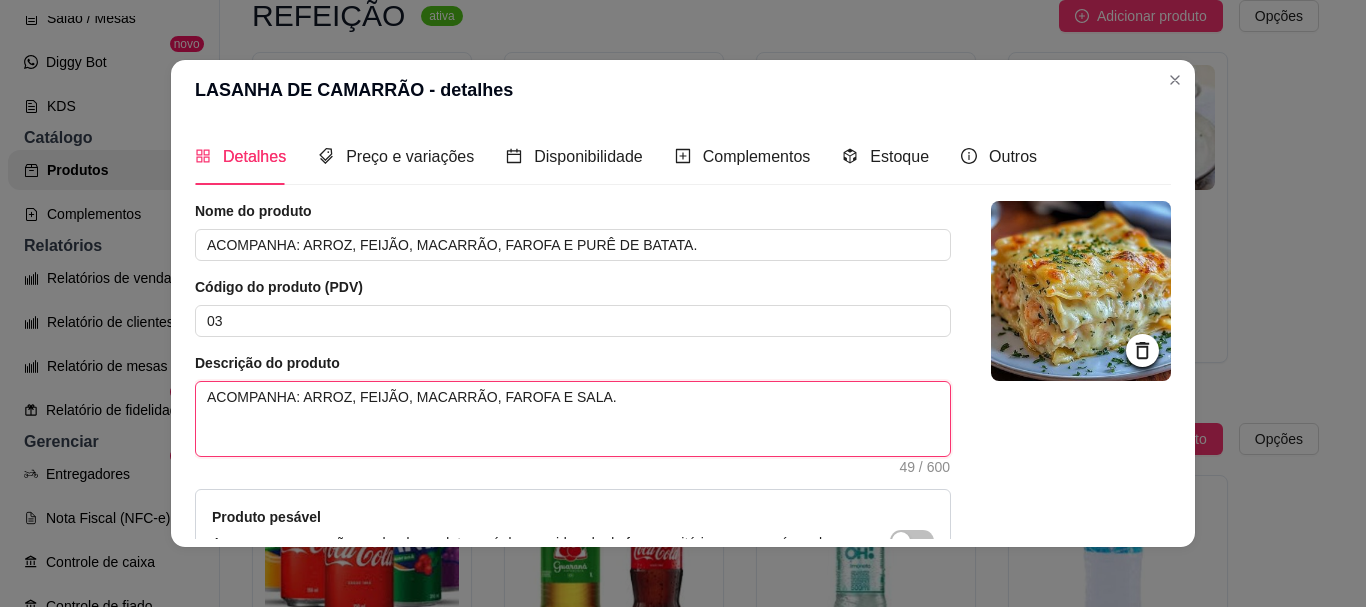 type 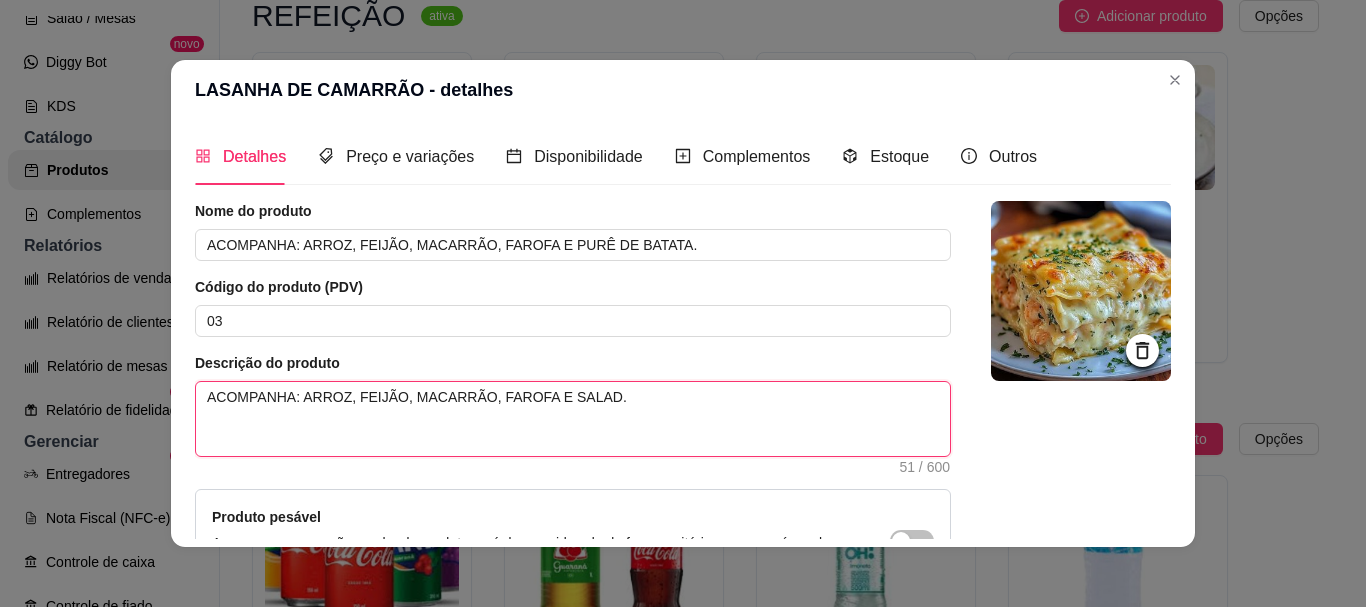 type 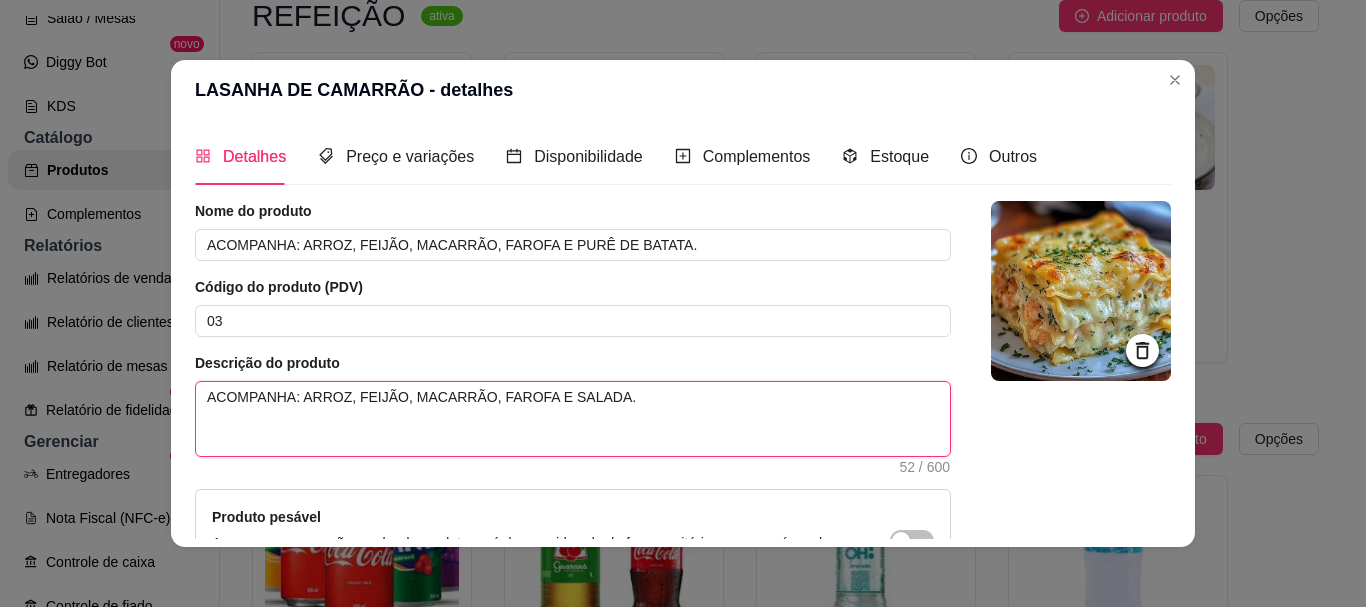 type 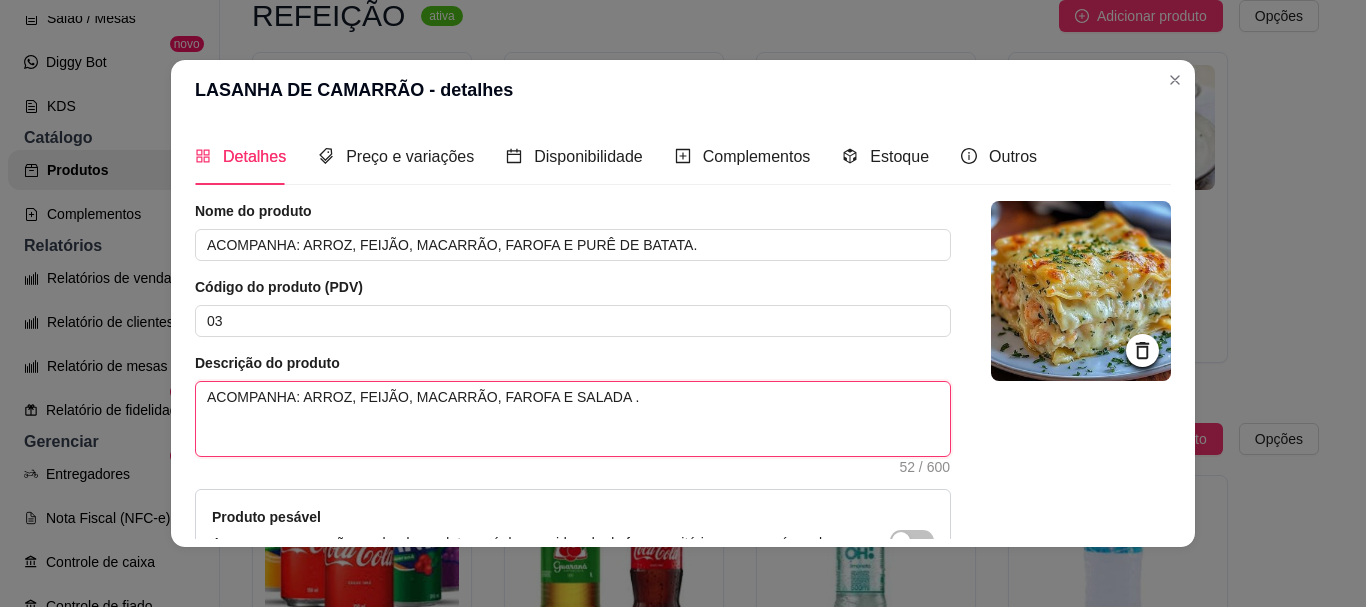 type 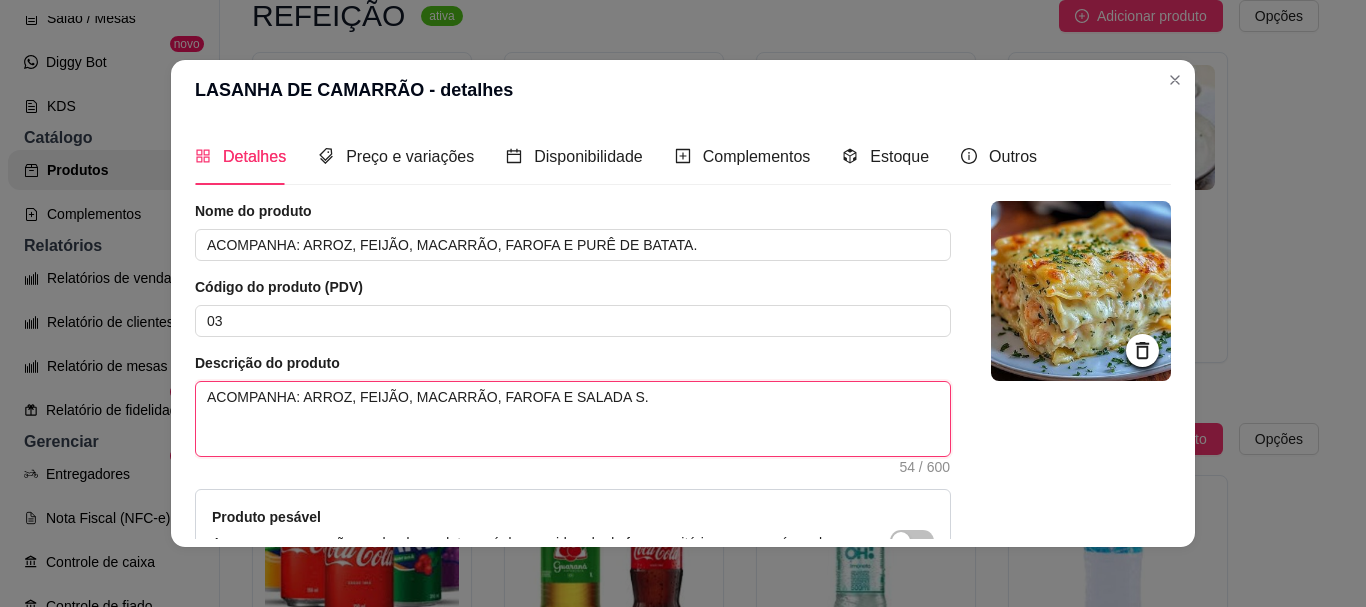 type 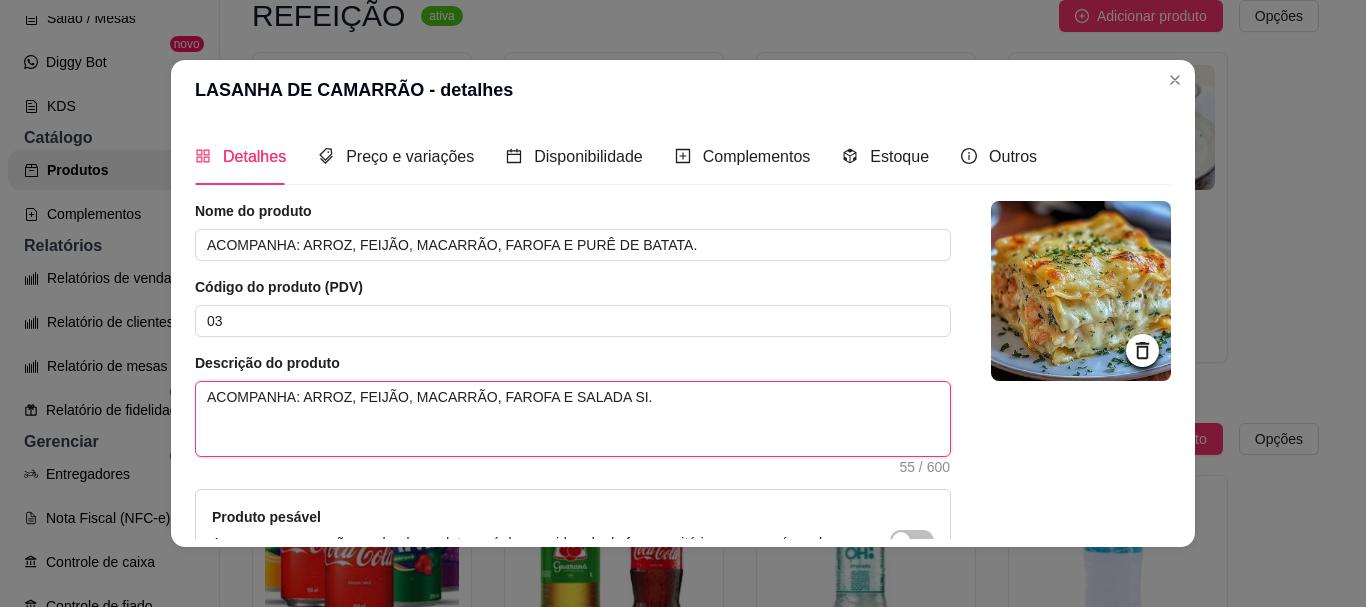 type 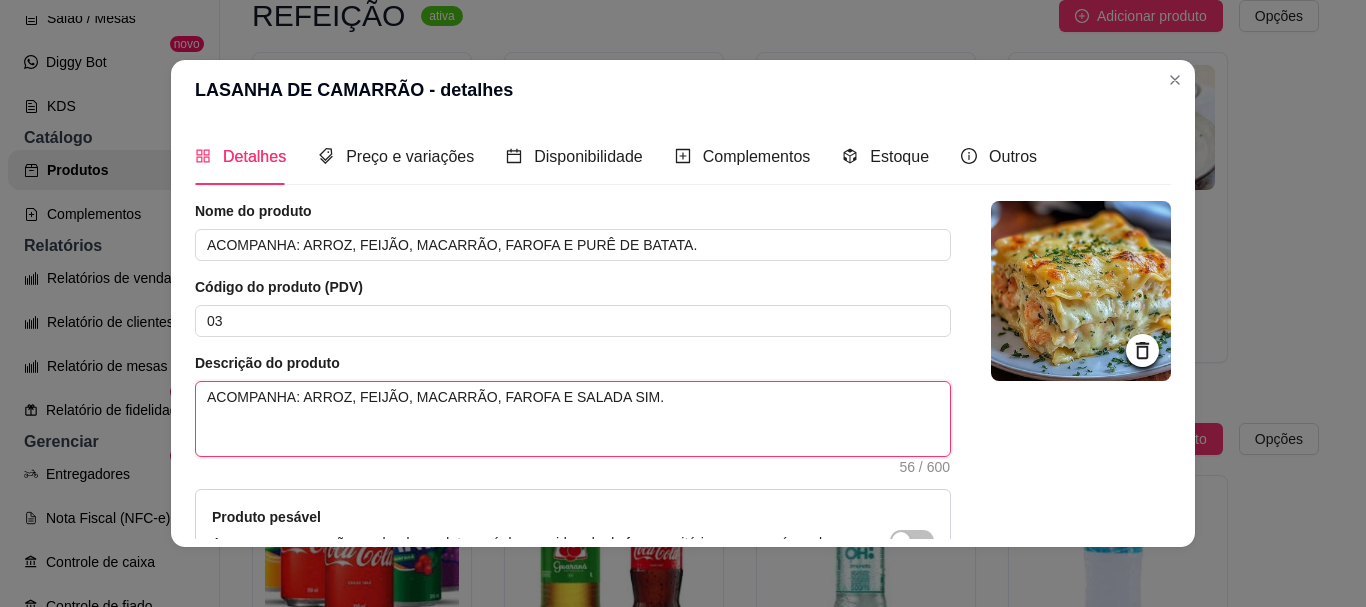 type 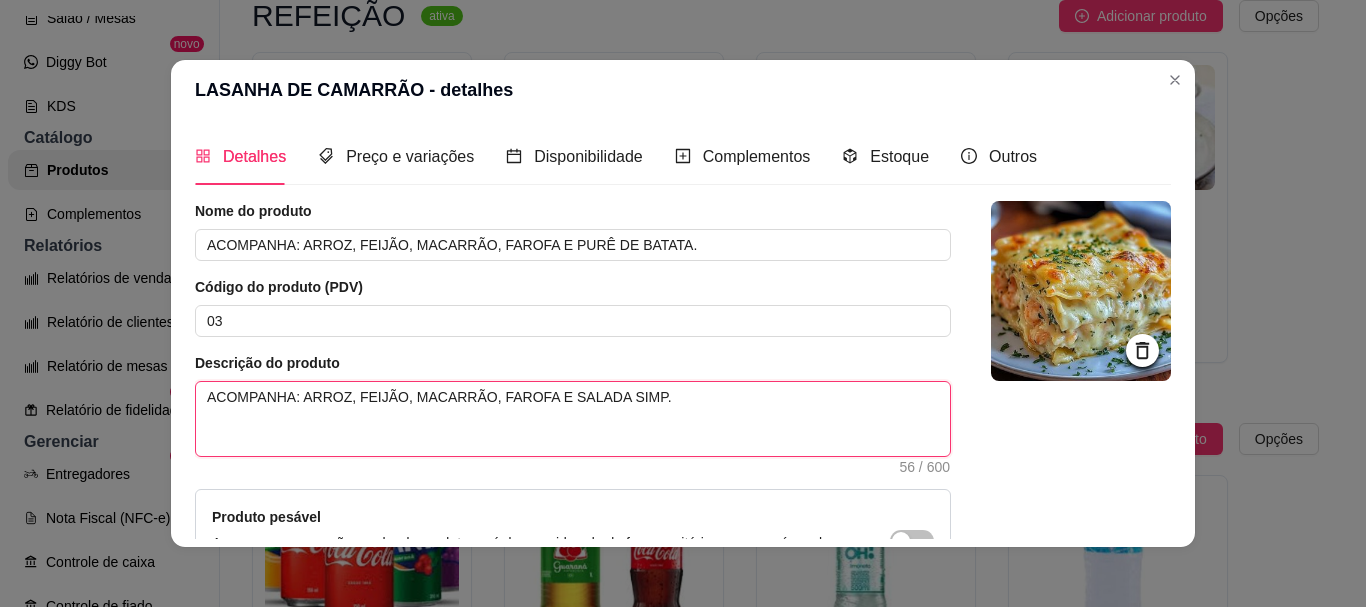 type 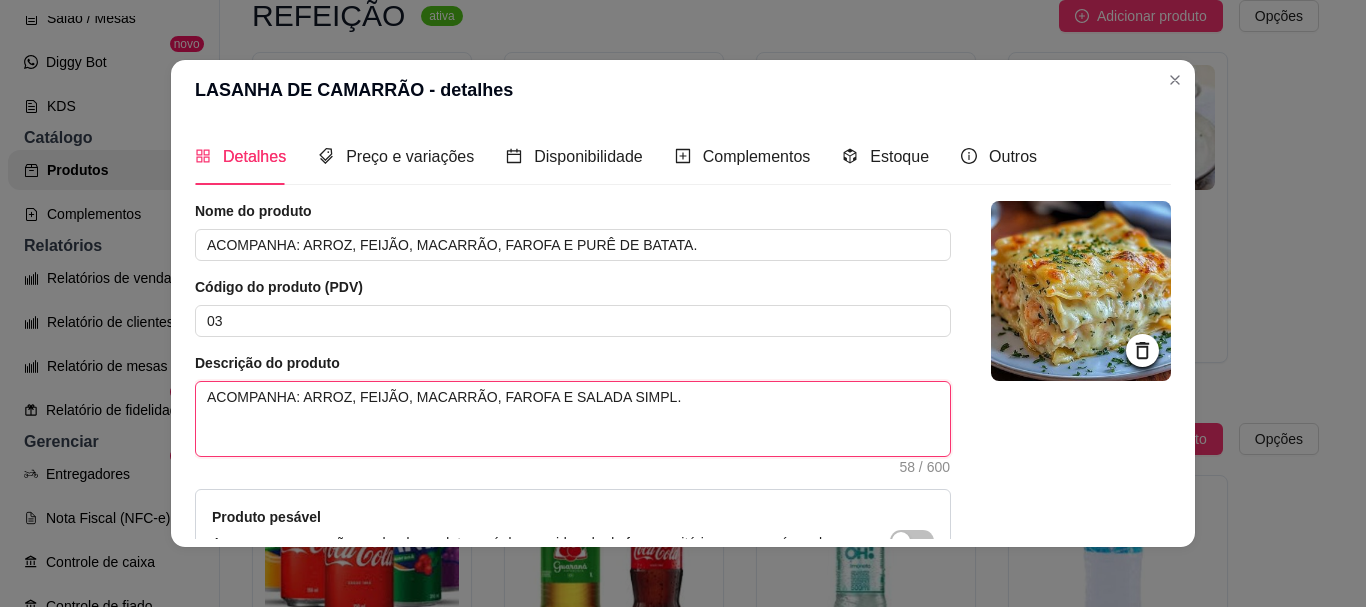 type on "ACOMPANHA: ARROZ, FEIJÃO, MACARRÃO, FAROFA E SALADA SIMPLE." 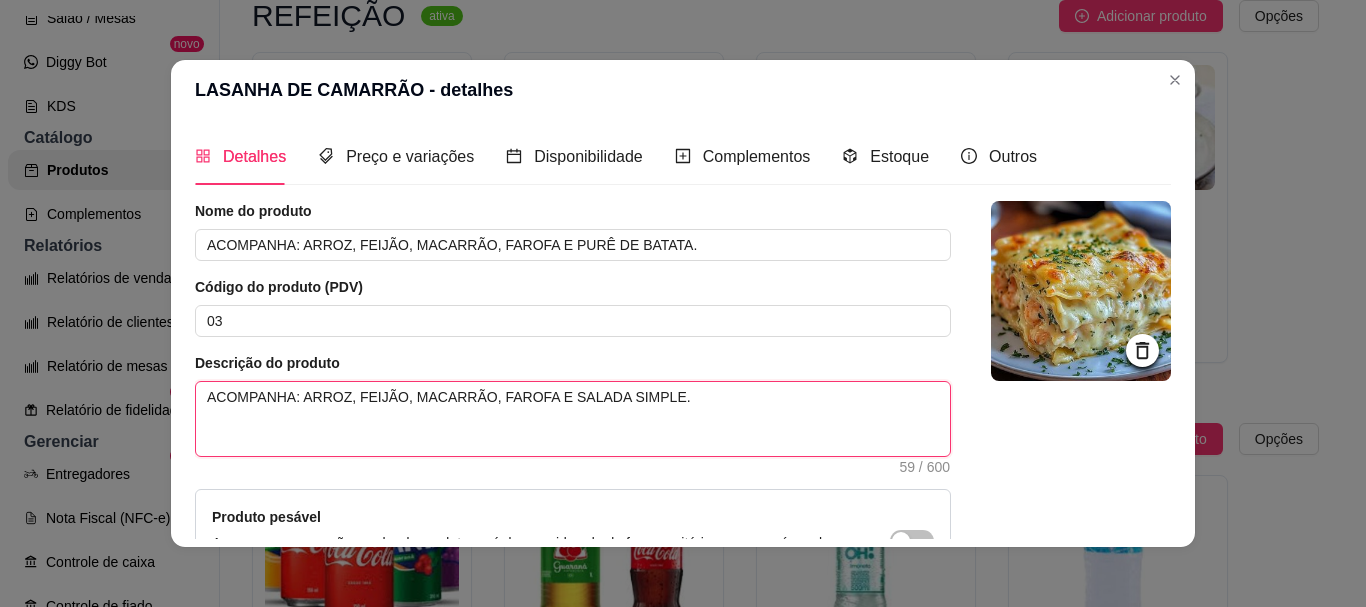 type 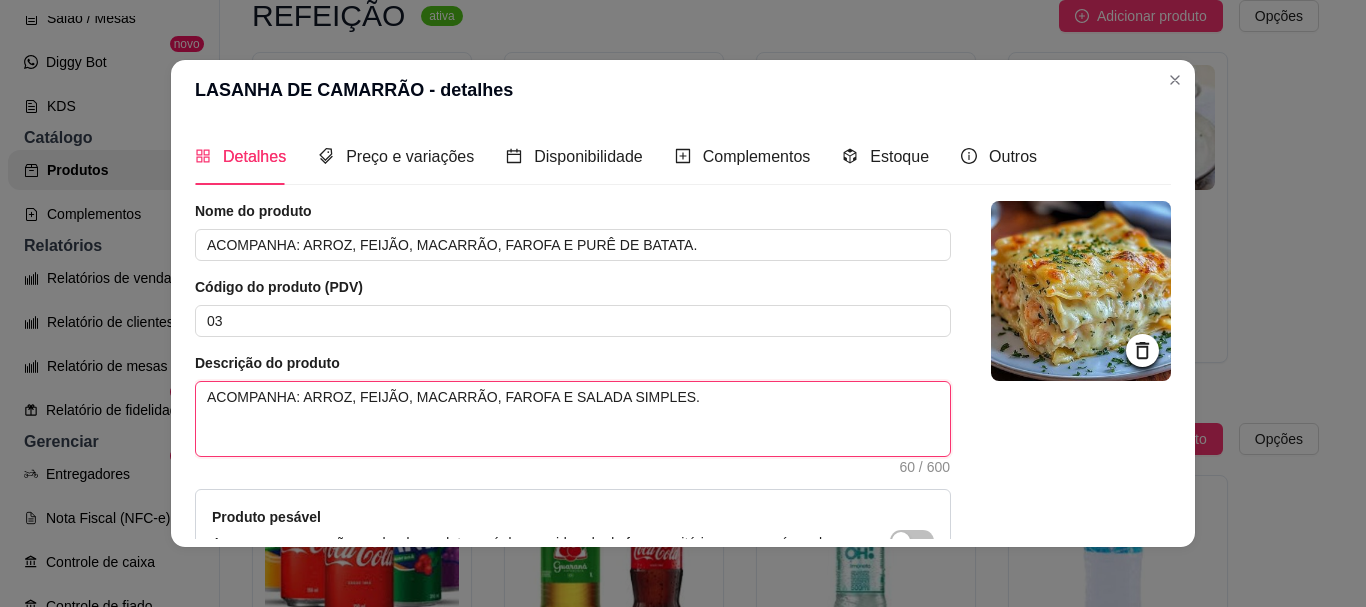 type on "ACOMPANHA: ARROZ, FEIJÃO, MACARRÃO, FAROFA E SALADA SIMPLES." 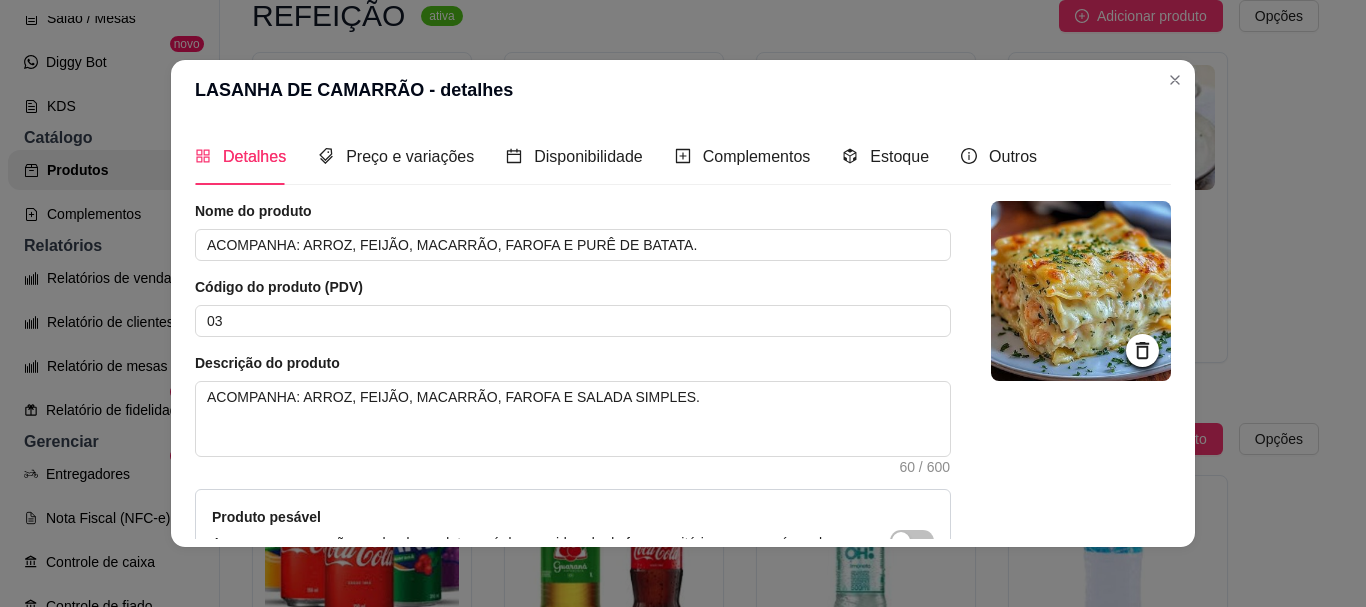click on "Nome do produto ACOMPANHA: ARROZ, FEIJÃO, MACARRÃO, FAROFA E PURÊ DE BATATA." at bounding box center [573, 231] 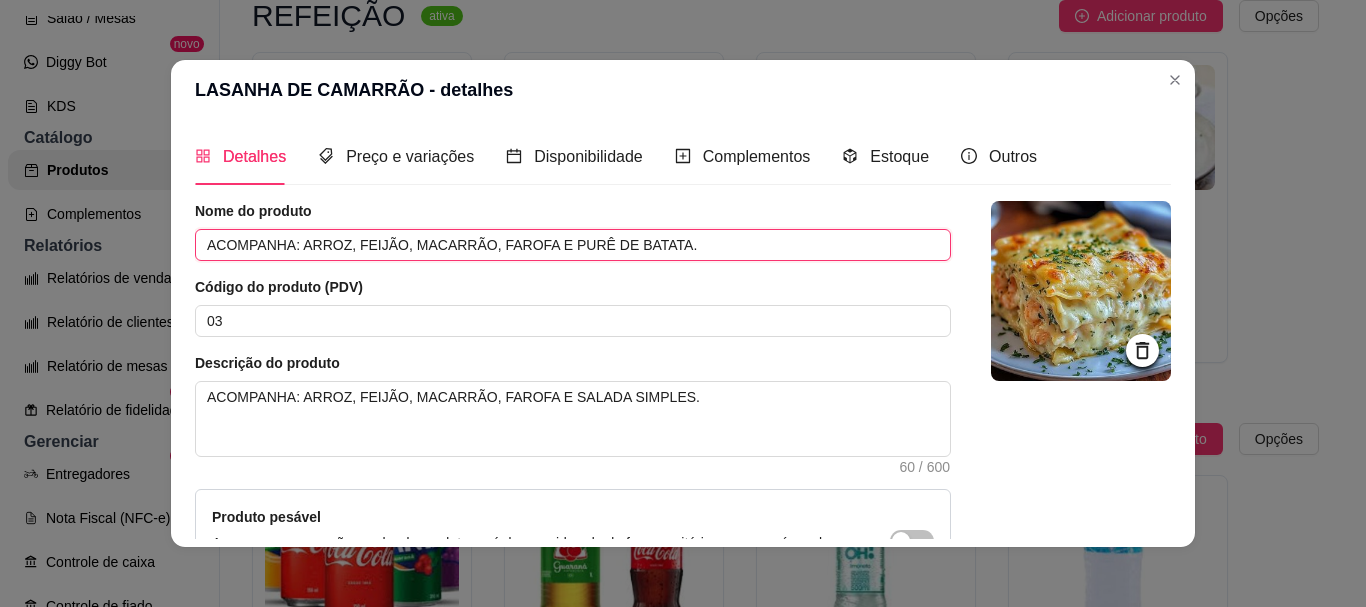 click on "ACOMPANHA: ARROZ, FEIJÃO, MACARRÃO, FAROFA E PURÊ DE BATATA." at bounding box center (573, 245) 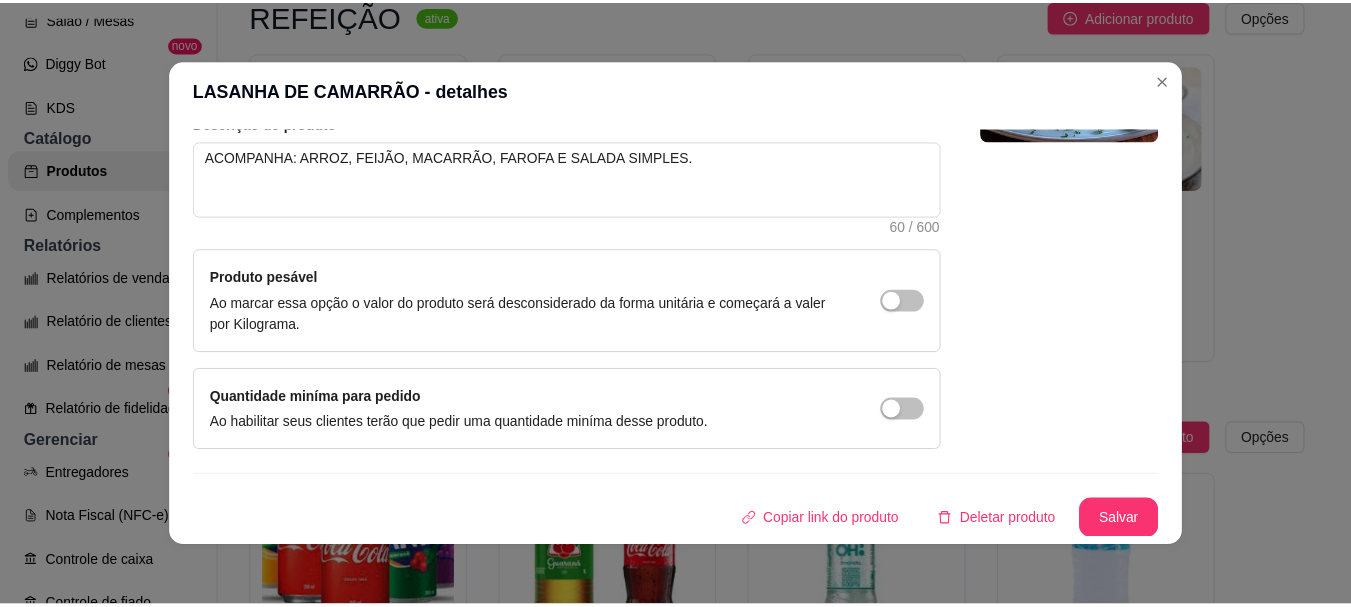 scroll, scrollTop: 241, scrollLeft: 0, axis: vertical 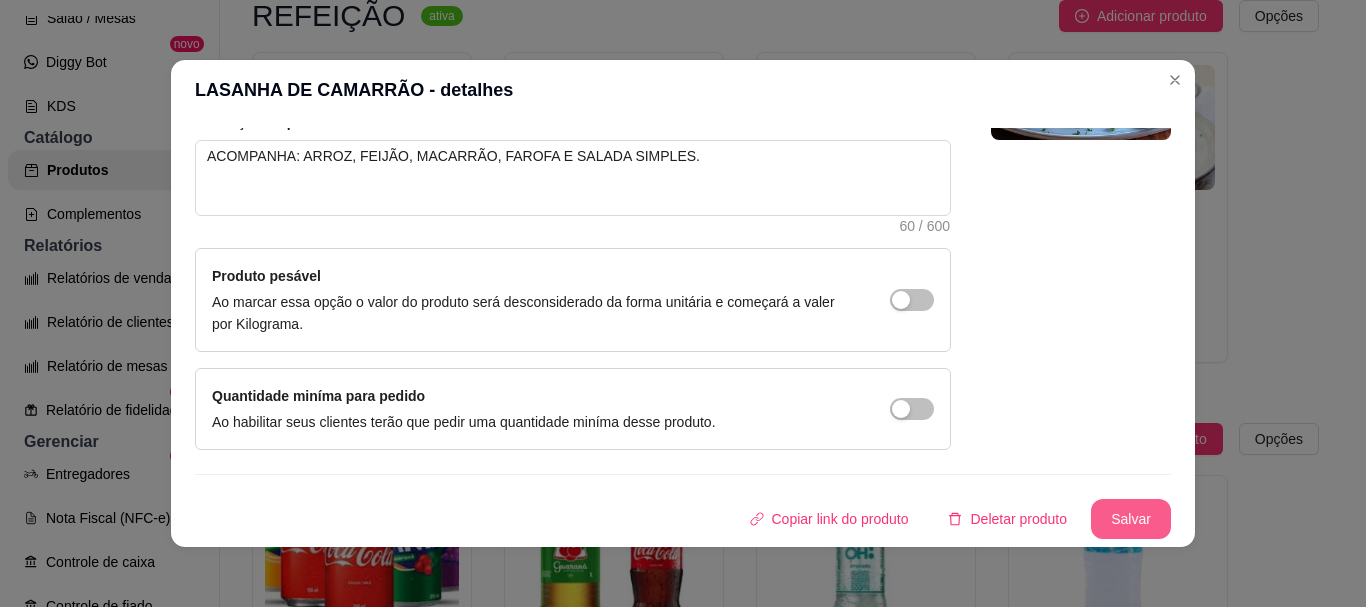type on "FRANGO ASSADO" 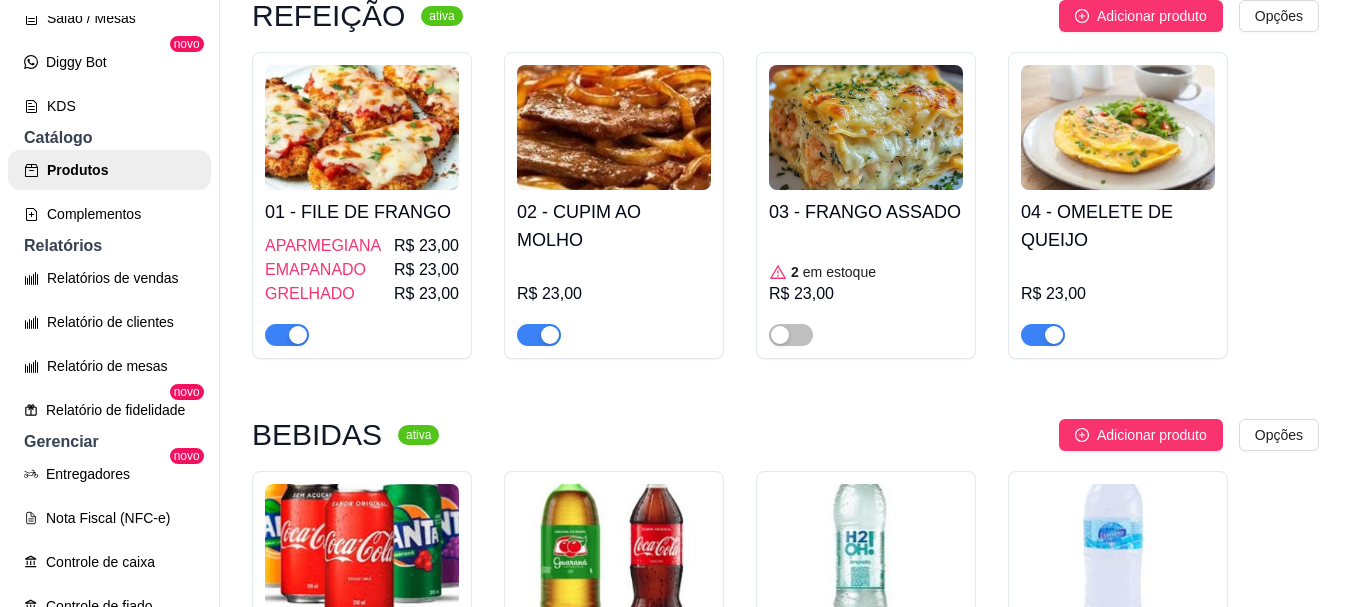 click on "2 em estoque R$ 23,00" at bounding box center [866, 290] 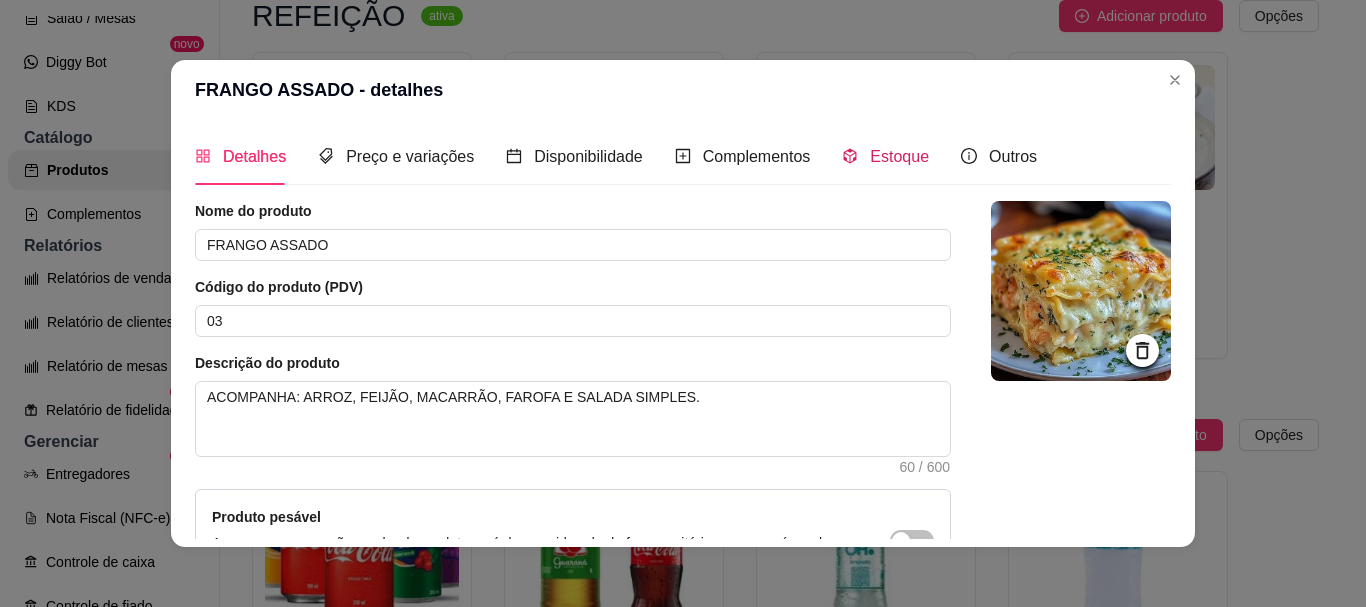 click on "Estoque" at bounding box center [885, 156] 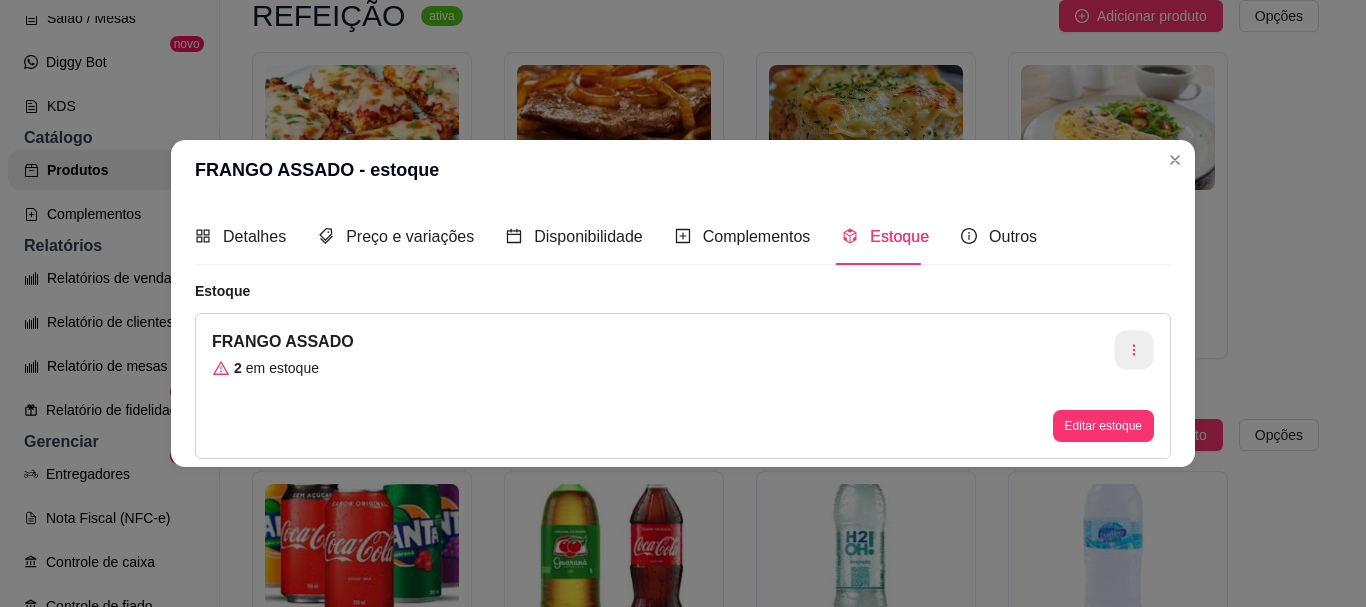 click at bounding box center (1134, 350) 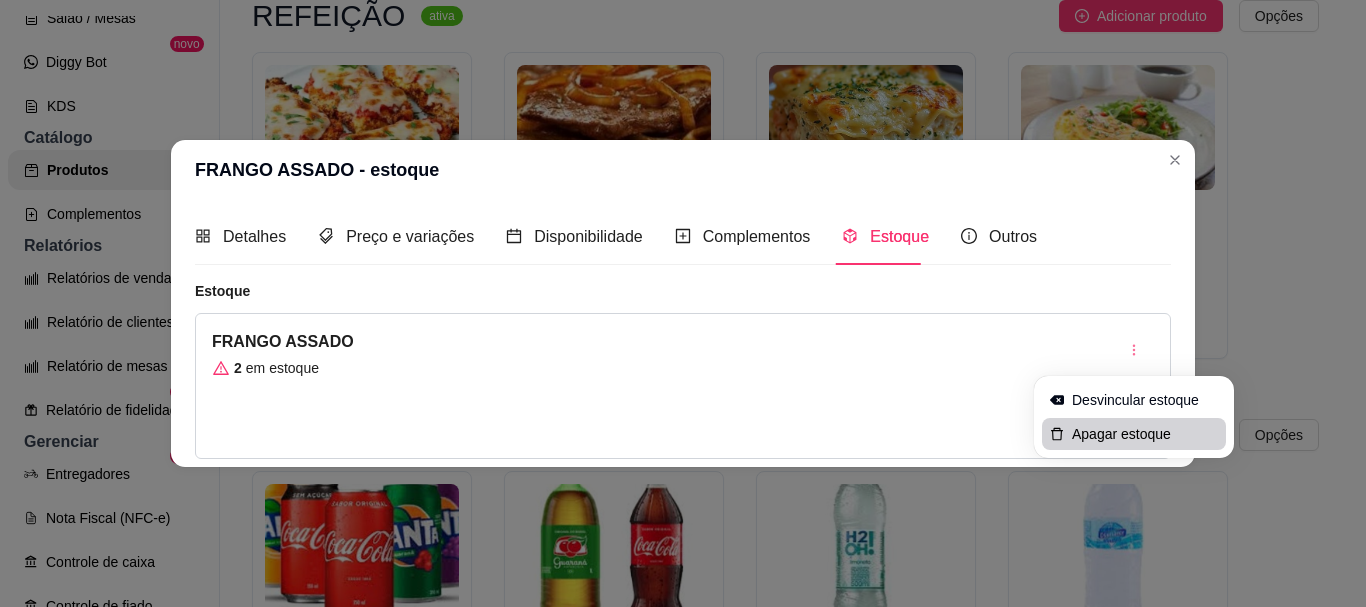 click on "Apagar estoque" at bounding box center [1145, 434] 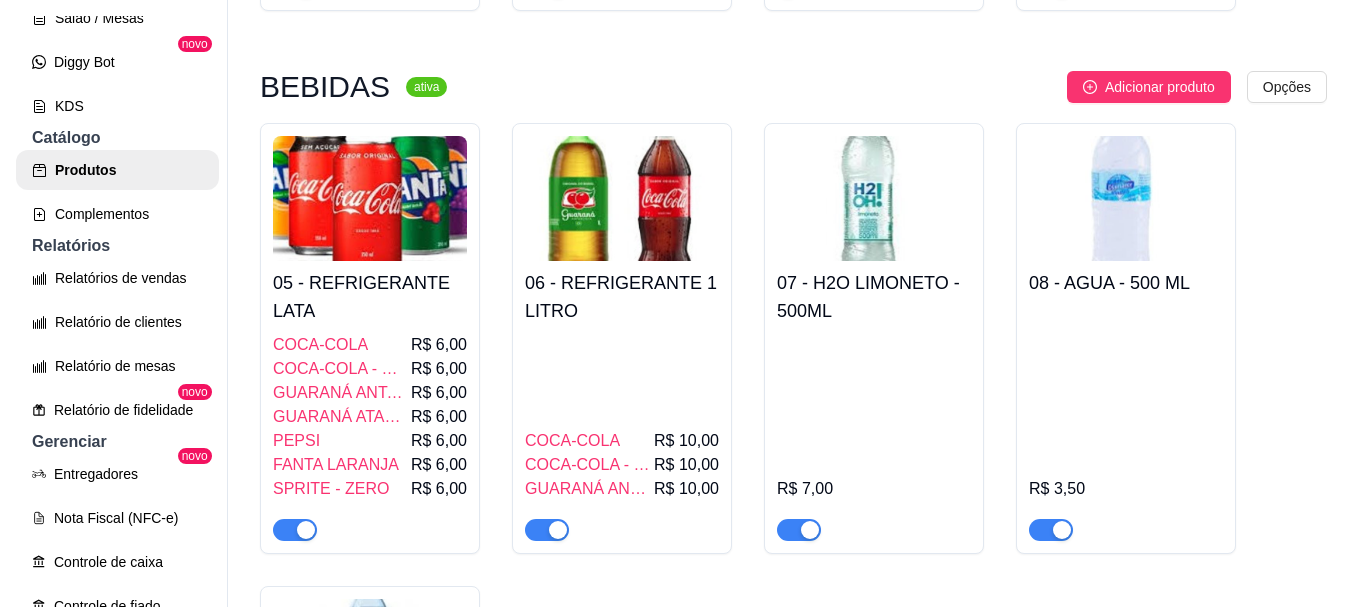scroll, scrollTop: 600, scrollLeft: 0, axis: vertical 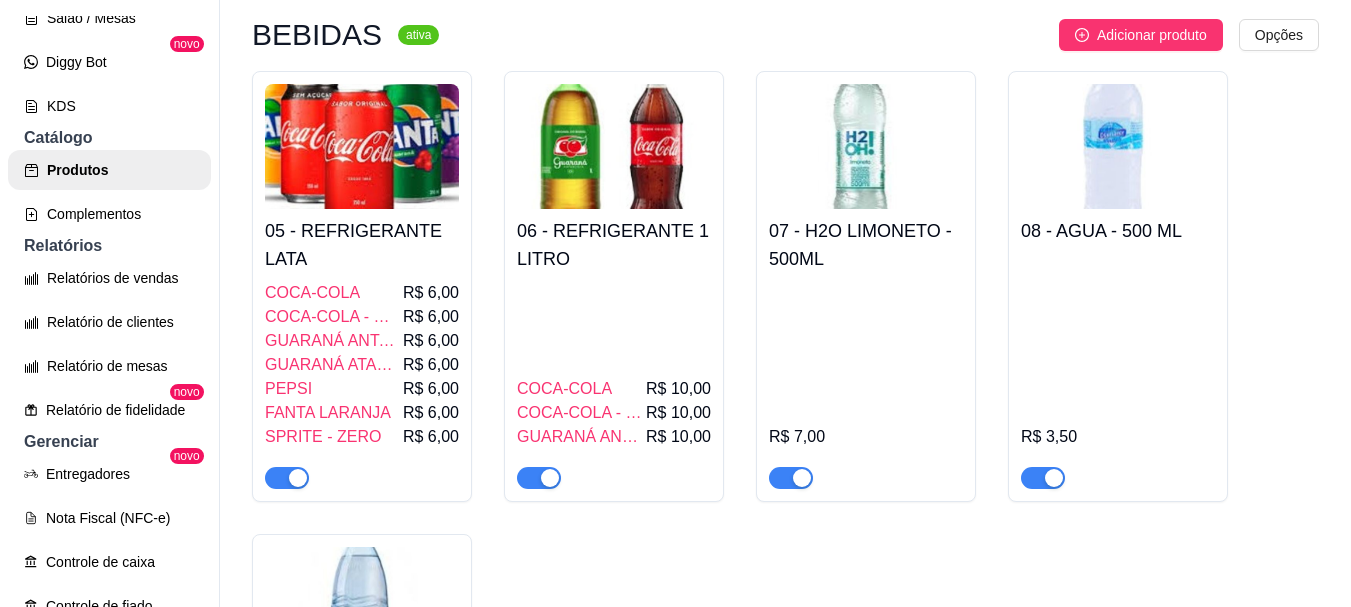 click on "06 - REFRIGERANTE 1 LITRO" at bounding box center [614, 245] 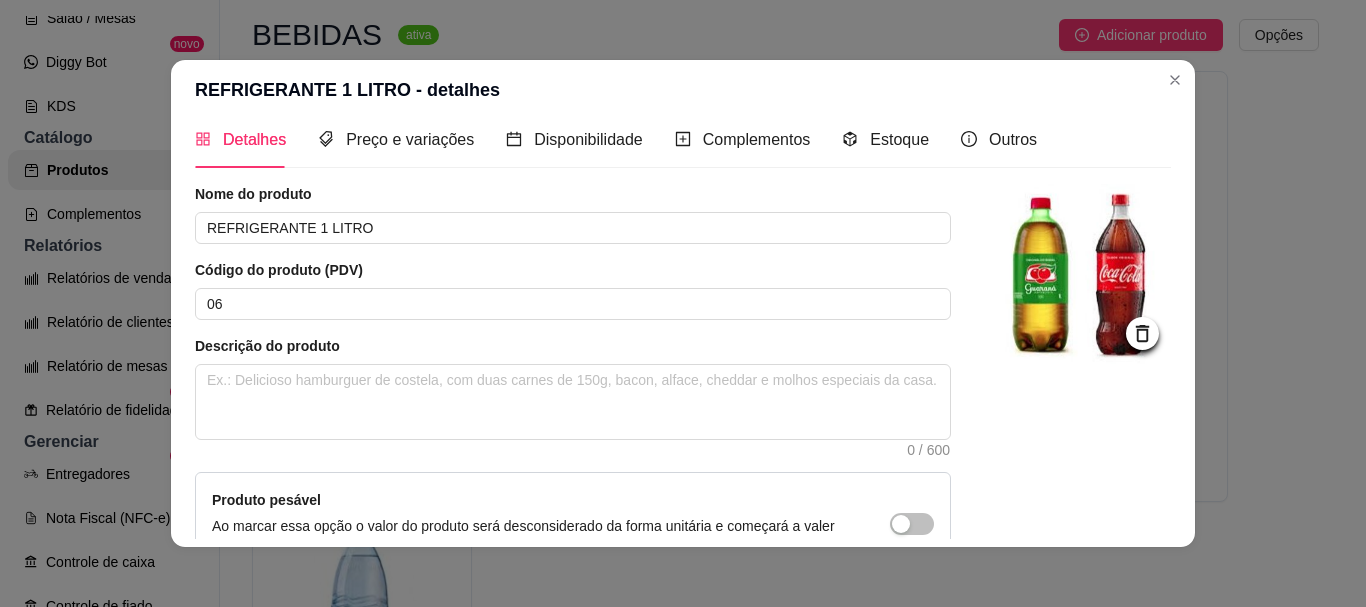 scroll, scrollTop: 0, scrollLeft: 0, axis: both 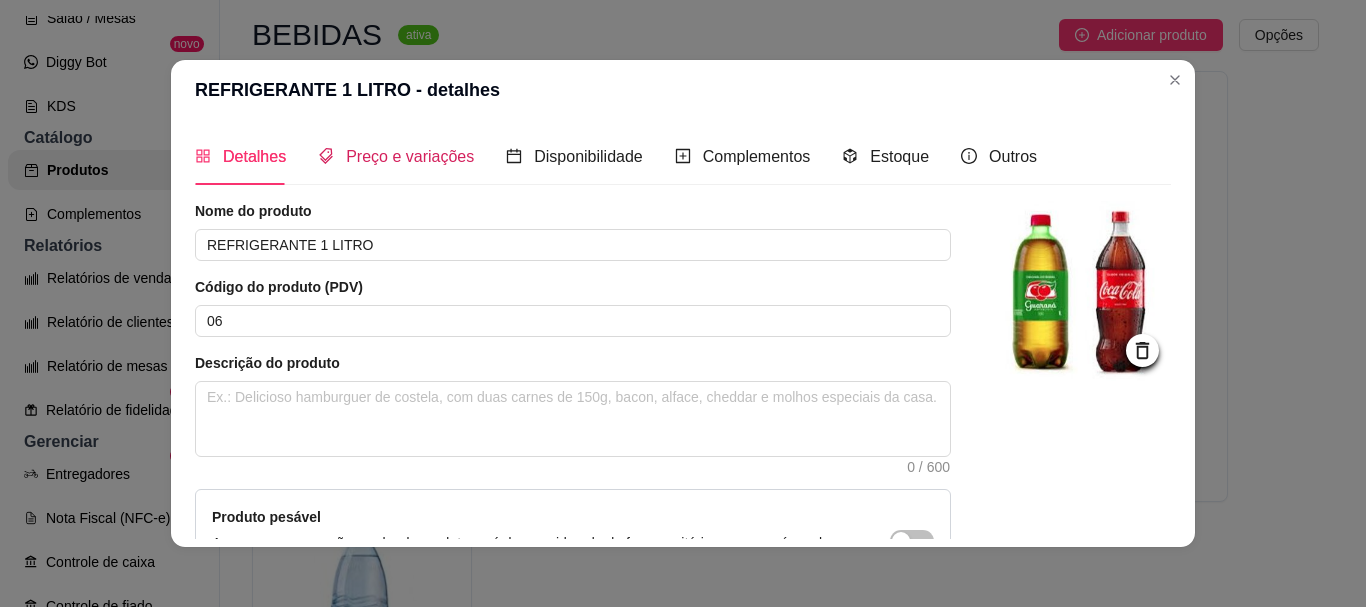 click on "Preço e variações" at bounding box center (410, 156) 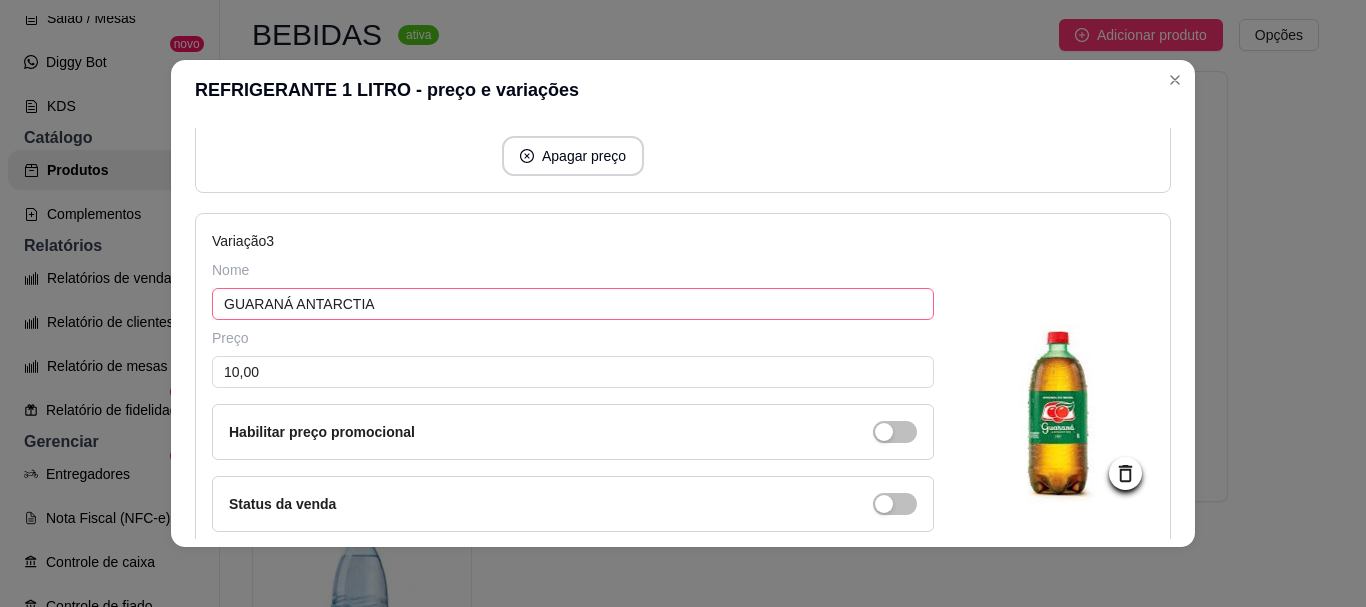 scroll, scrollTop: 1200, scrollLeft: 0, axis: vertical 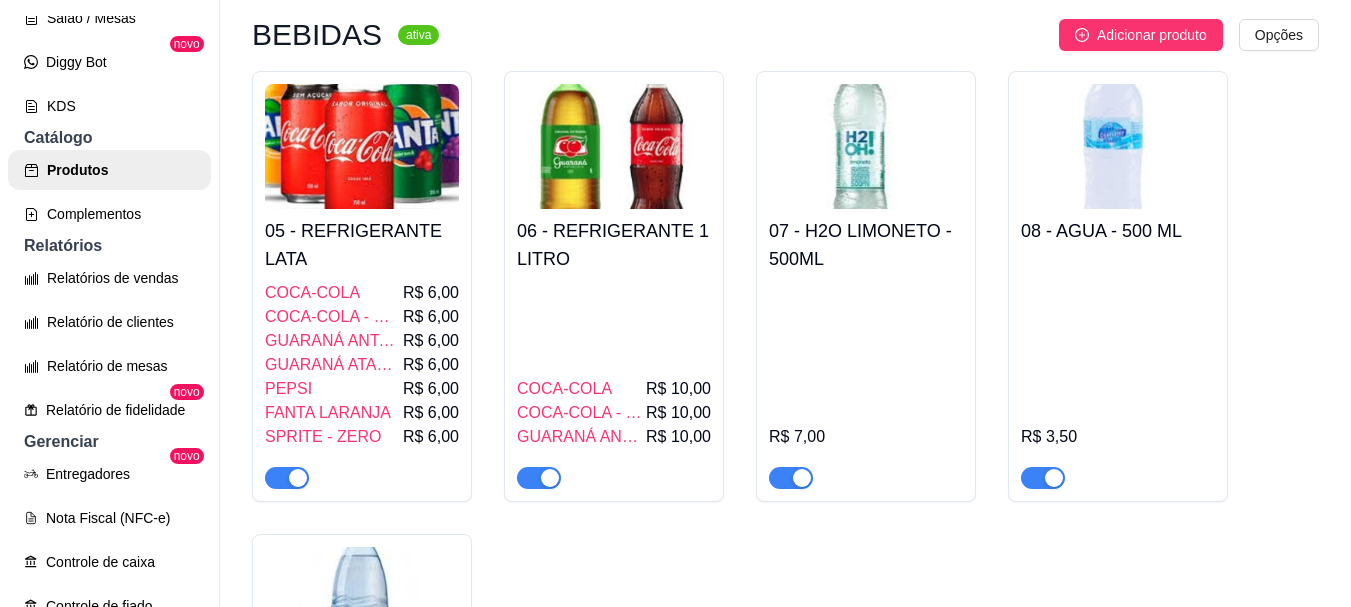 click on "05 - REFRIGERANTE LATA" at bounding box center (362, 245) 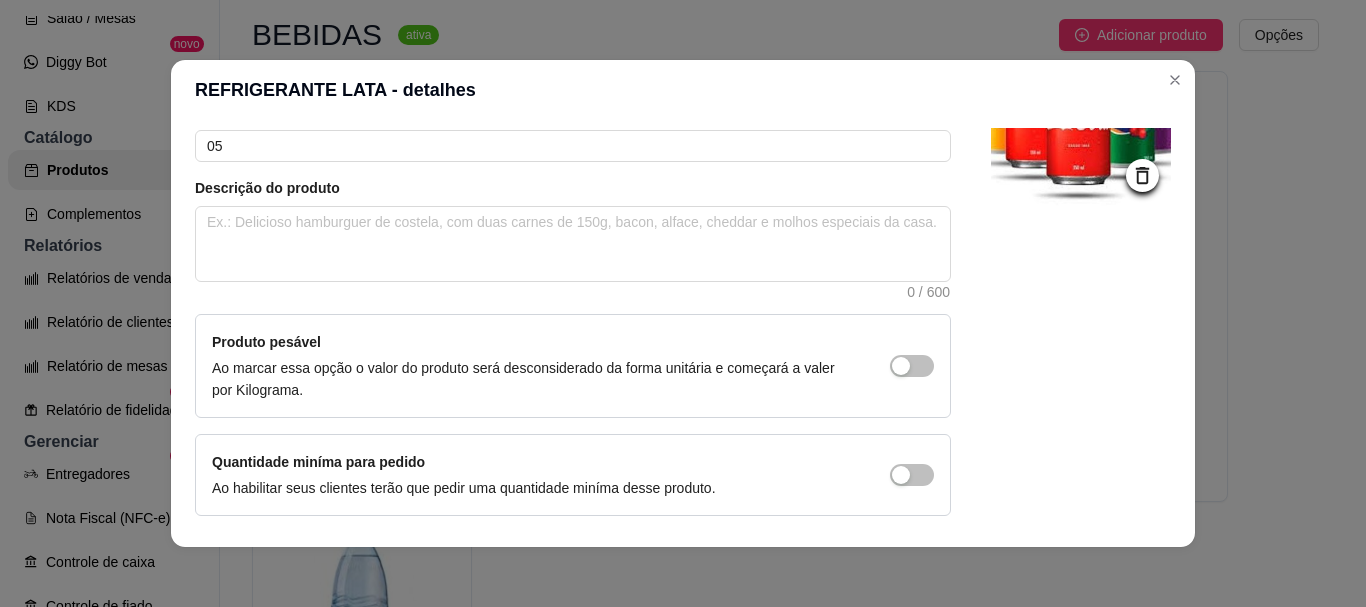 scroll, scrollTop: 0, scrollLeft: 0, axis: both 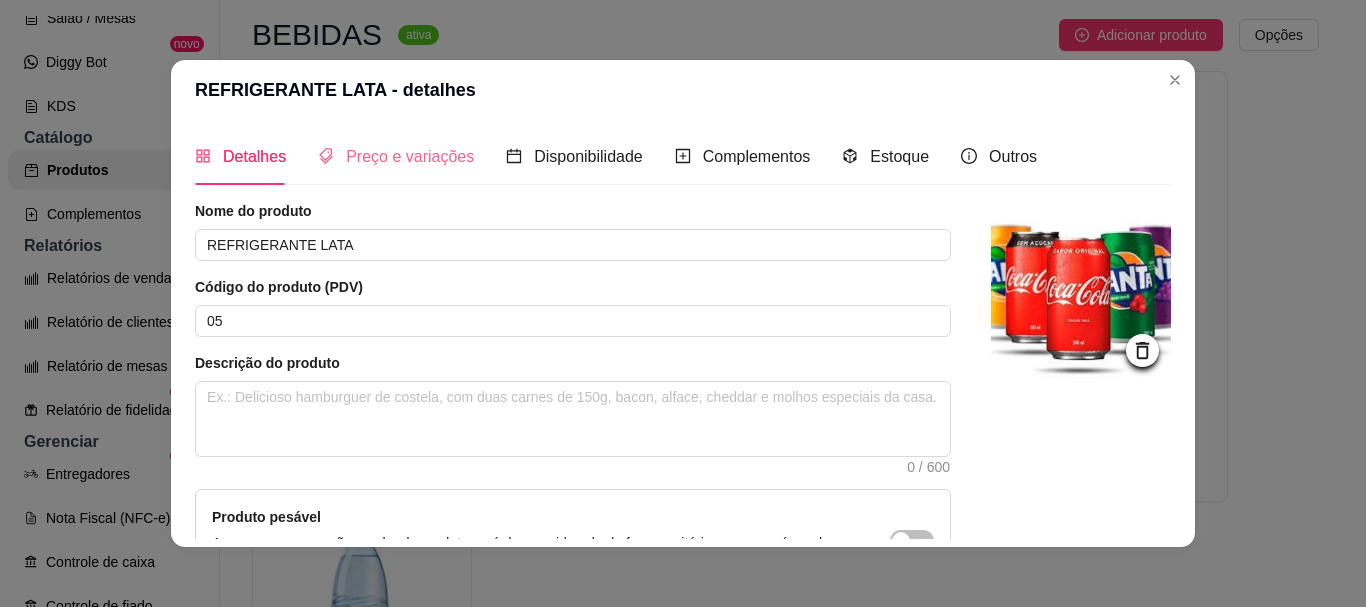 click on "Preço e variações" at bounding box center (396, 156) 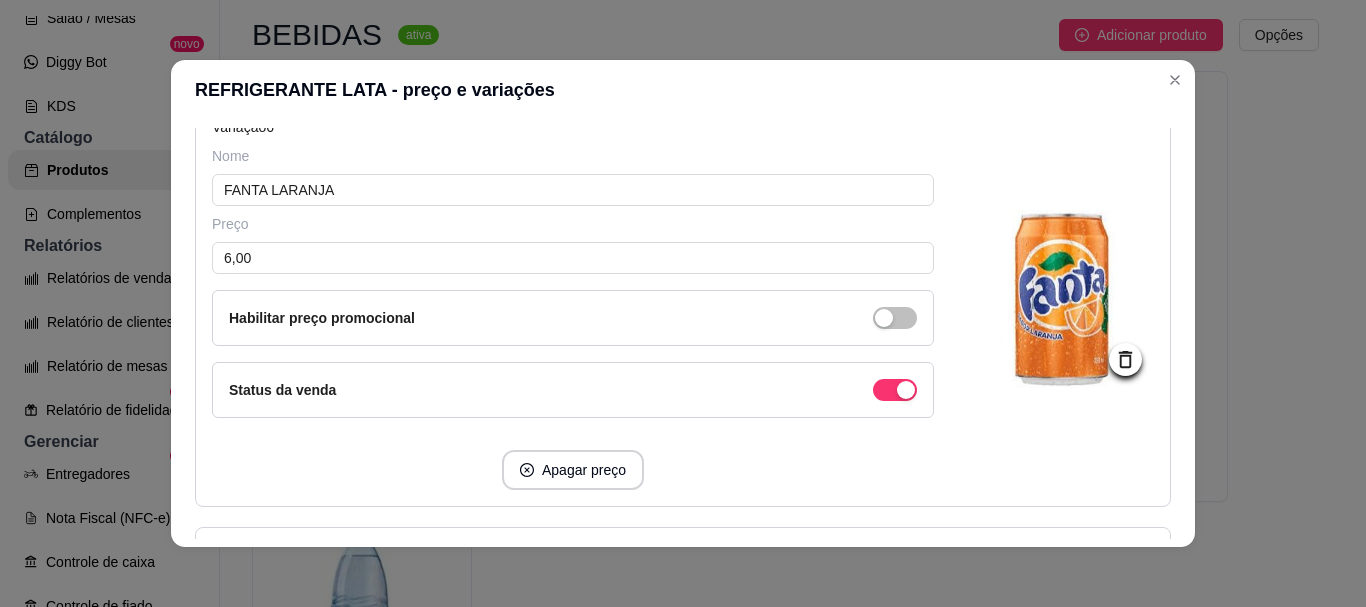 scroll, scrollTop: 2500, scrollLeft: 0, axis: vertical 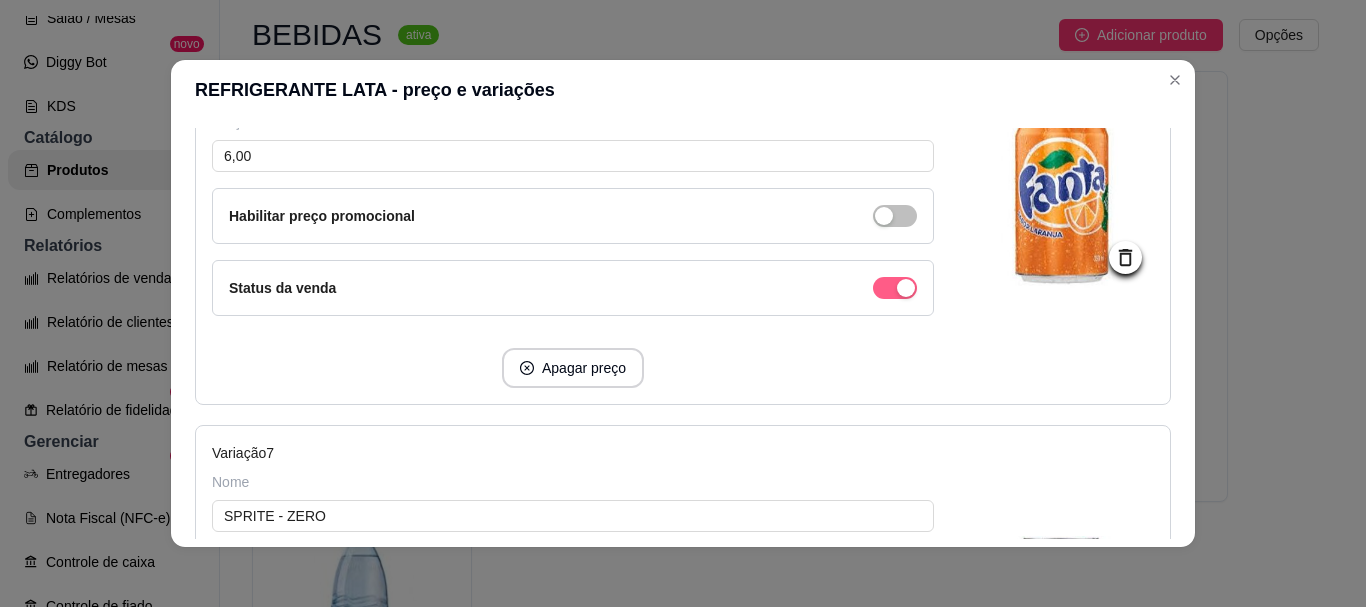 click at bounding box center (895, -1852) 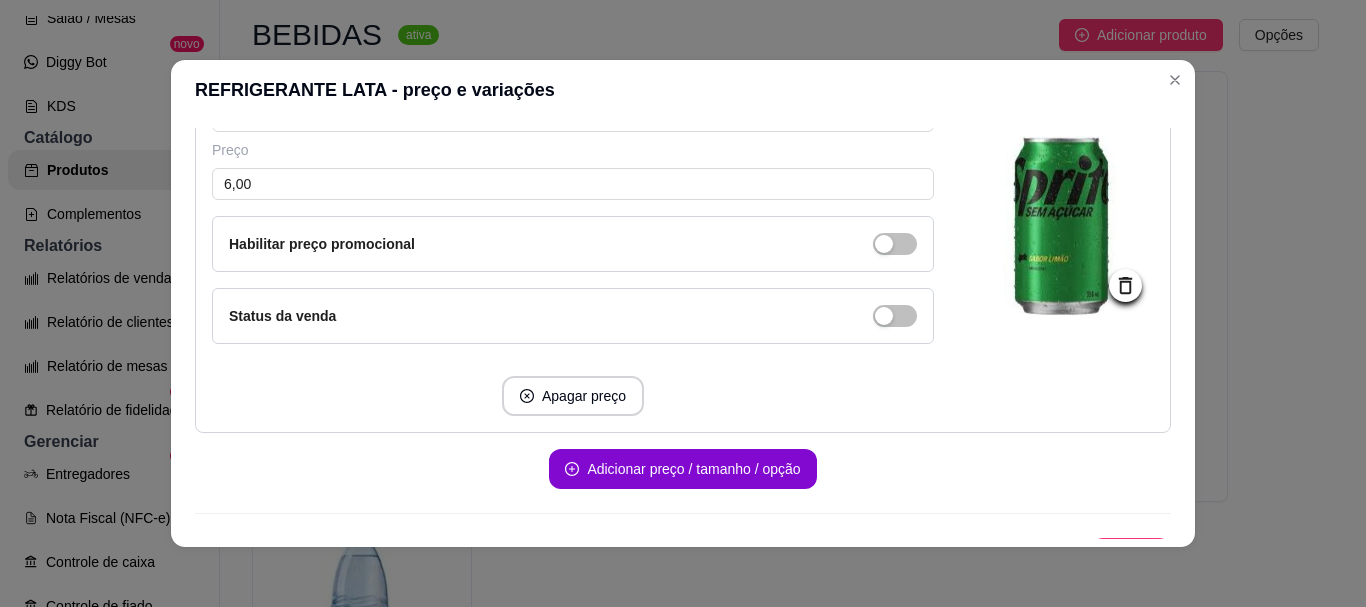 scroll, scrollTop: 2939, scrollLeft: 0, axis: vertical 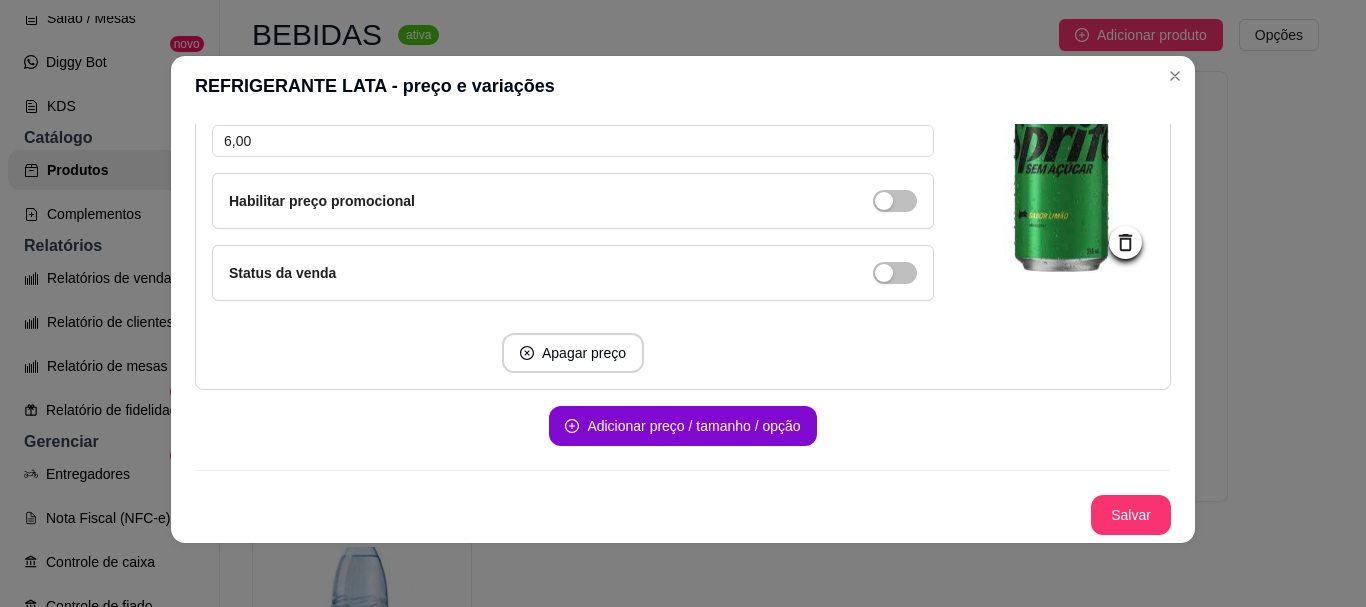 click on "Salvar" at bounding box center [1131, 515] 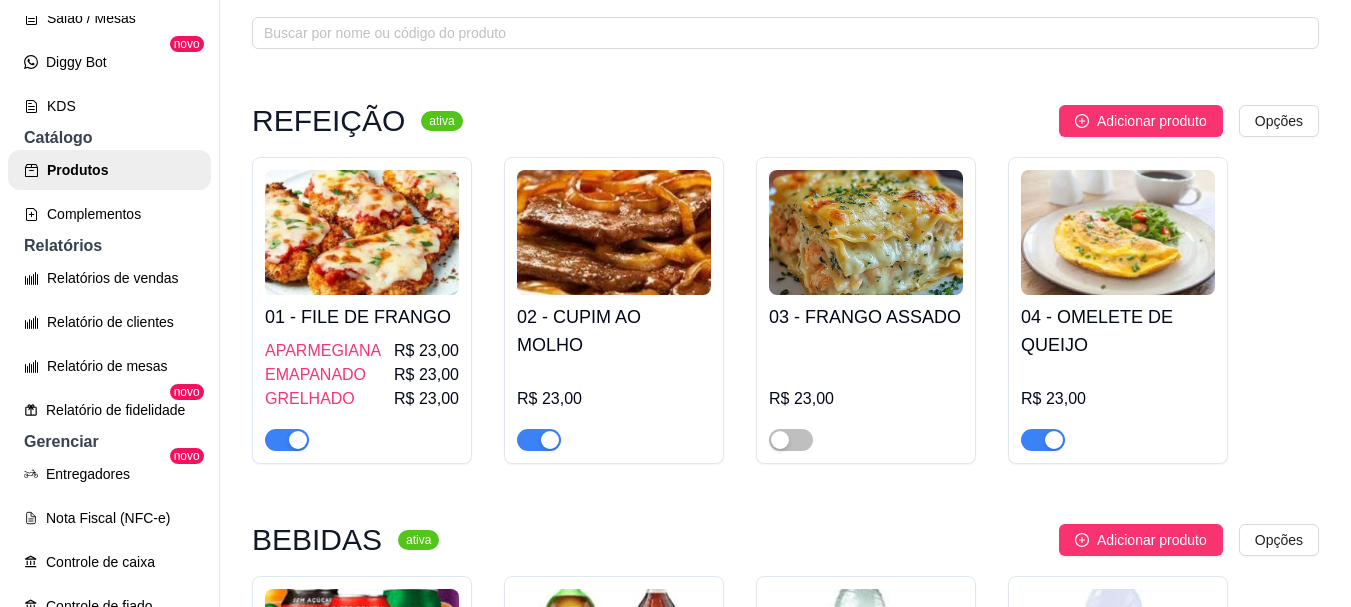 scroll, scrollTop: 0, scrollLeft: 0, axis: both 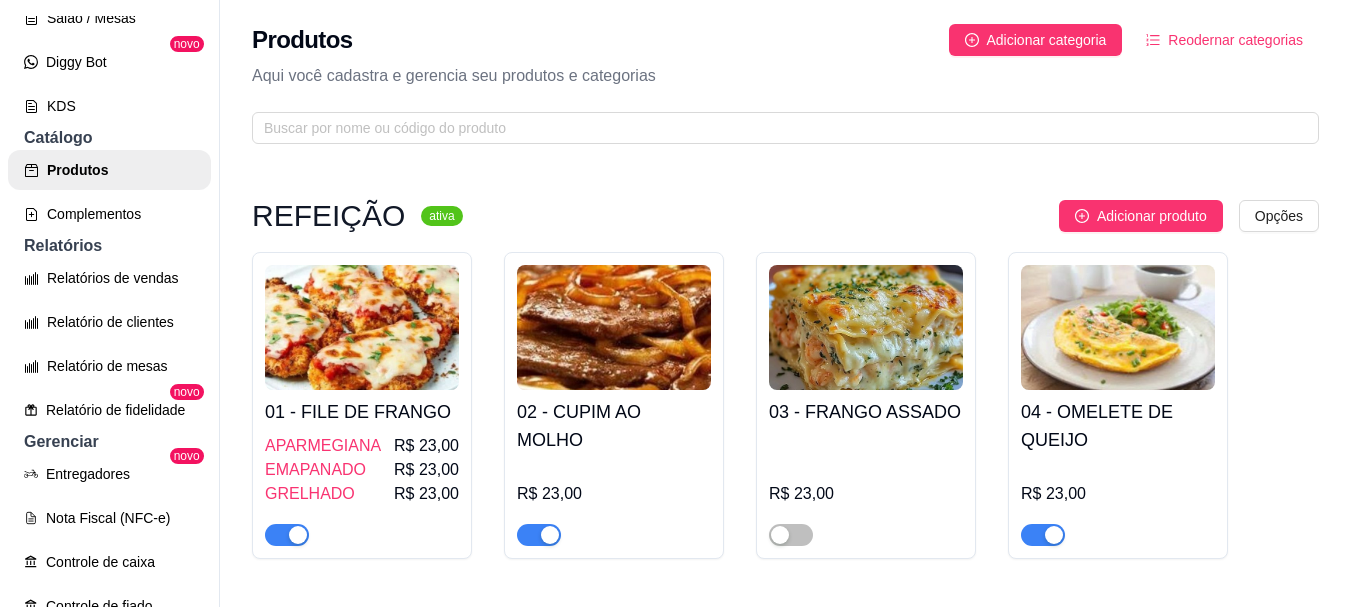 click at bounding box center (614, 327) 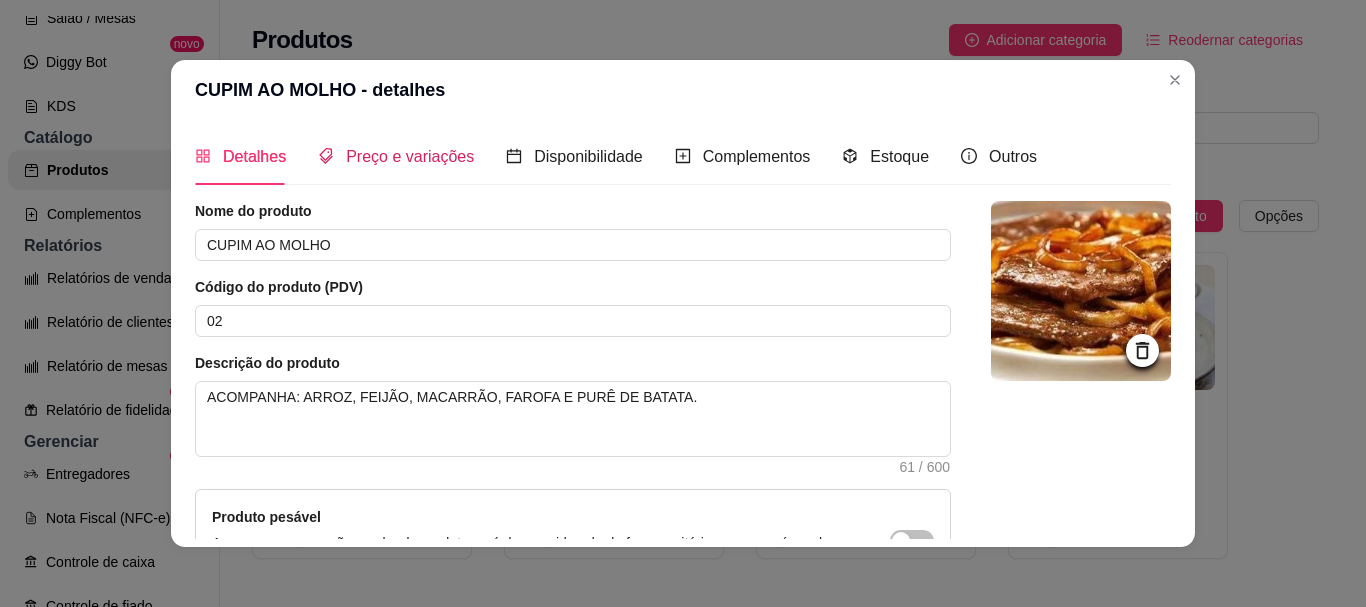 click on "Preço e variações" at bounding box center (410, 156) 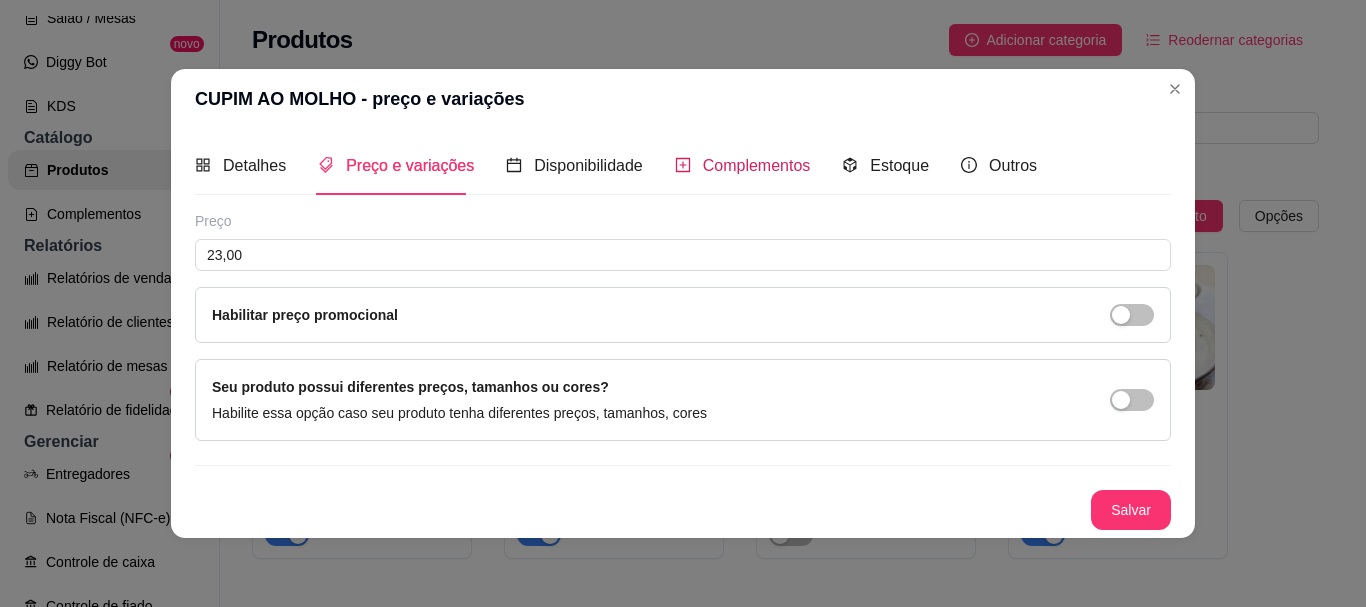 click on "Complementos" at bounding box center (743, 165) 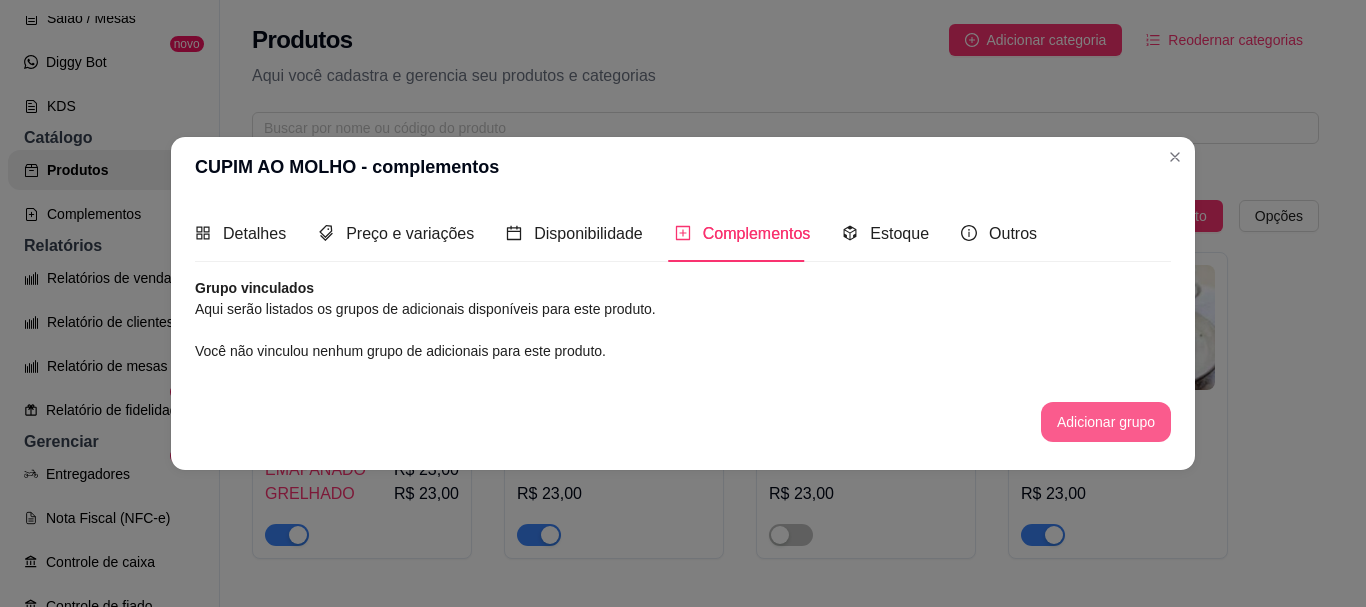 click on "Adicionar grupo" at bounding box center [1106, 422] 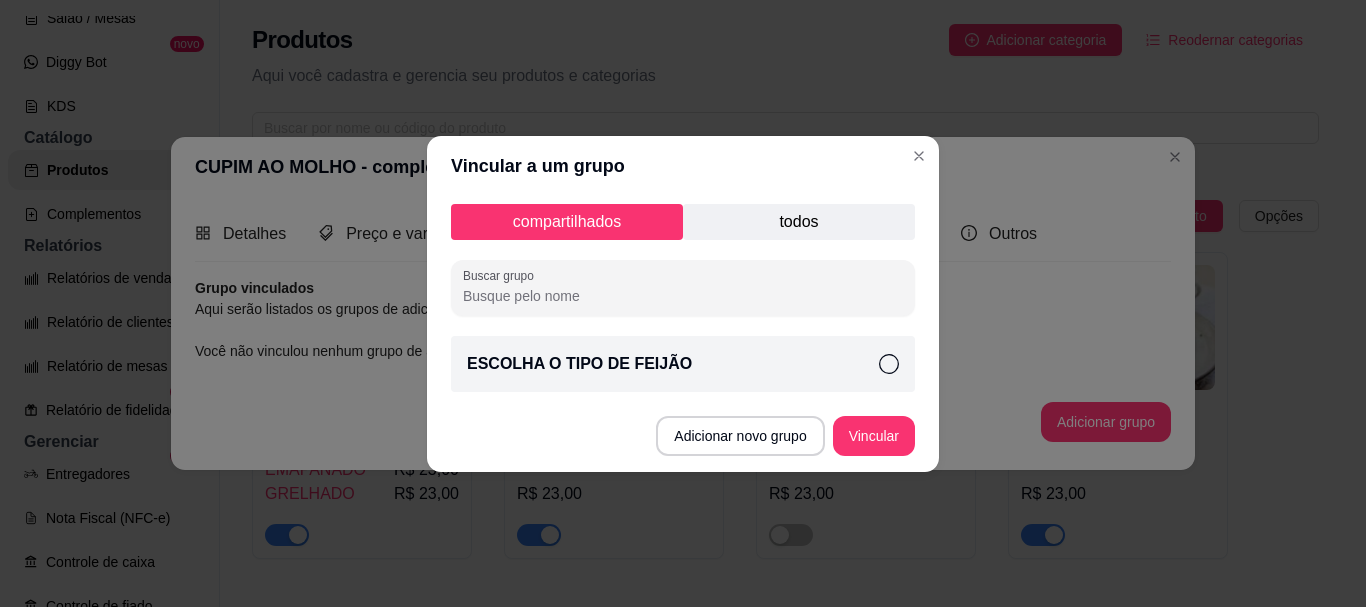 click on "ESCOLHA O TIPO DE FEIJÃO" at bounding box center [683, 364] 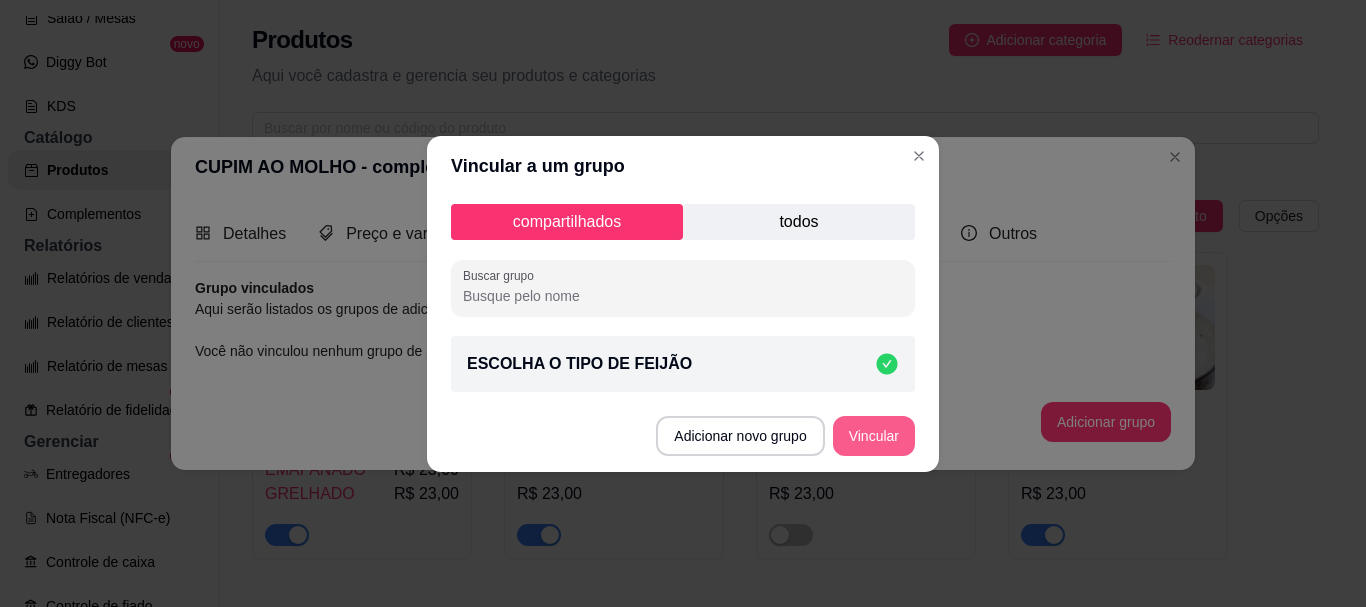 click on "Vincular" at bounding box center [874, 436] 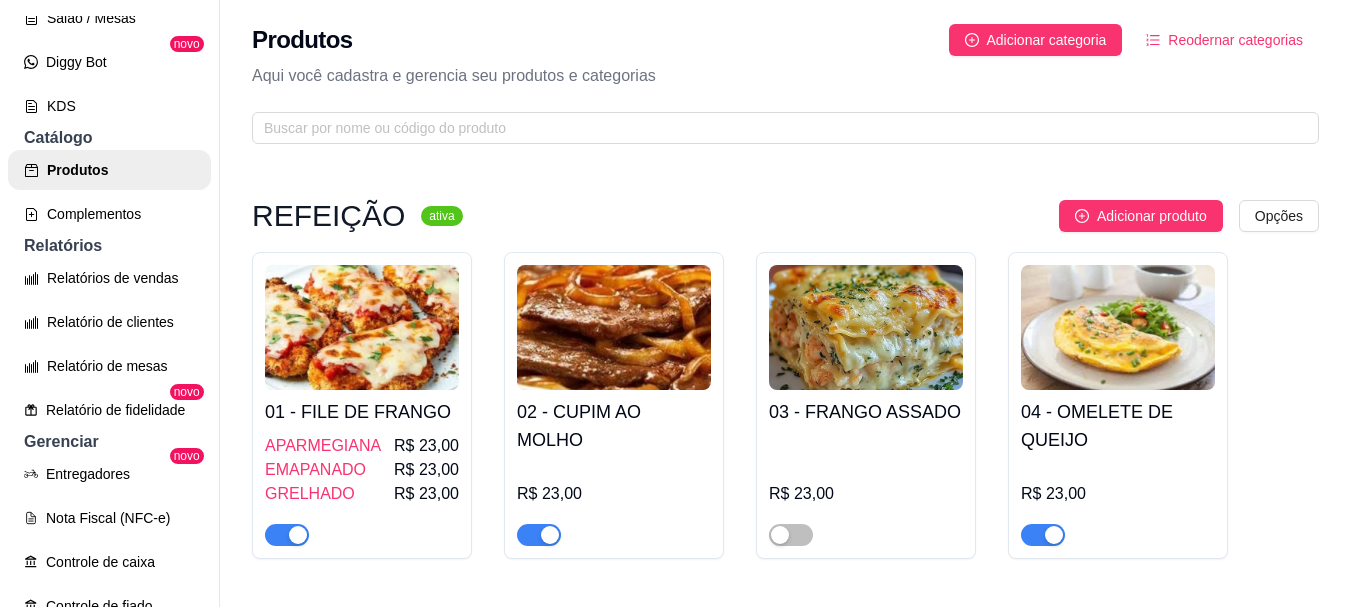 click at bounding box center (866, 327) 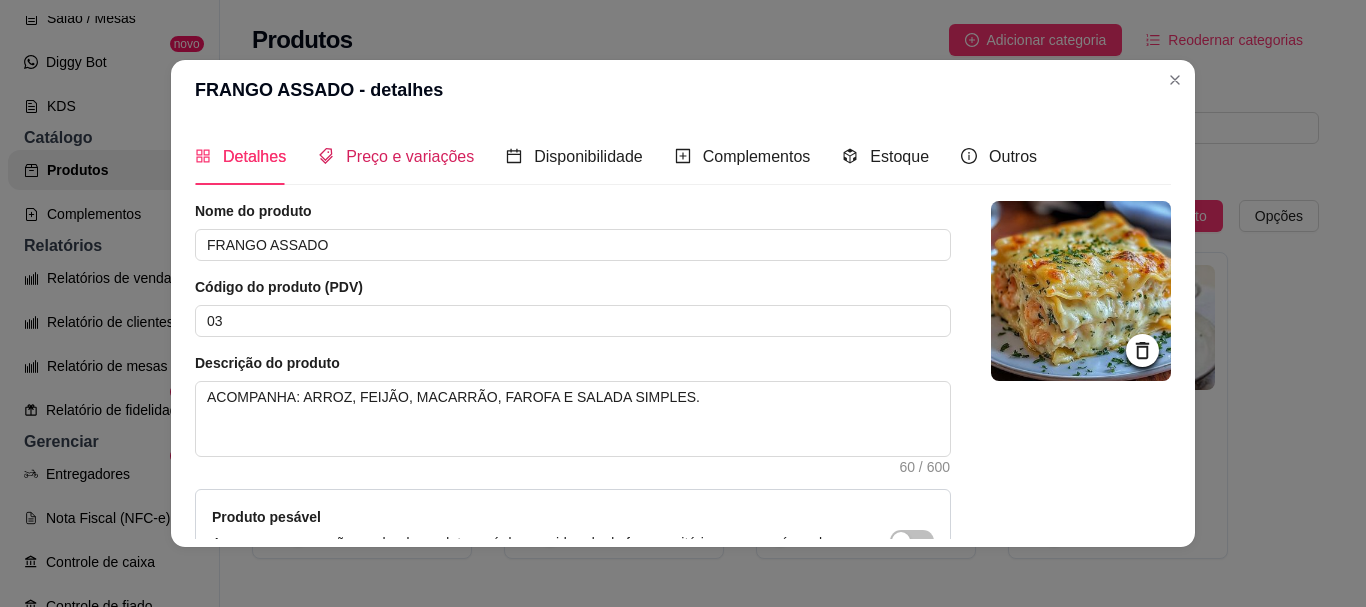 click on "Preço e variações" at bounding box center [396, 156] 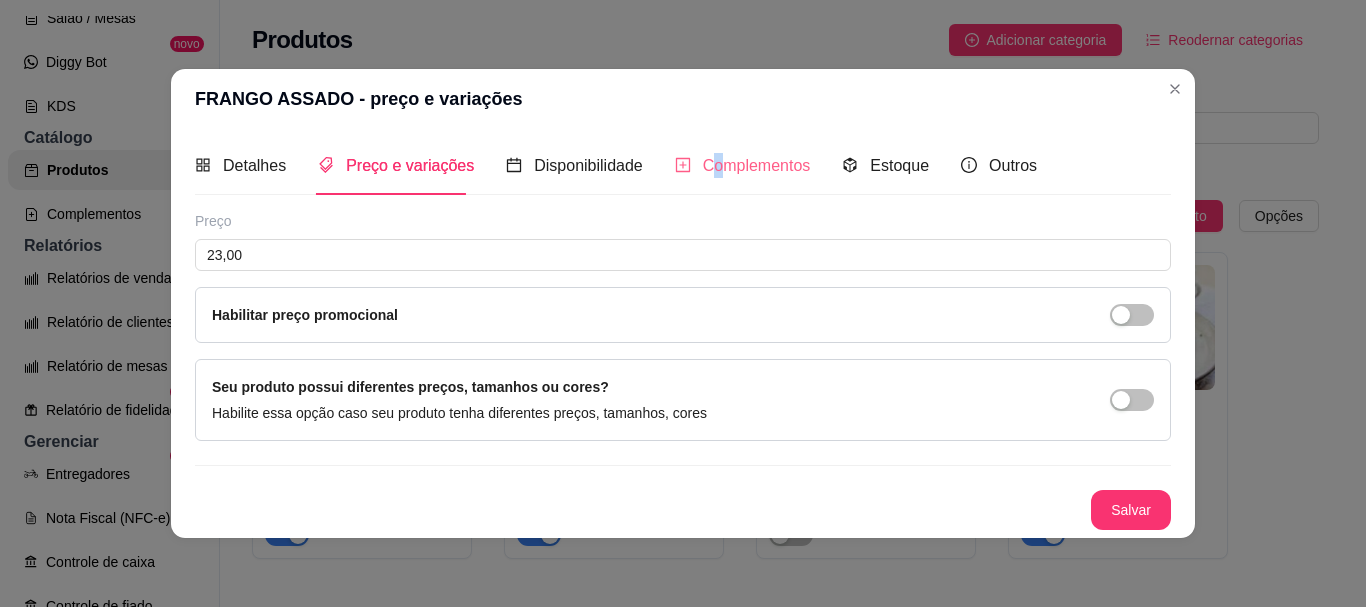 click on "Complementos" at bounding box center [743, 165] 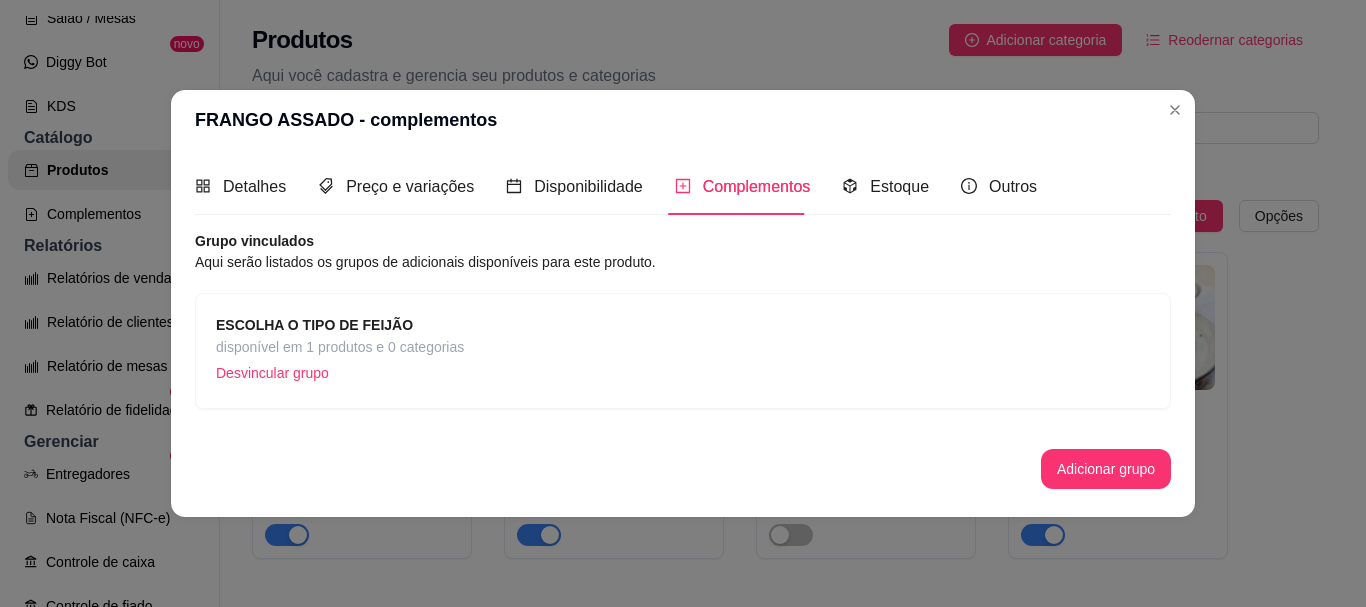 click on "Desvincular grupo" at bounding box center [340, 373] 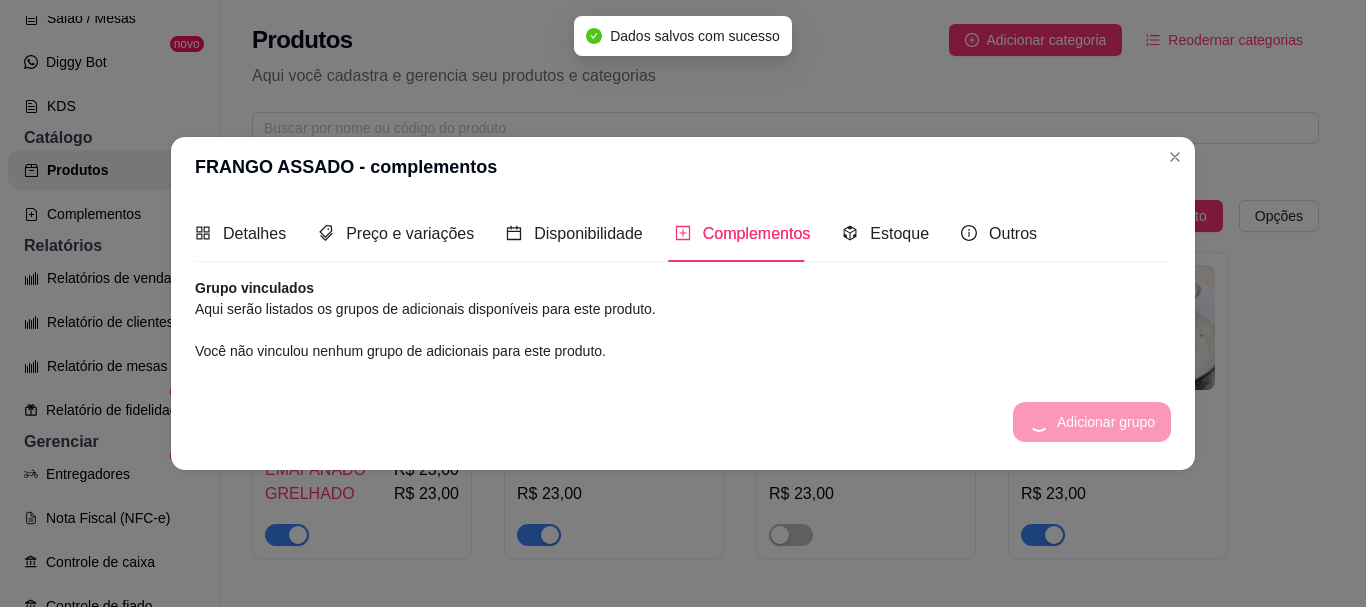 click on "Adicionar grupo" at bounding box center [1092, 422] 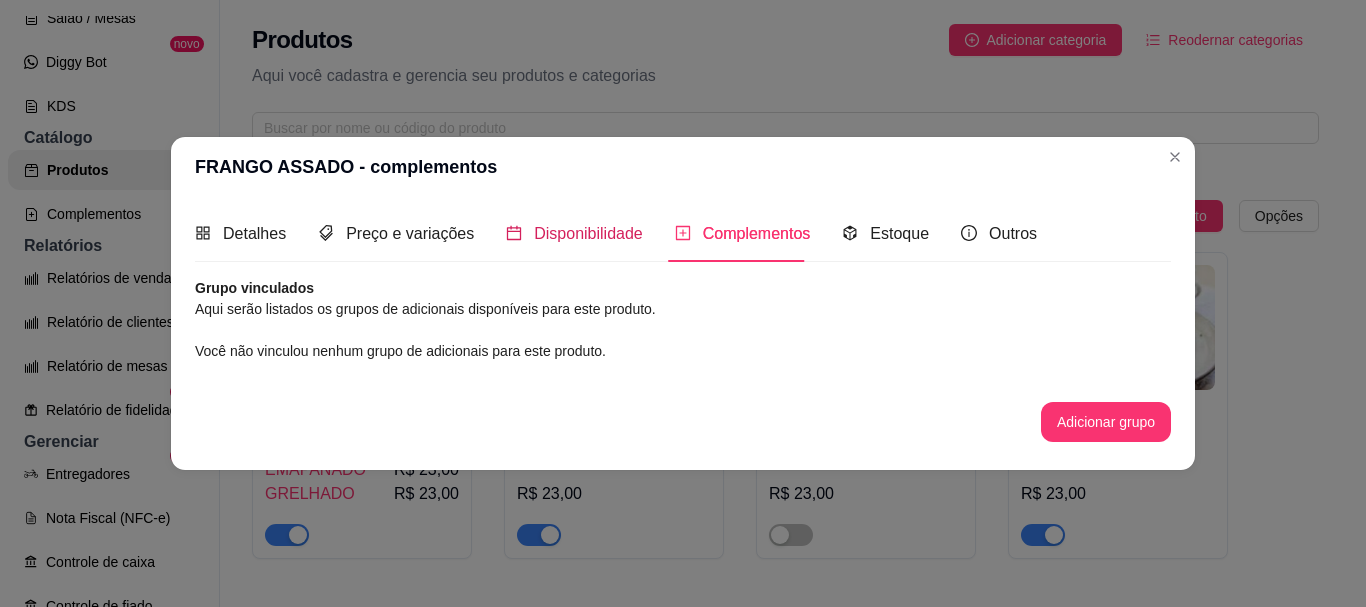 click on "Disponibilidade" at bounding box center [588, 233] 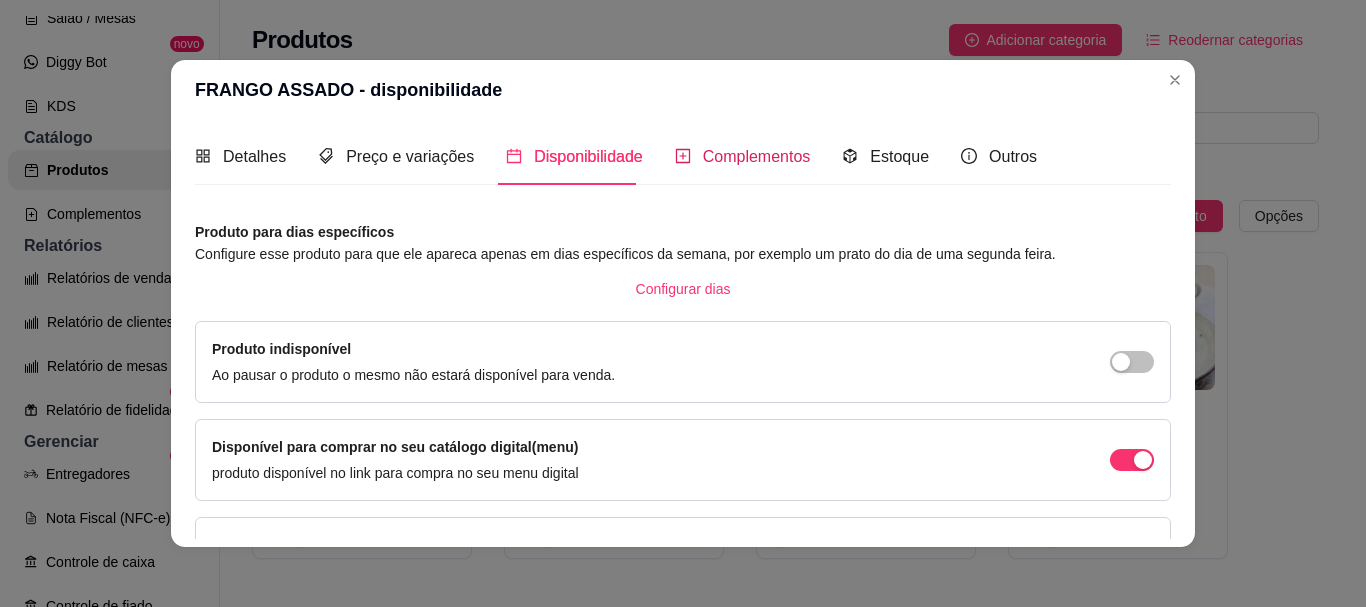 click on "Complementos" at bounding box center (743, 156) 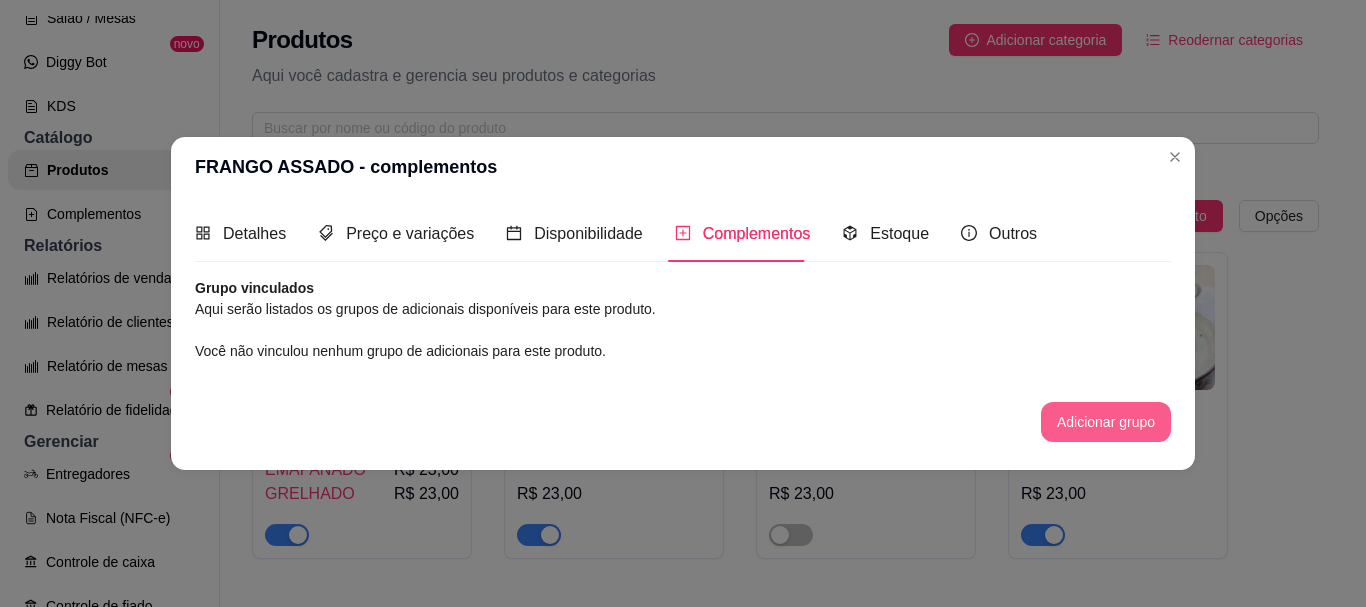 click on "Adicionar grupo" at bounding box center (1106, 422) 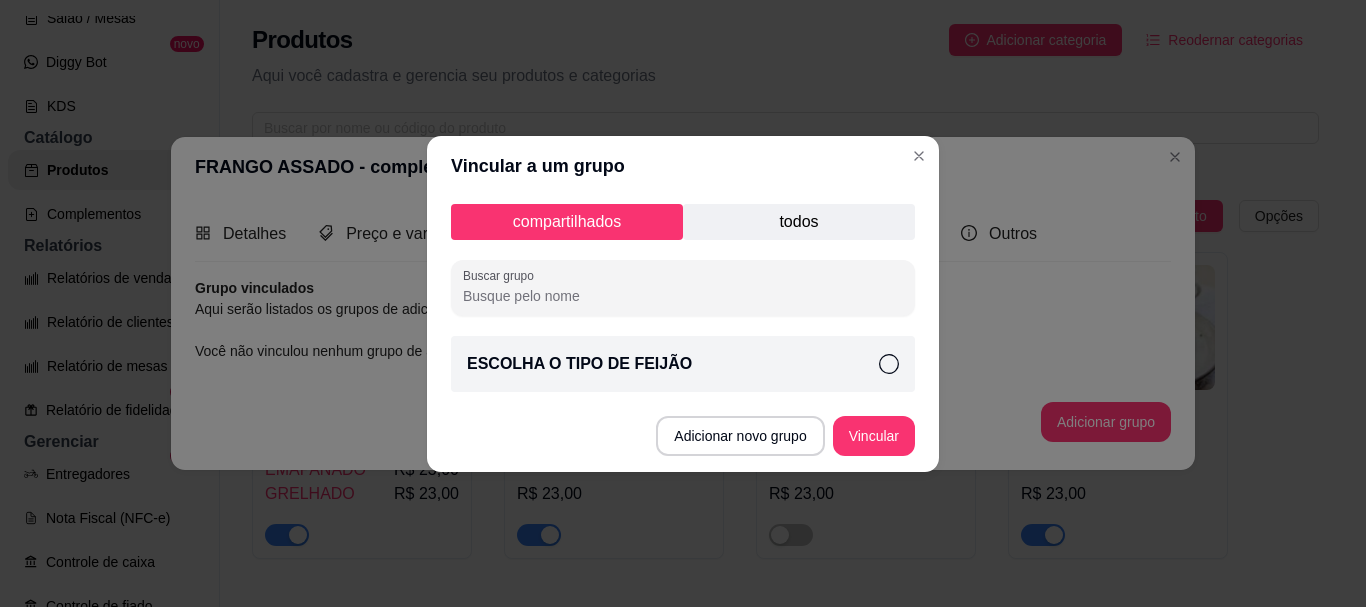 click on "ESCOLHA O TIPO DE FEIJÃO" at bounding box center [683, 364] 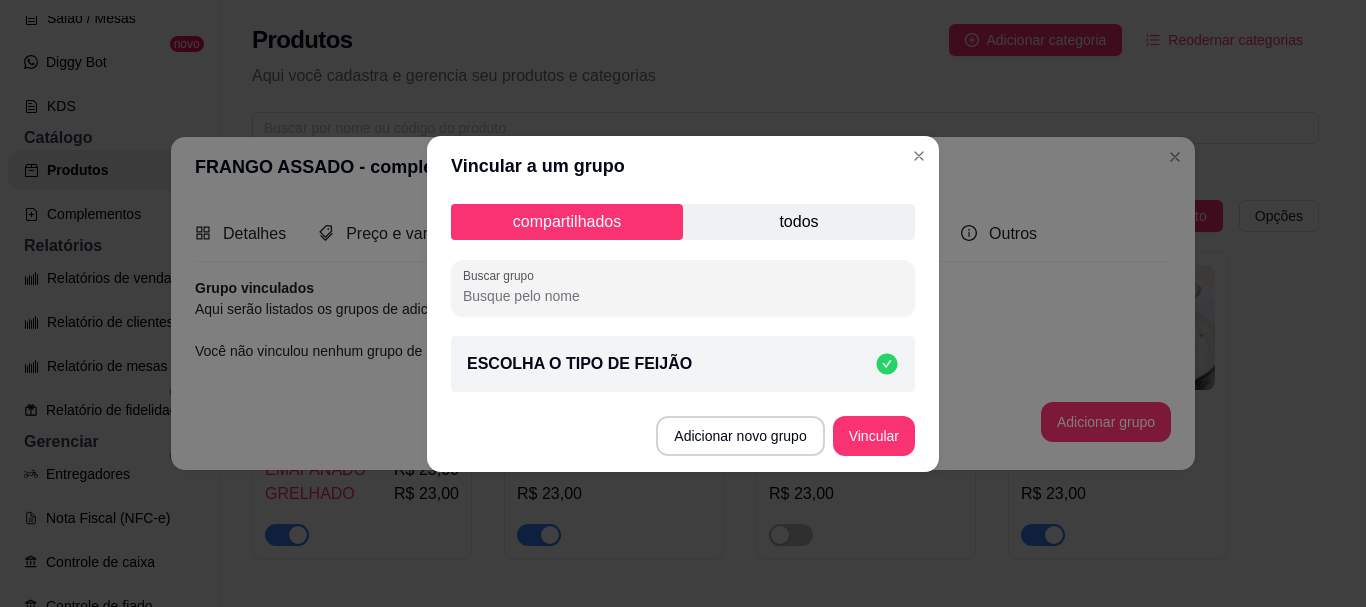 click on "Adicionar novo grupo Vincular" at bounding box center [683, 436] 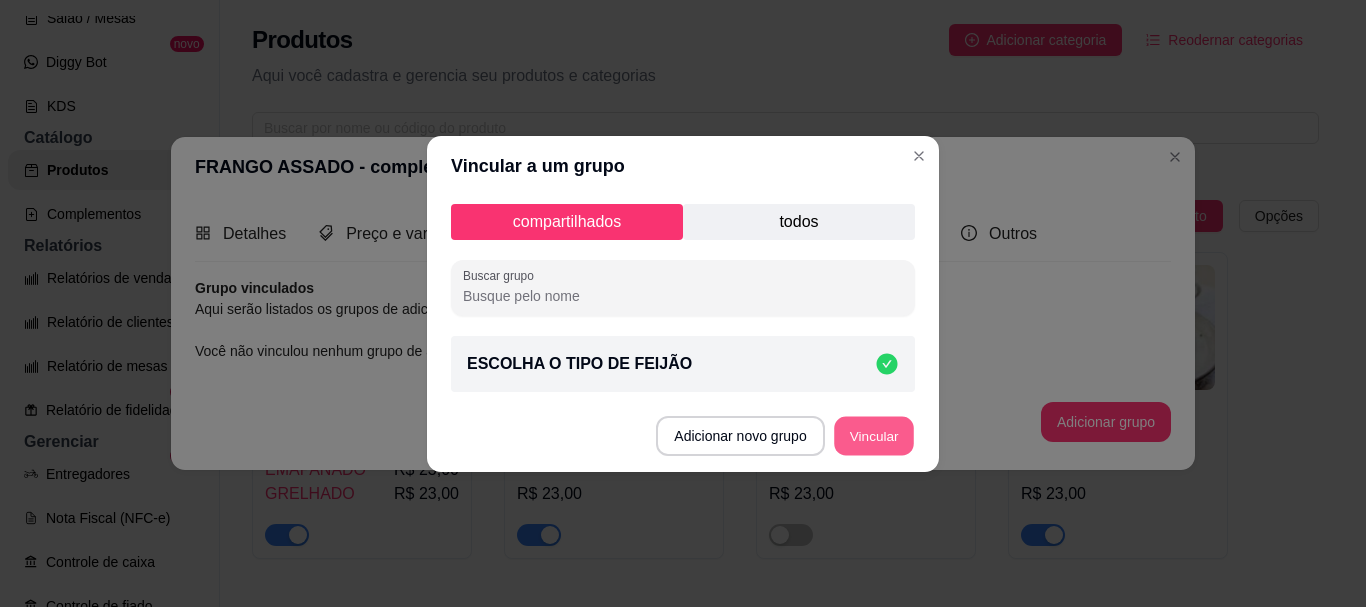 click on "Vincular" at bounding box center (874, 435) 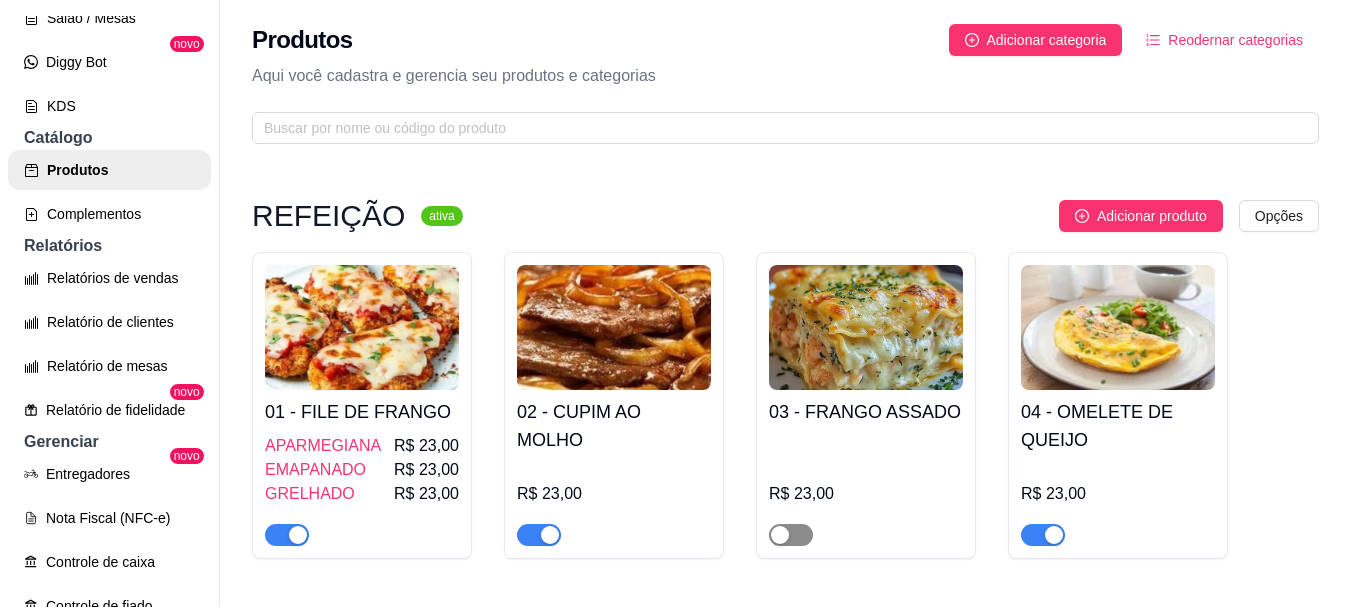 click at bounding box center [791, 535] 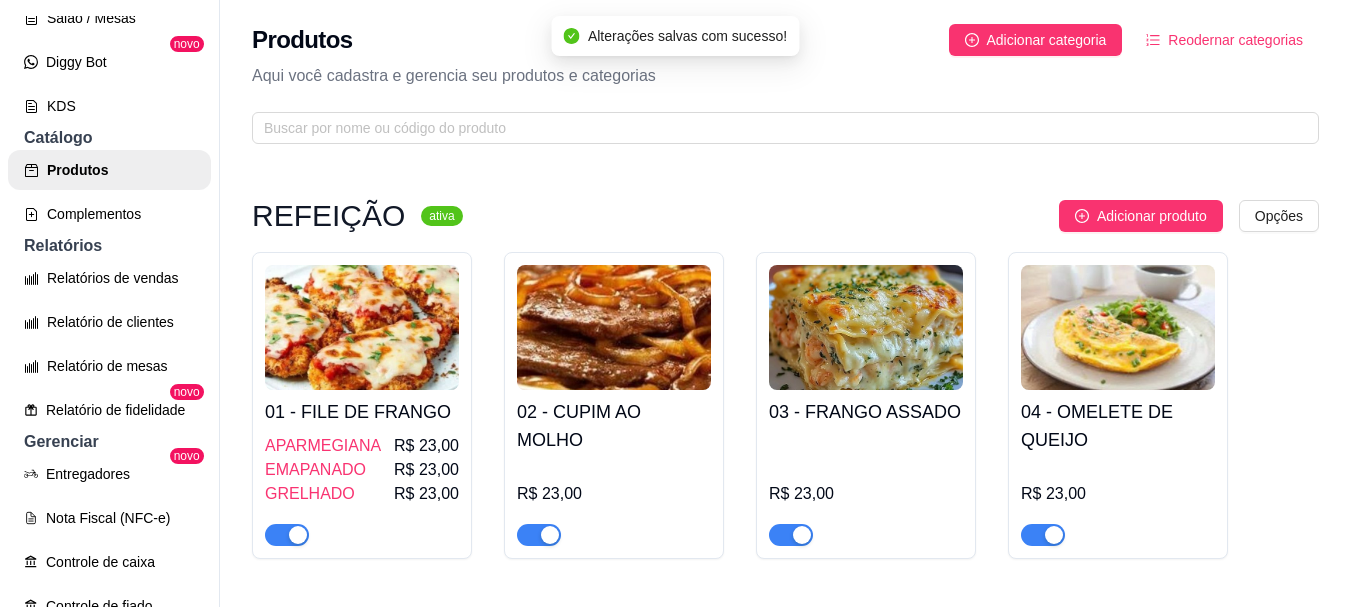 click on "04 - OMELETE DE QUEIJO" at bounding box center [1118, 426] 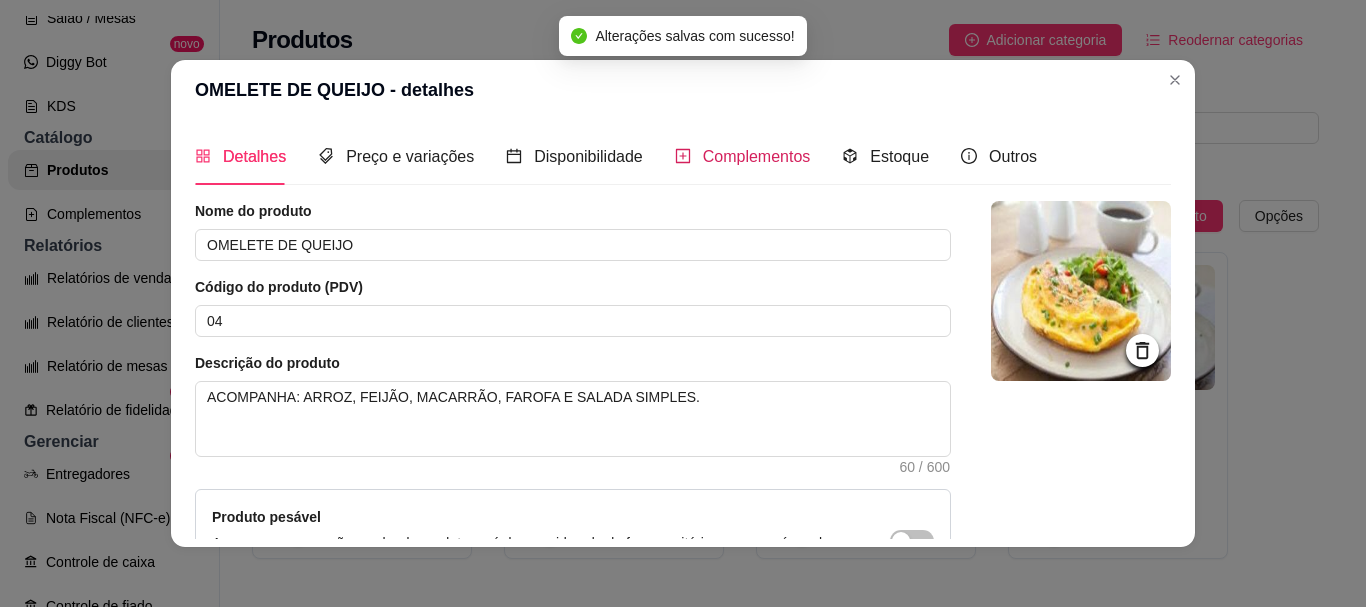 click on "Complementos" at bounding box center [757, 156] 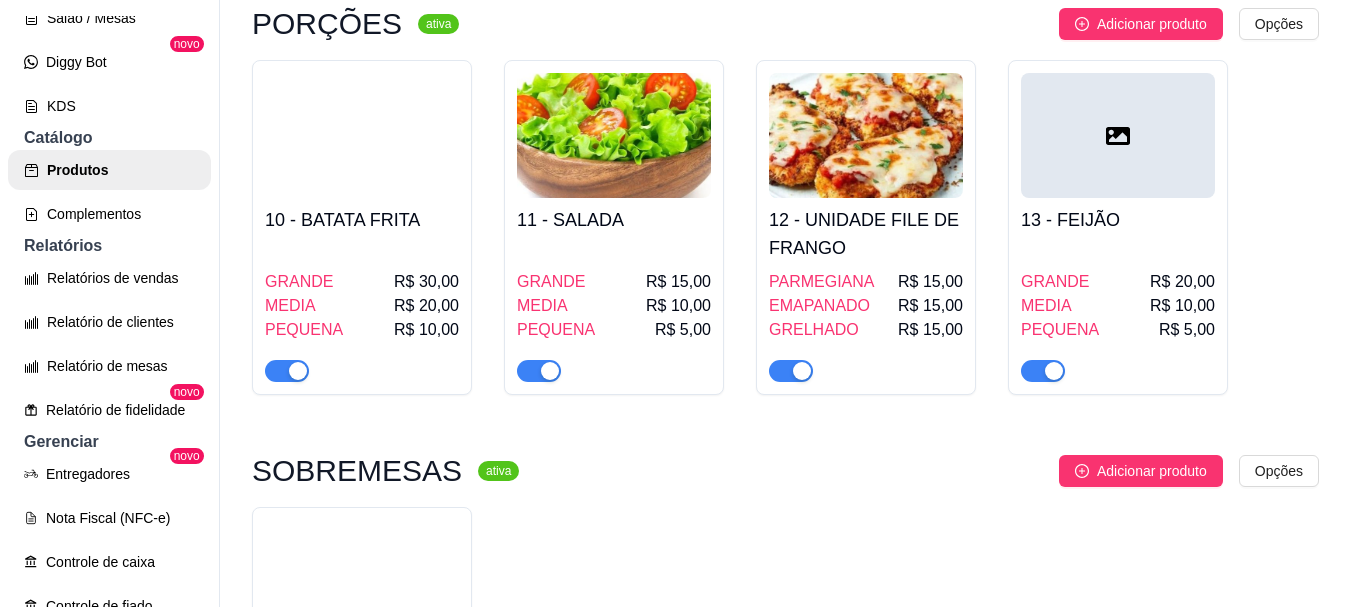 scroll, scrollTop: 1400, scrollLeft: 0, axis: vertical 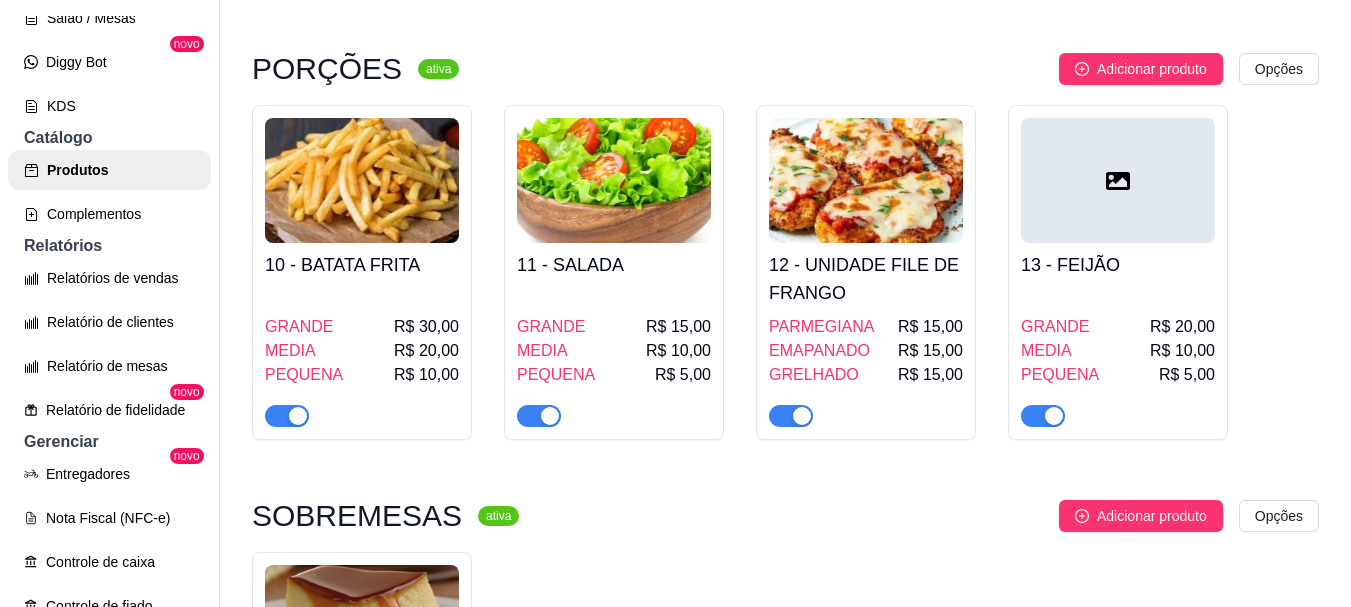 click on "13 - FEIJÃO   GRANDE R$ 20,00 MEDIA R$ 10,00 PEQUENA R$ 5,00" at bounding box center (1118, 335) 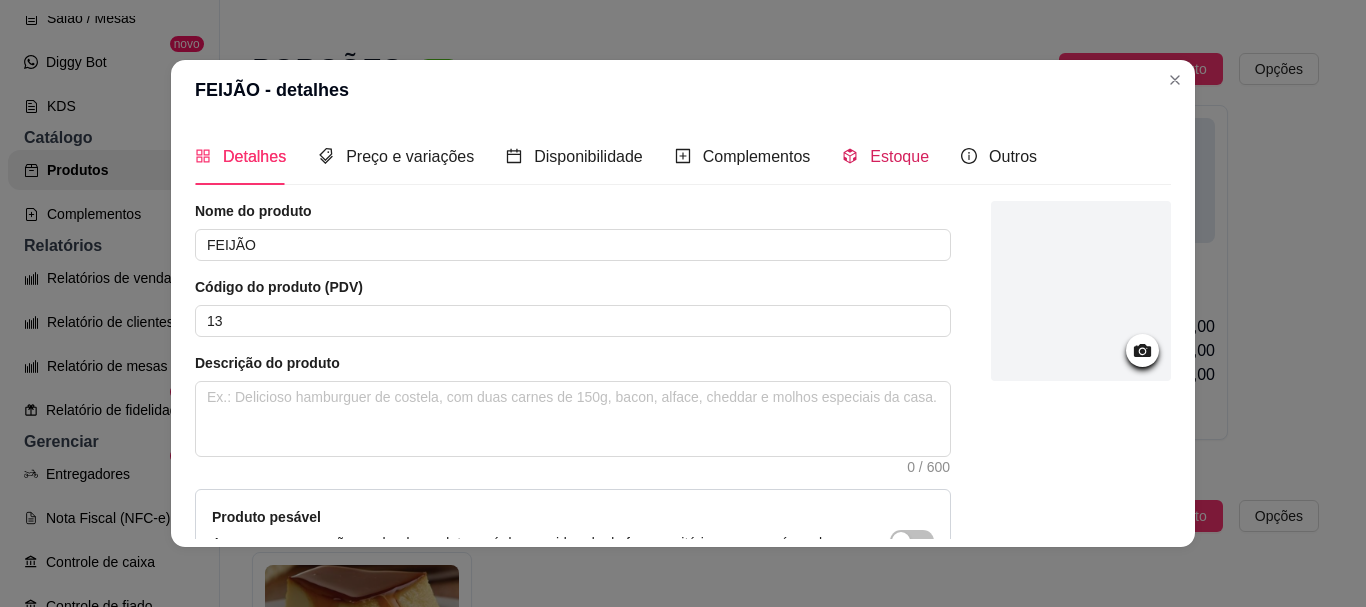 click on "Estoque" at bounding box center (899, 156) 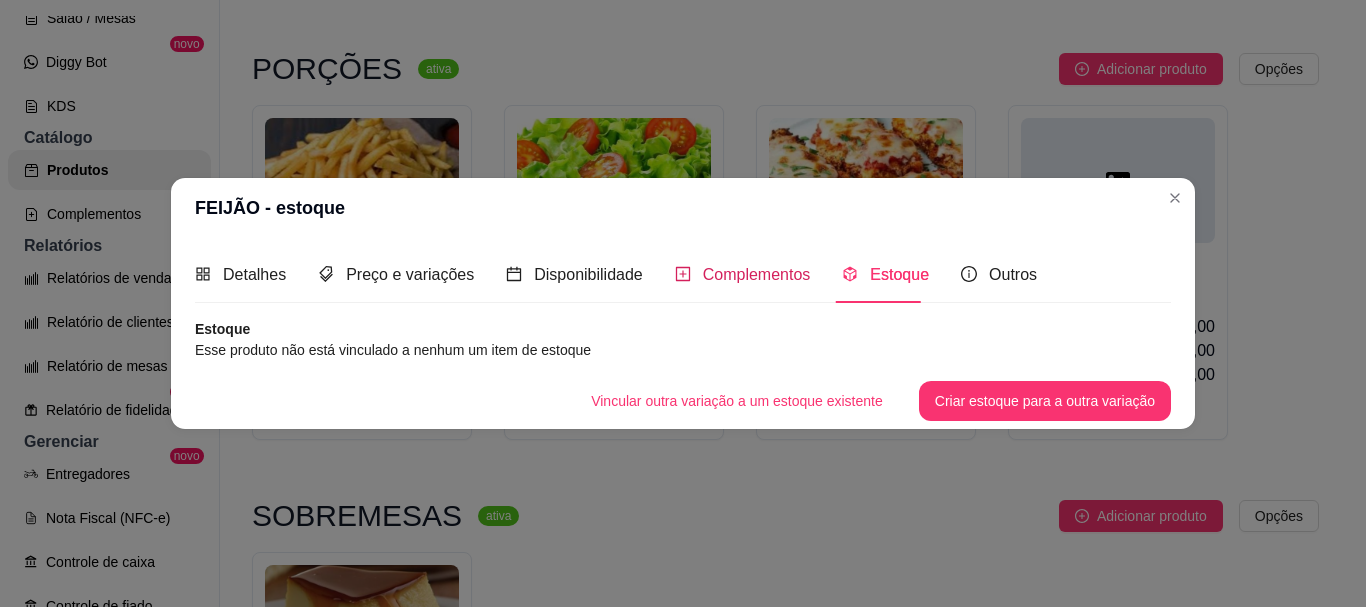 click on "Complementos" at bounding box center [757, 274] 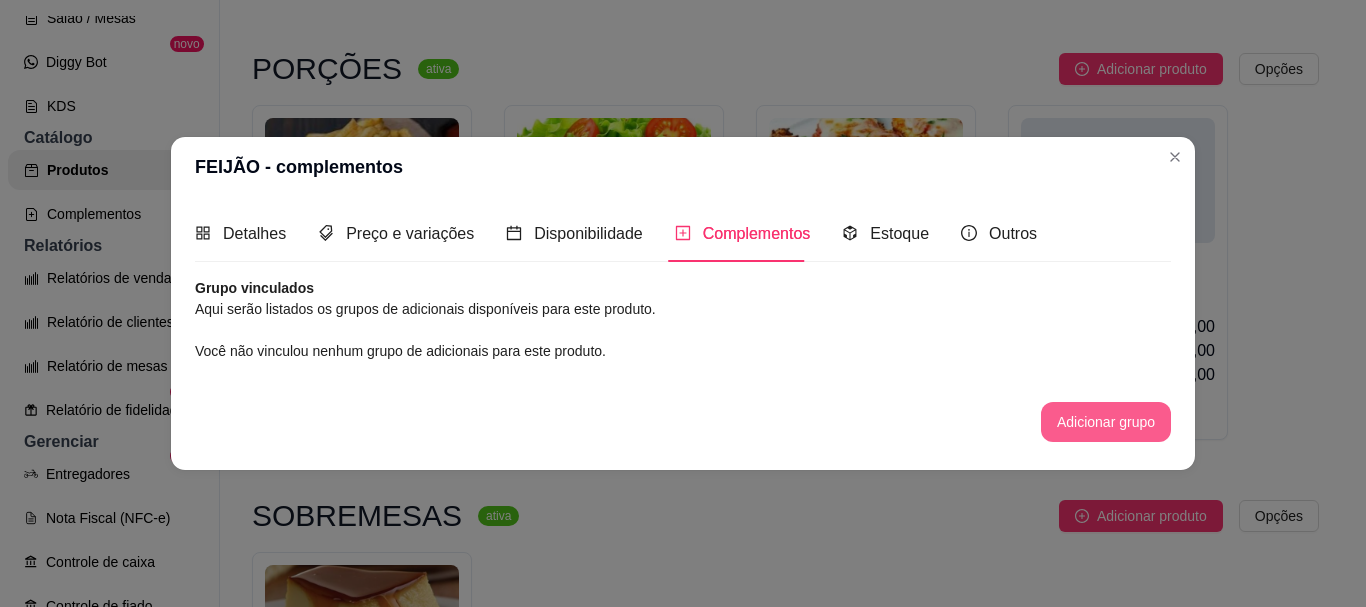 click on "Adicionar grupo" at bounding box center (1106, 422) 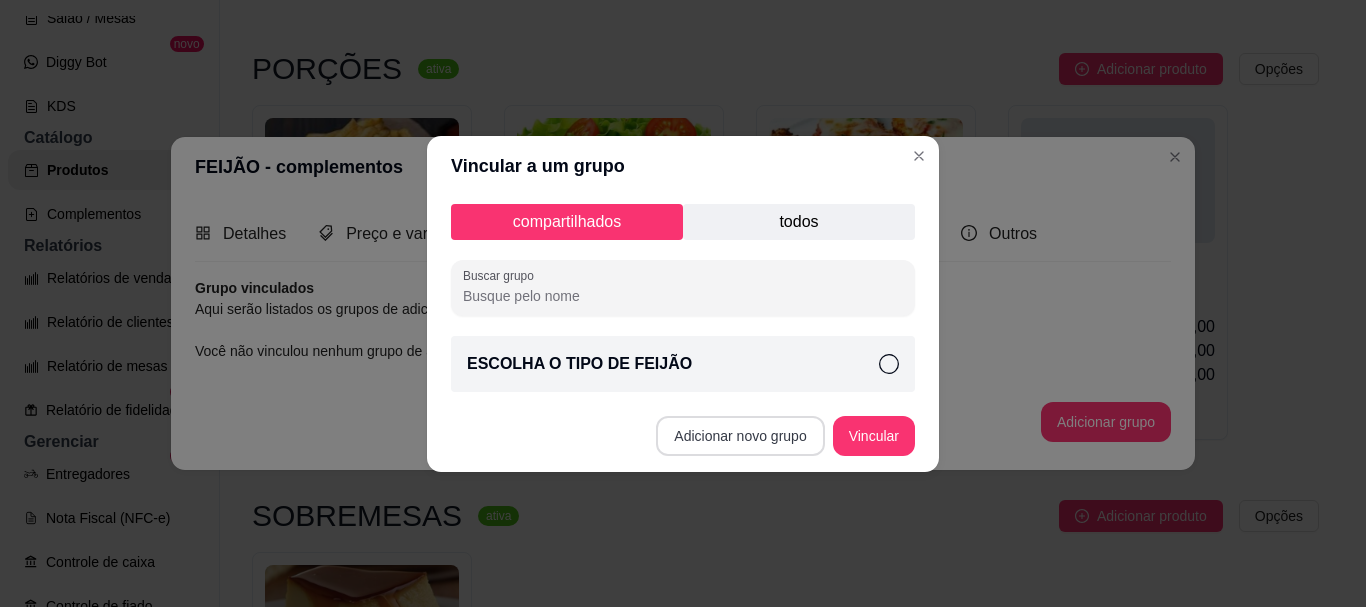 click on "Adicionar novo grupo" at bounding box center (740, 436) 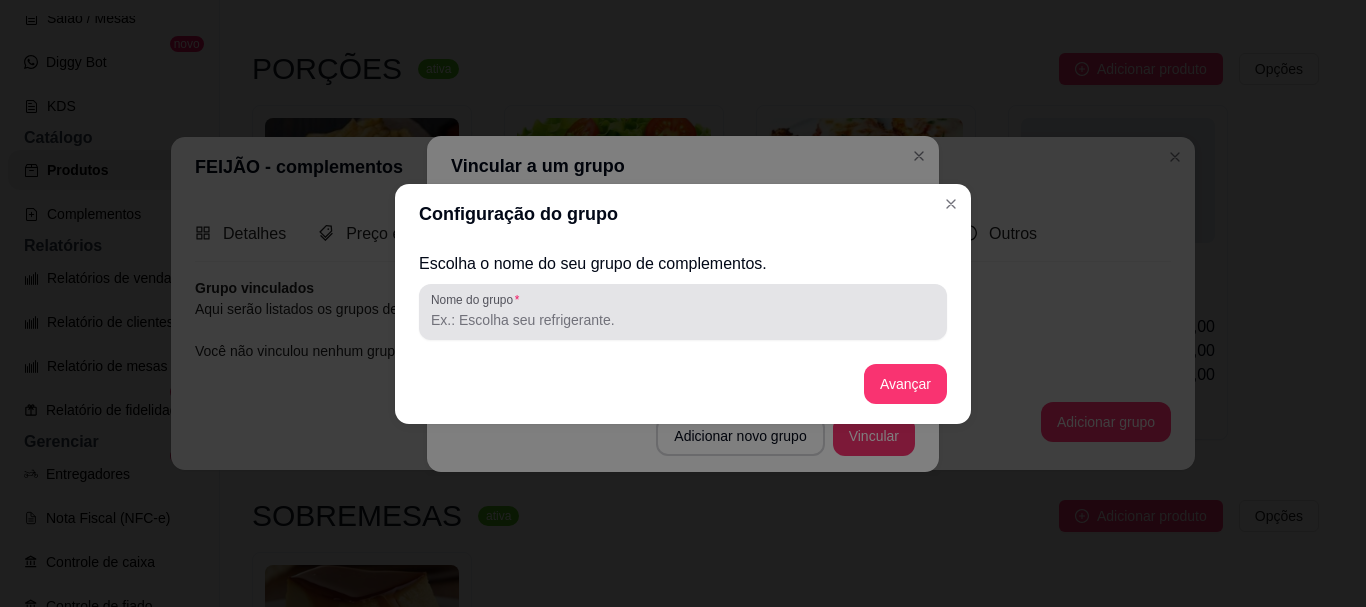 click on "Nome do grupo" at bounding box center [683, 320] 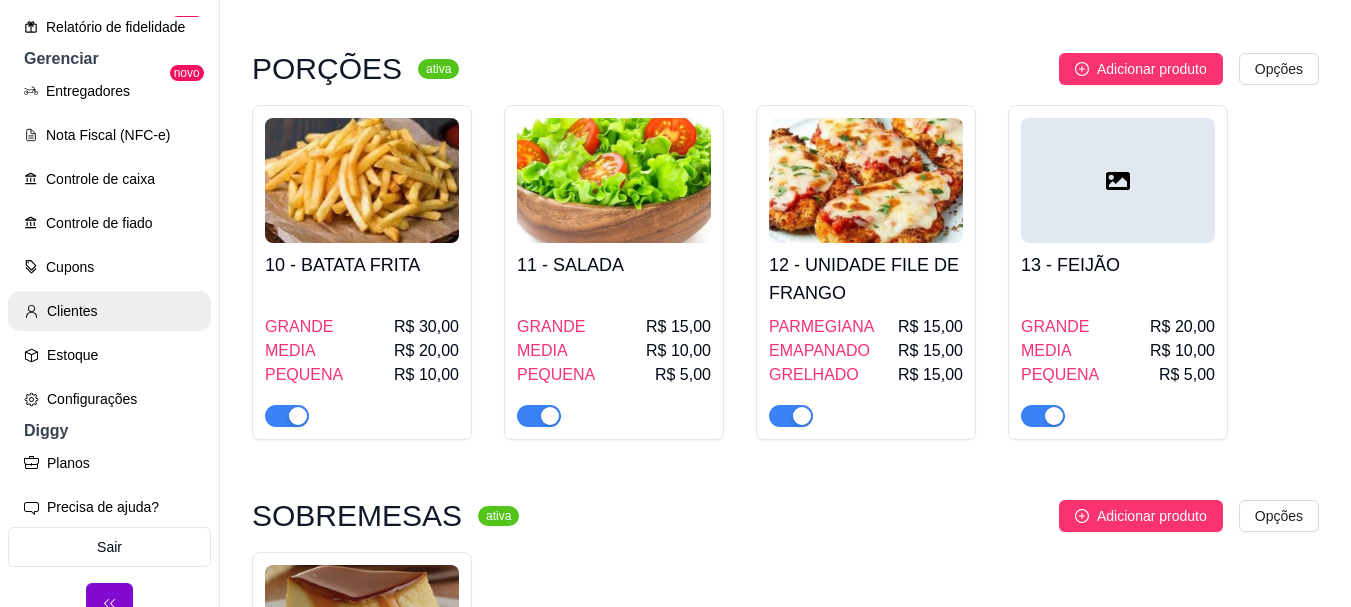 scroll, scrollTop: 807, scrollLeft: 0, axis: vertical 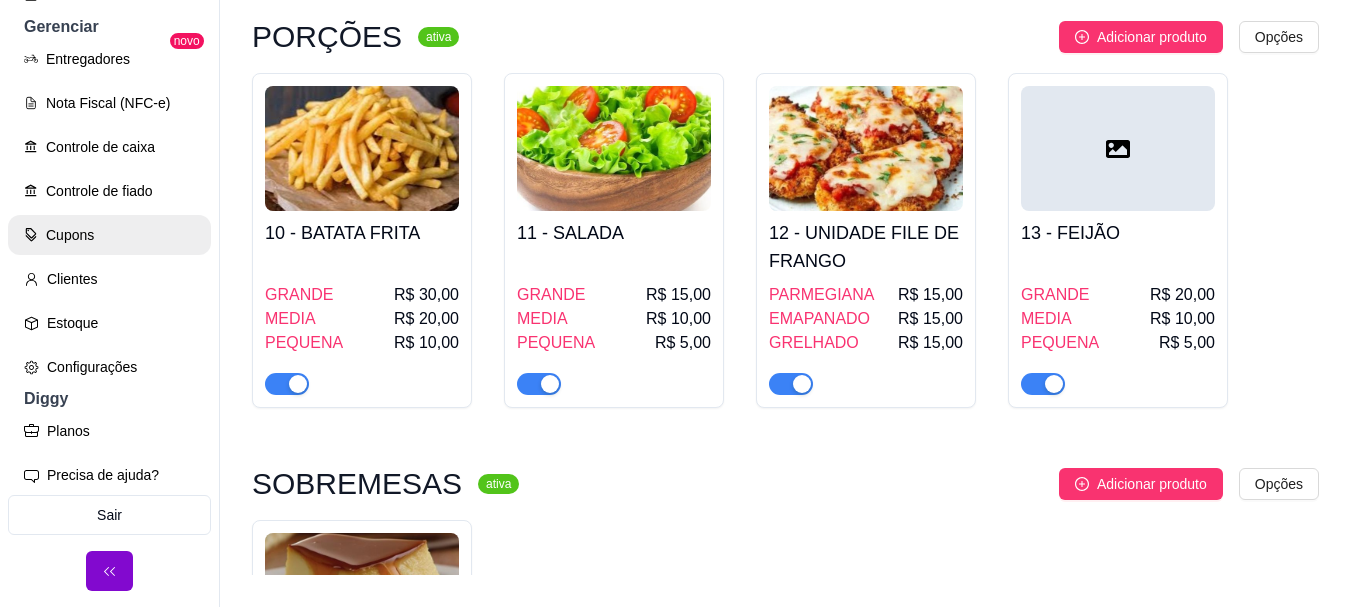 click on "Cupons" at bounding box center [109, 235] 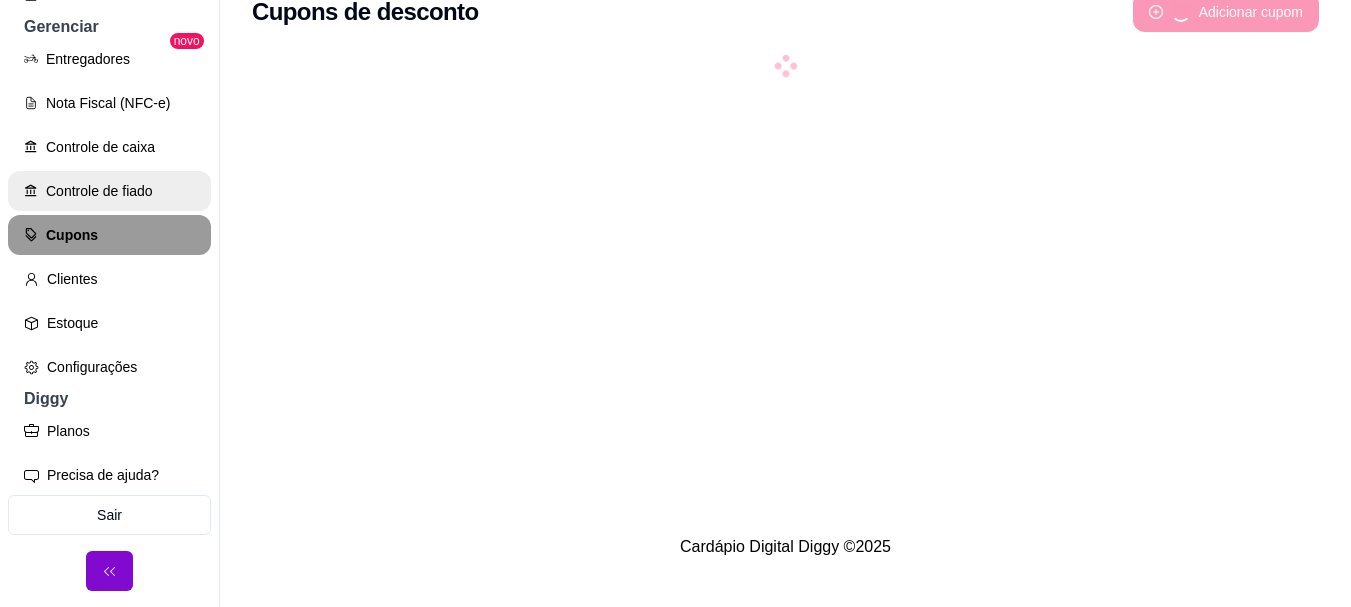 scroll, scrollTop: 0, scrollLeft: 0, axis: both 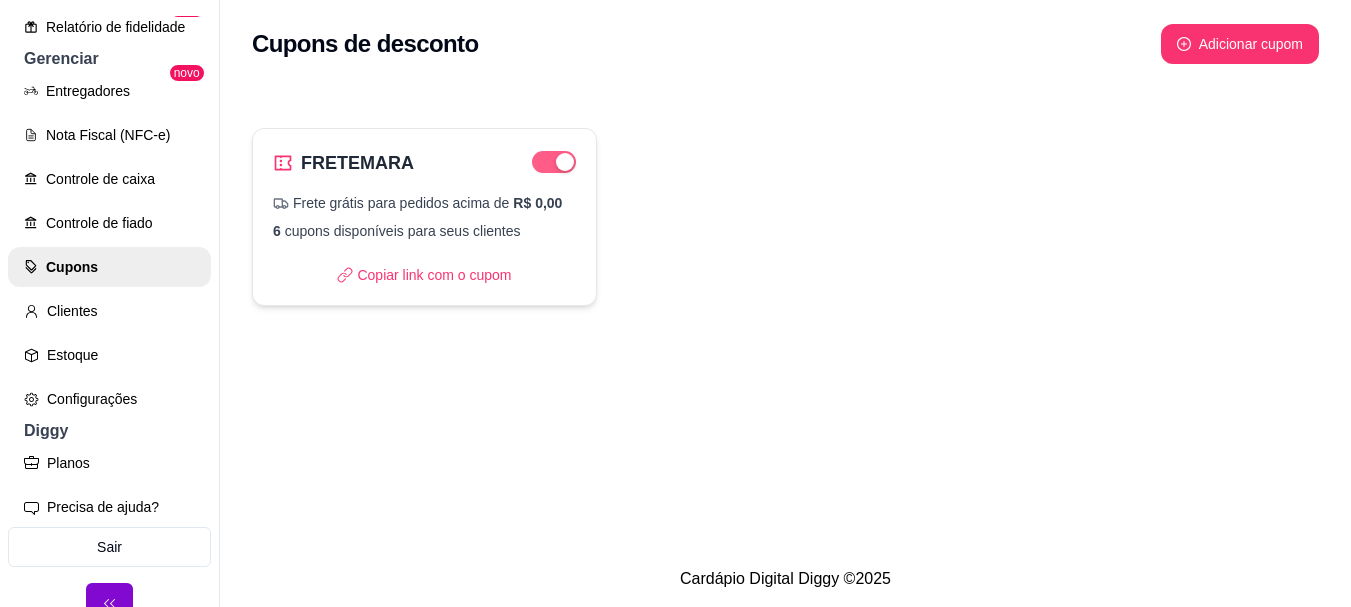 click at bounding box center [565, 162] 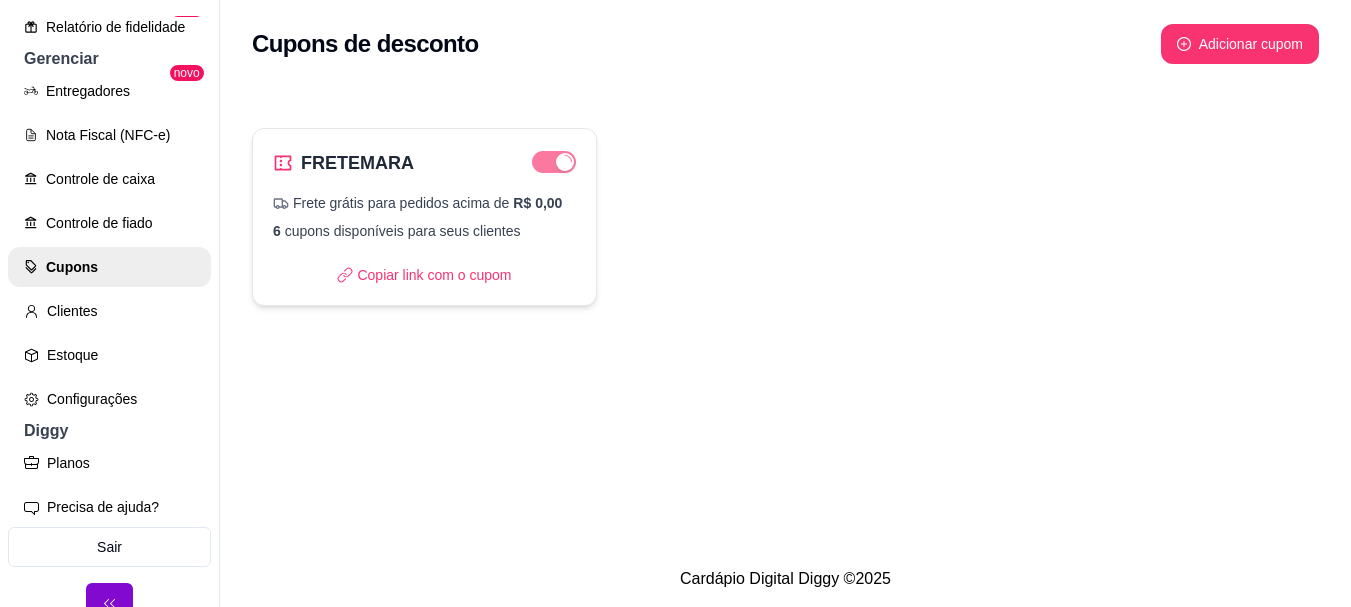 click on "FRETEMARA Frete grátis para pedidos acima de   R$ 0,00 6   cupons disponíveis   para seus clientes Copiar link com o cupom" at bounding box center [424, 217] 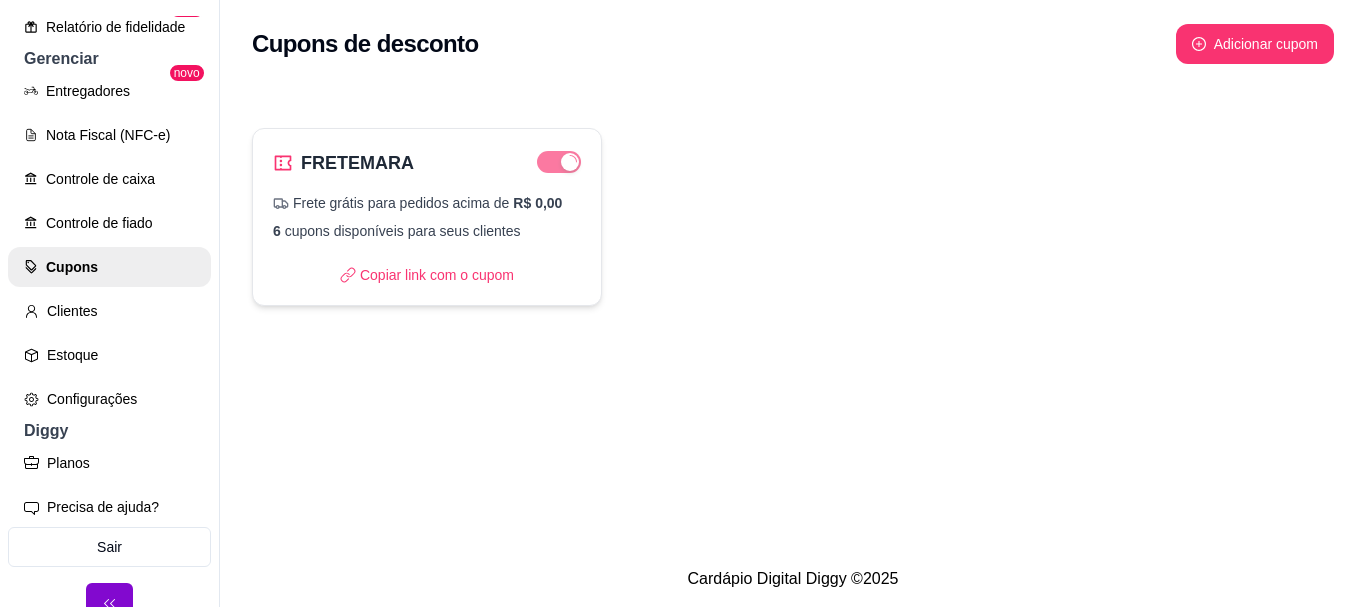 select on "FREE_DELIVERY_FEE" 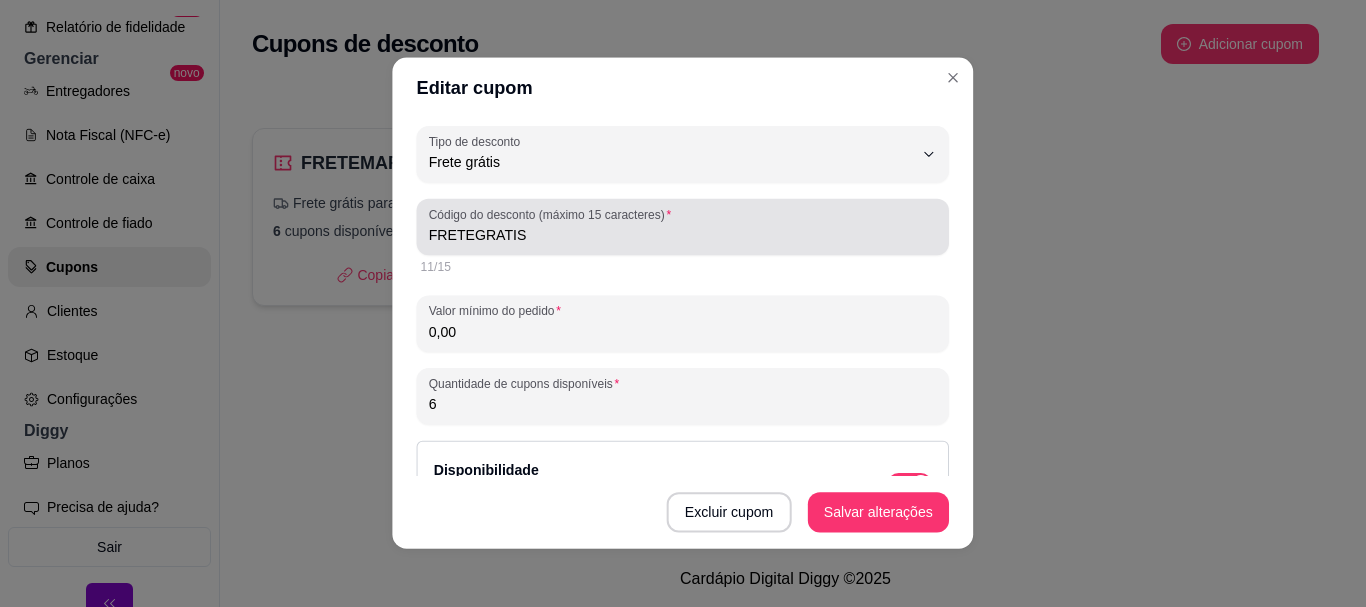 scroll, scrollTop: 19, scrollLeft: 0, axis: vertical 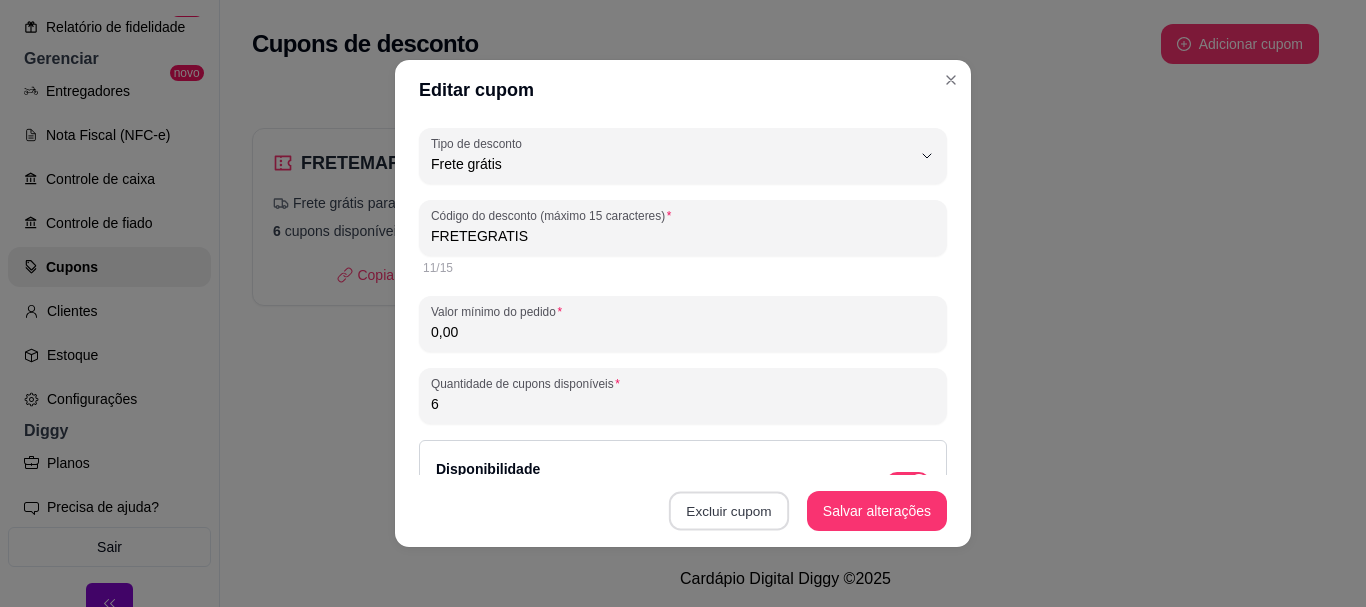 click on "Excluir cupom" at bounding box center (729, 511) 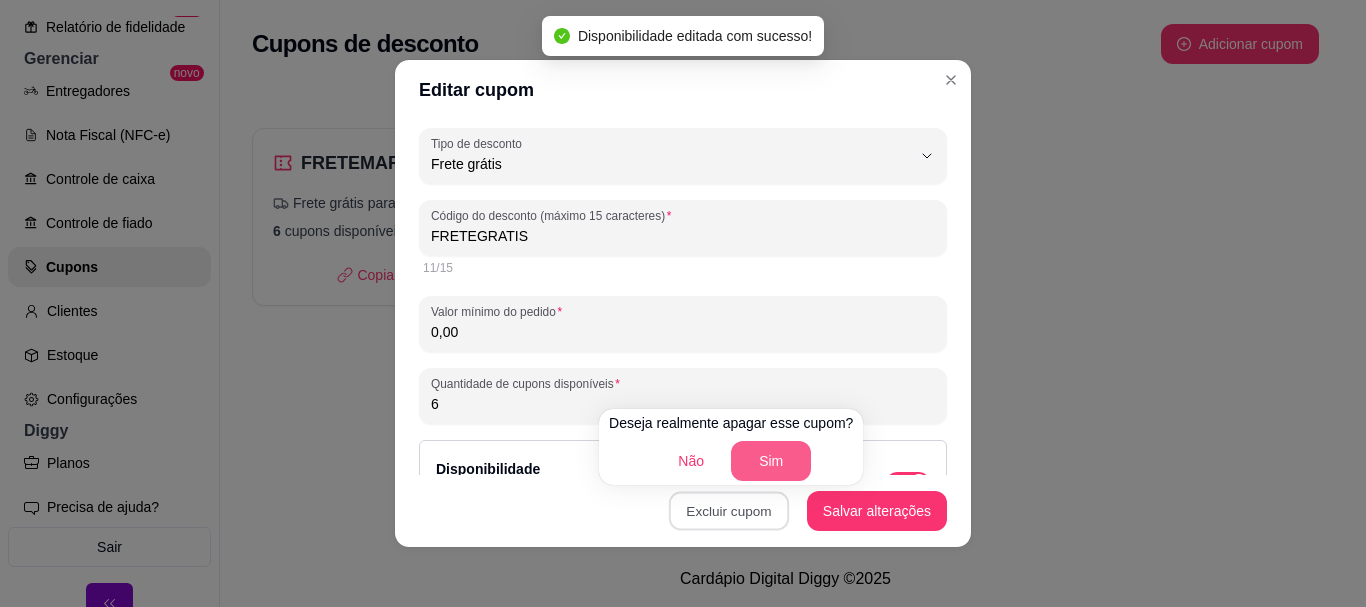 click on "Sim" at bounding box center (771, 461) 